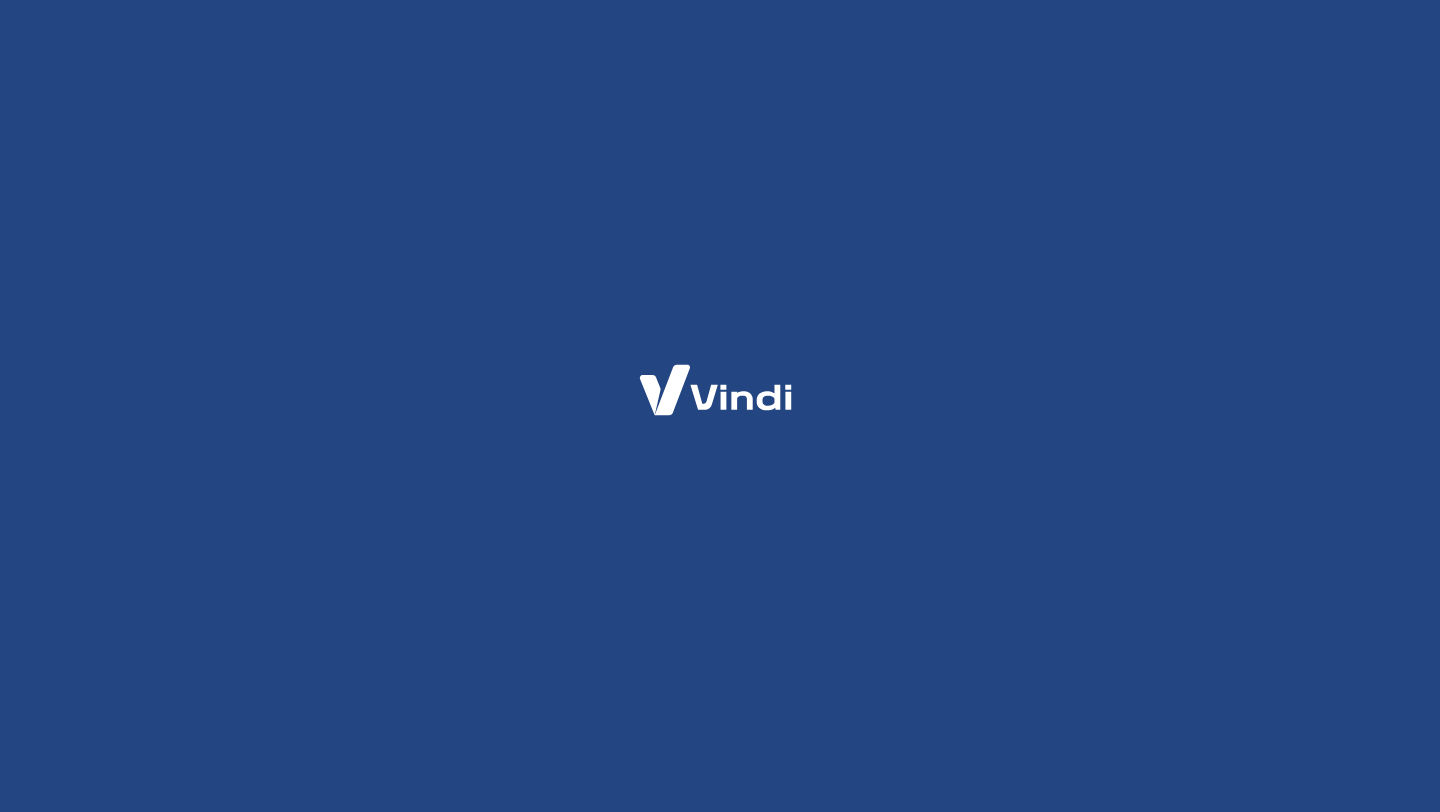 scroll, scrollTop: 0, scrollLeft: 0, axis: both 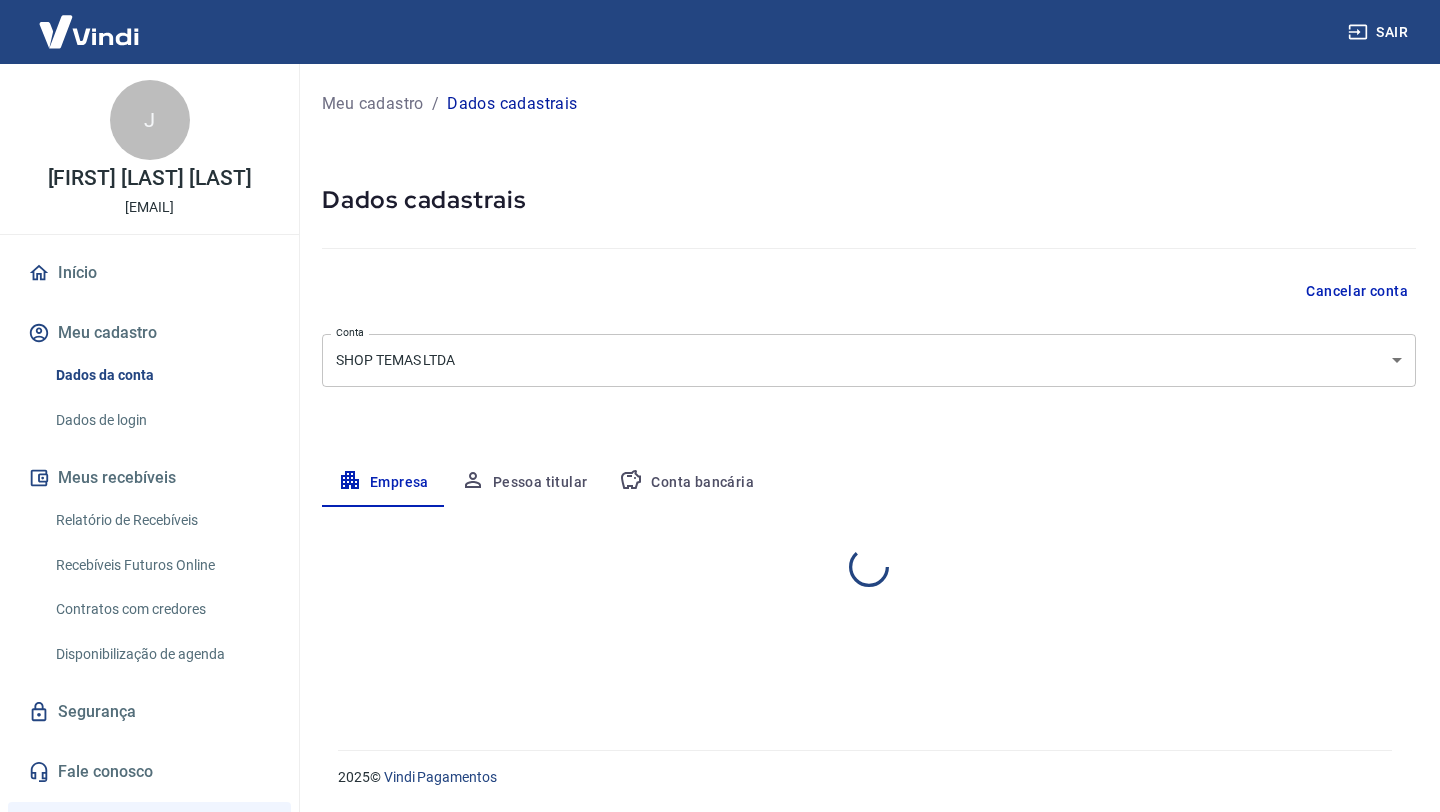 select on "SP" 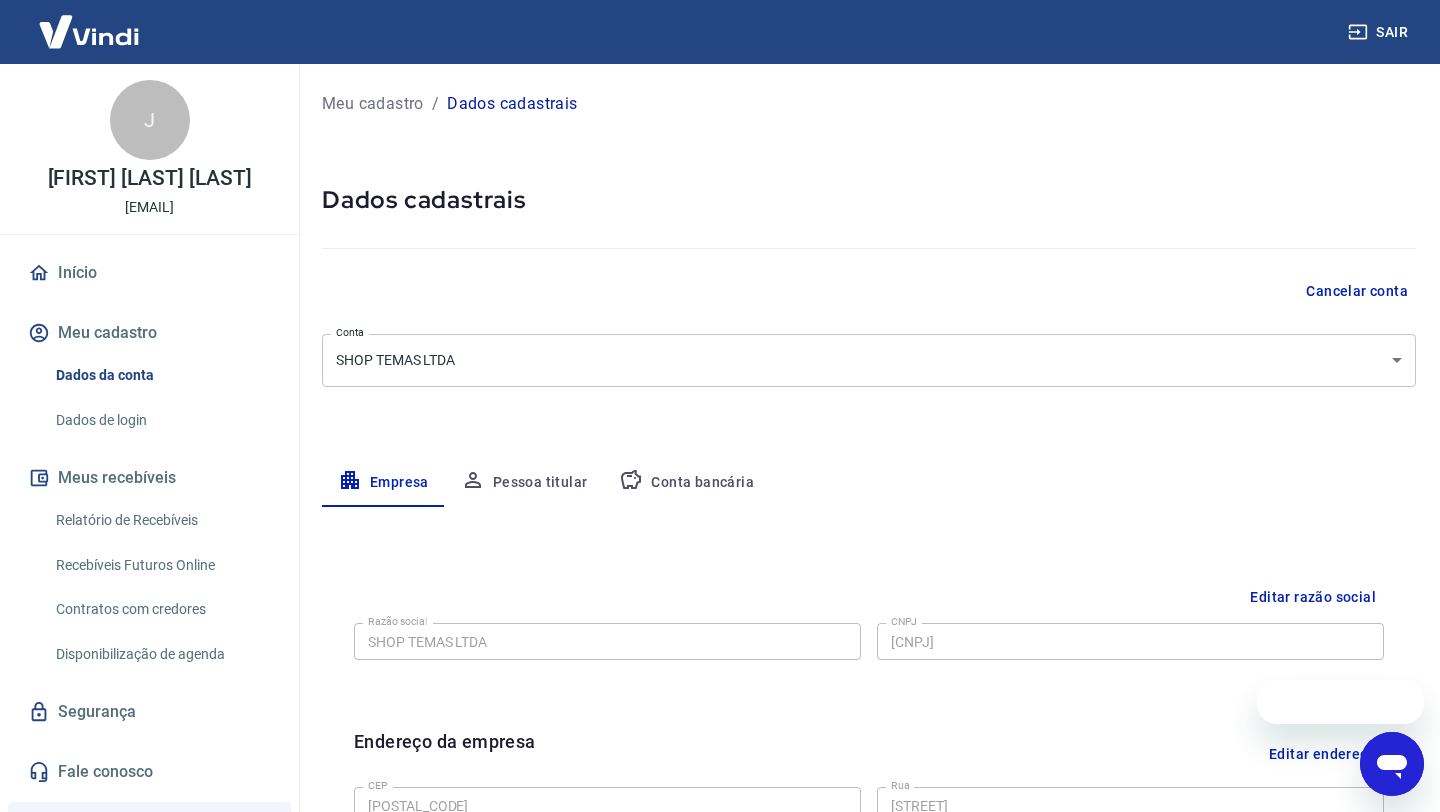 scroll, scrollTop: 0, scrollLeft: 0, axis: both 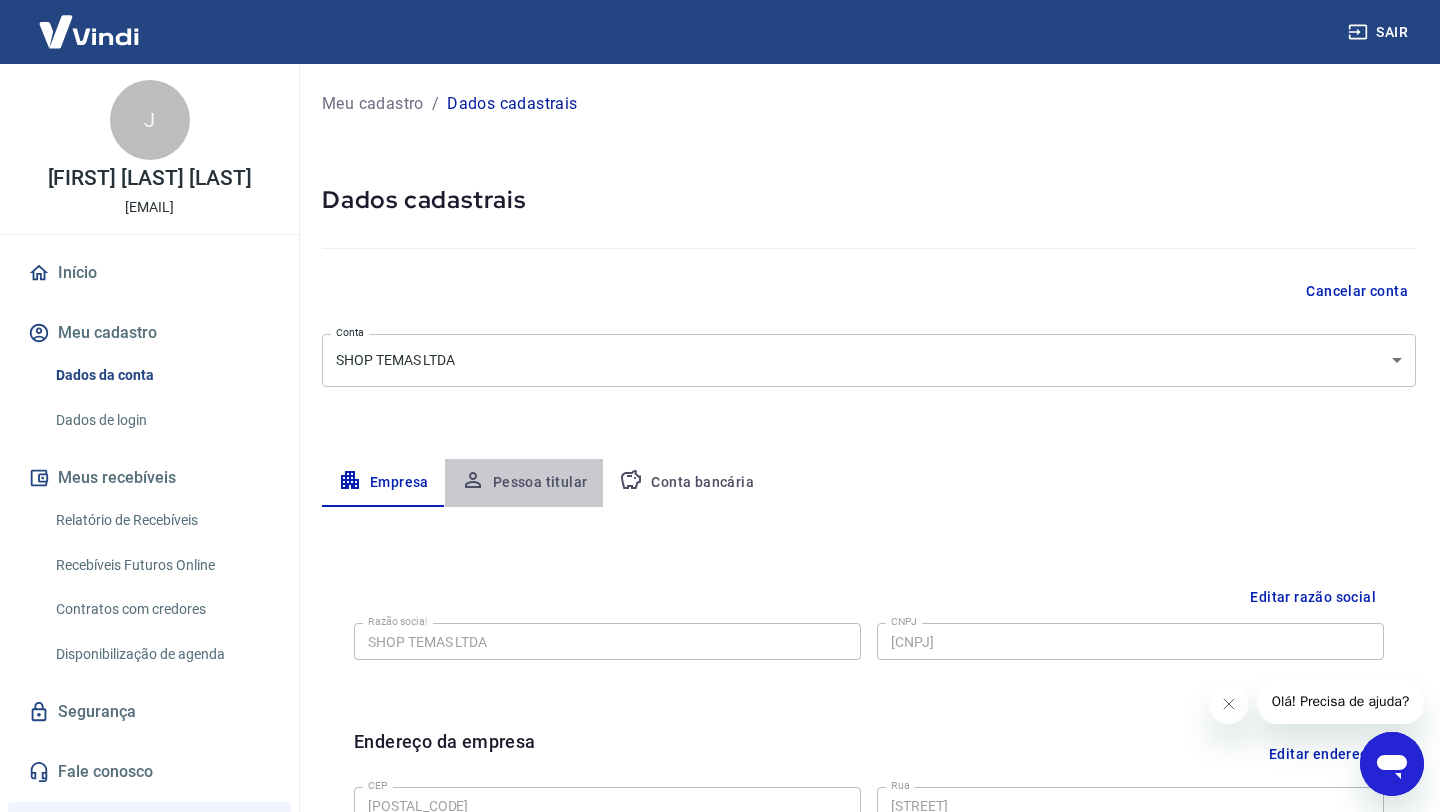 click on "Pessoa titular" at bounding box center [524, 483] 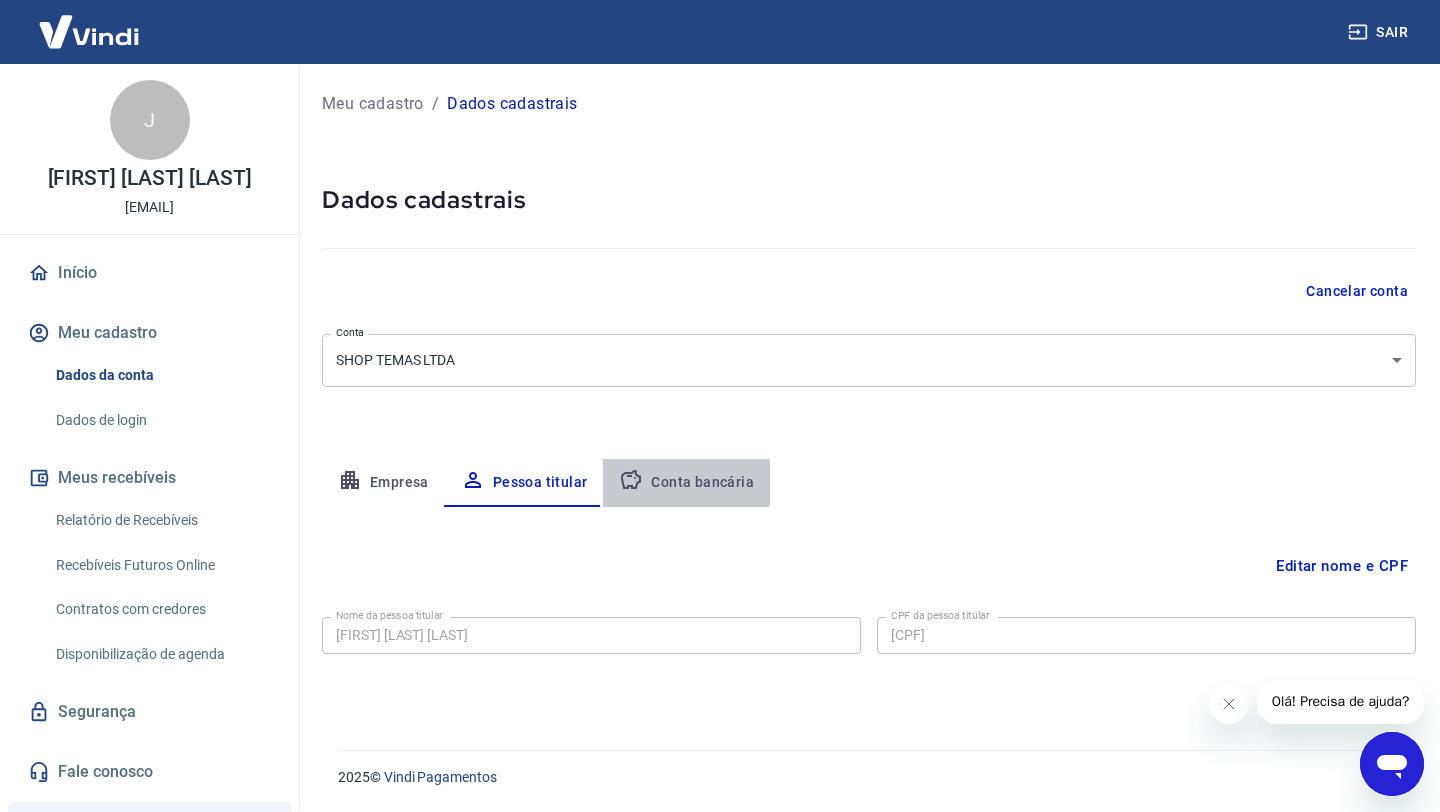 click on "Conta bancária" at bounding box center (686, 483) 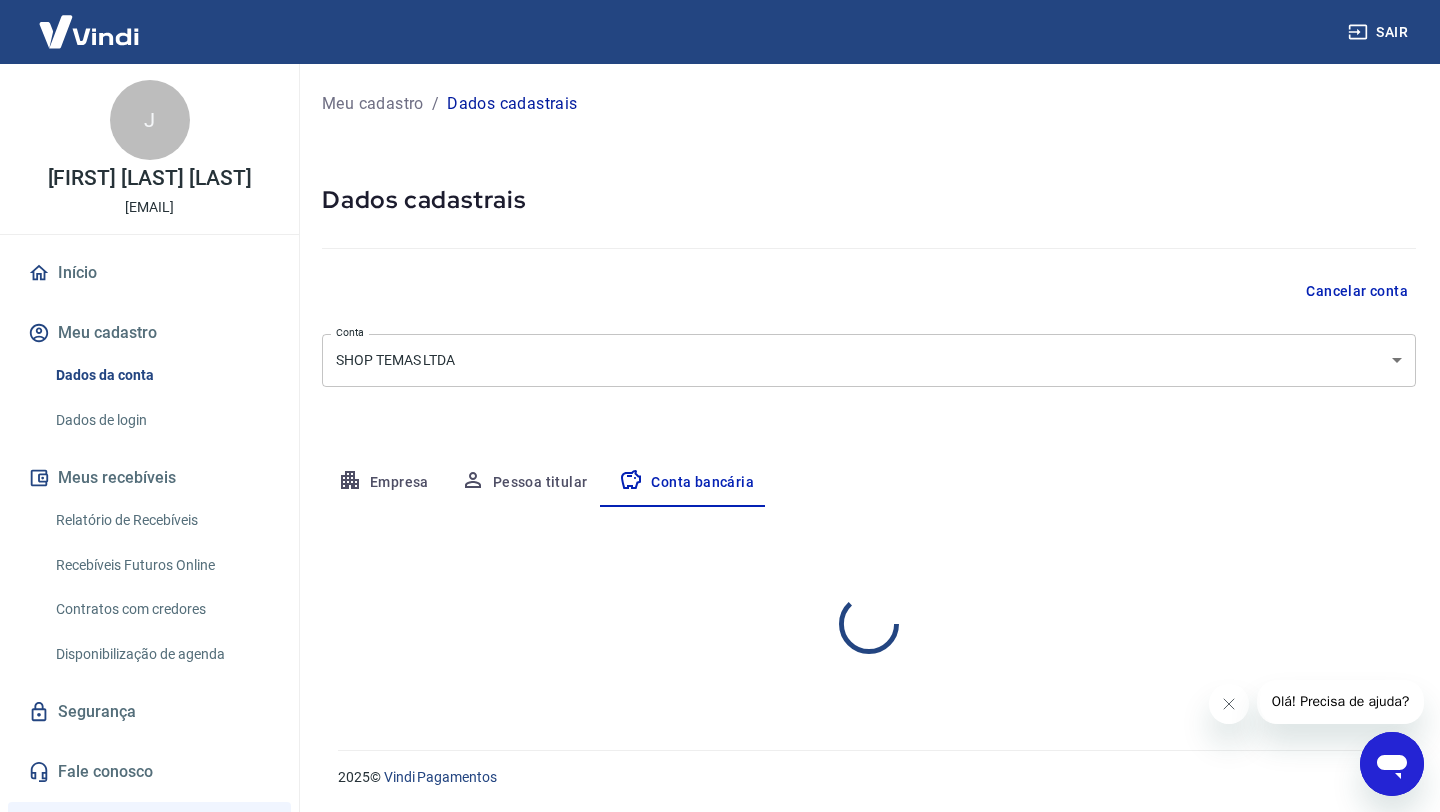 select on "1" 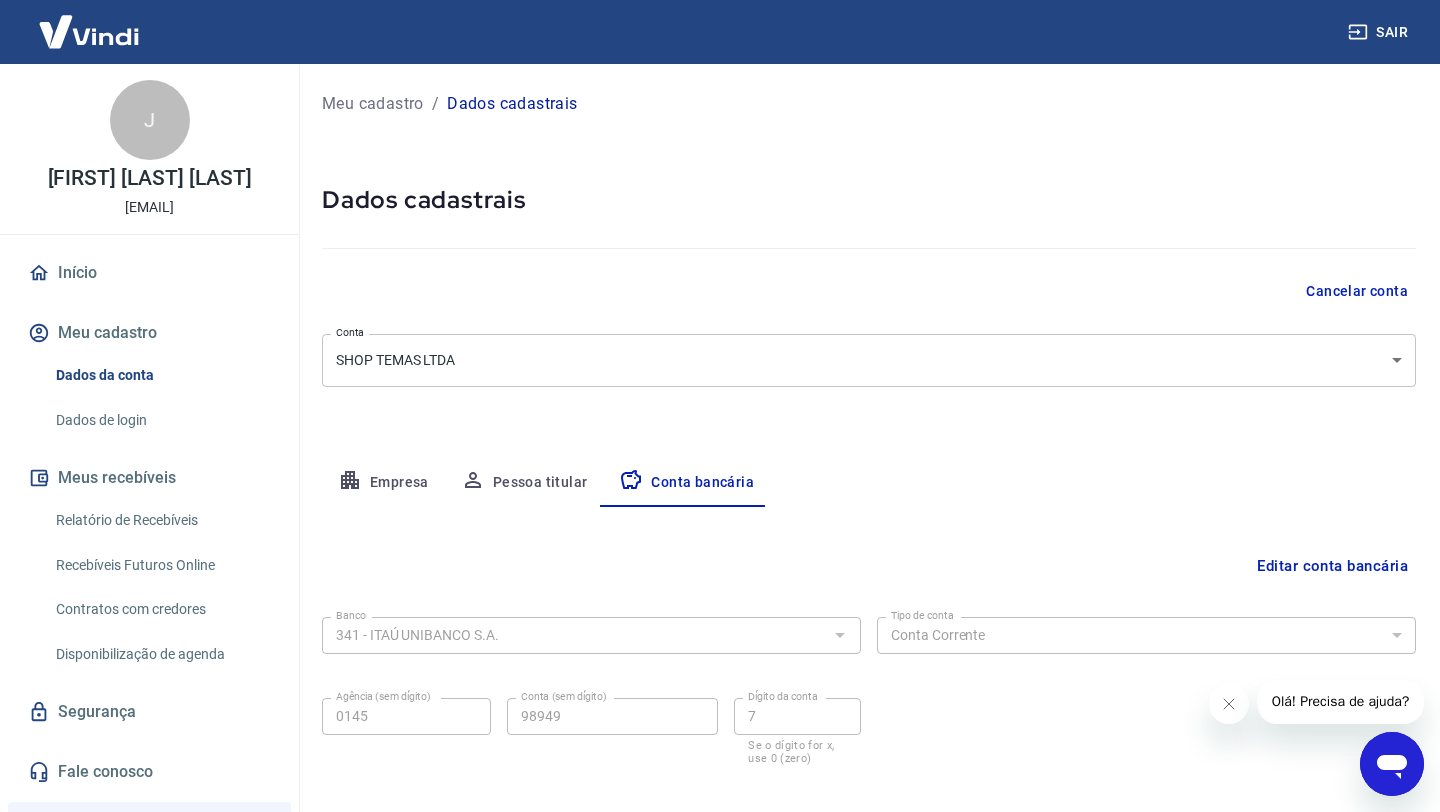scroll, scrollTop: 99, scrollLeft: 0, axis: vertical 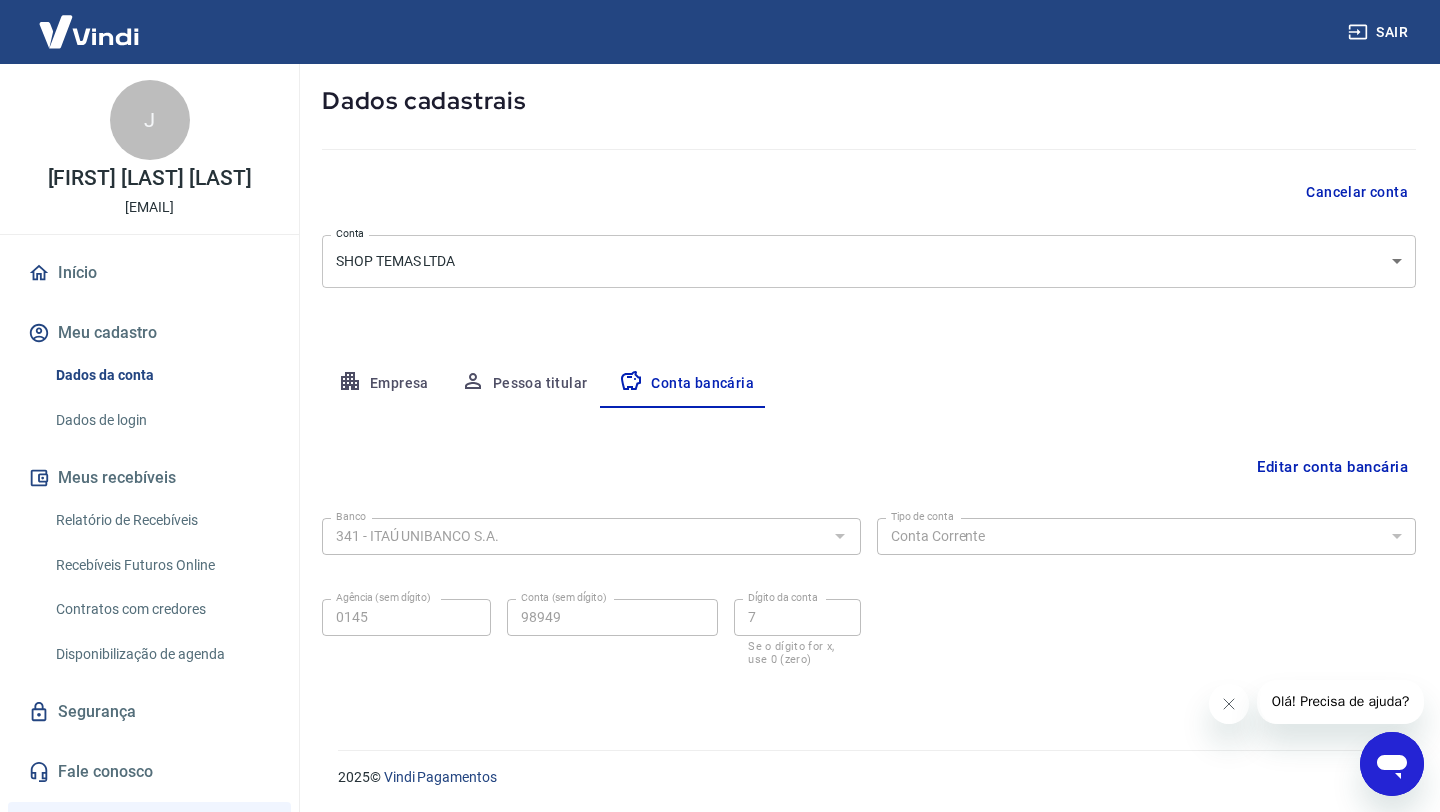 click on "Empresa" at bounding box center [383, 384] 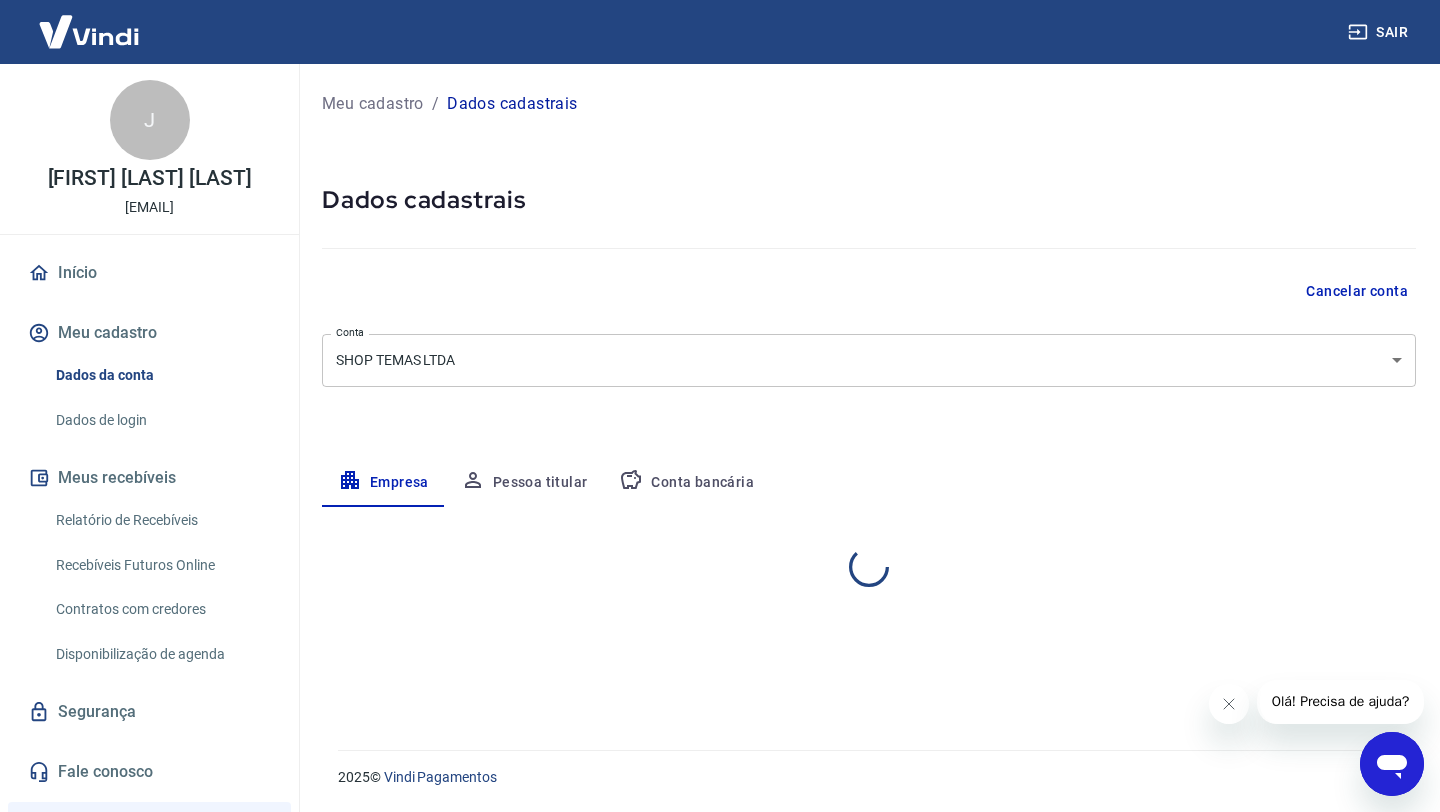 scroll, scrollTop: 0, scrollLeft: 0, axis: both 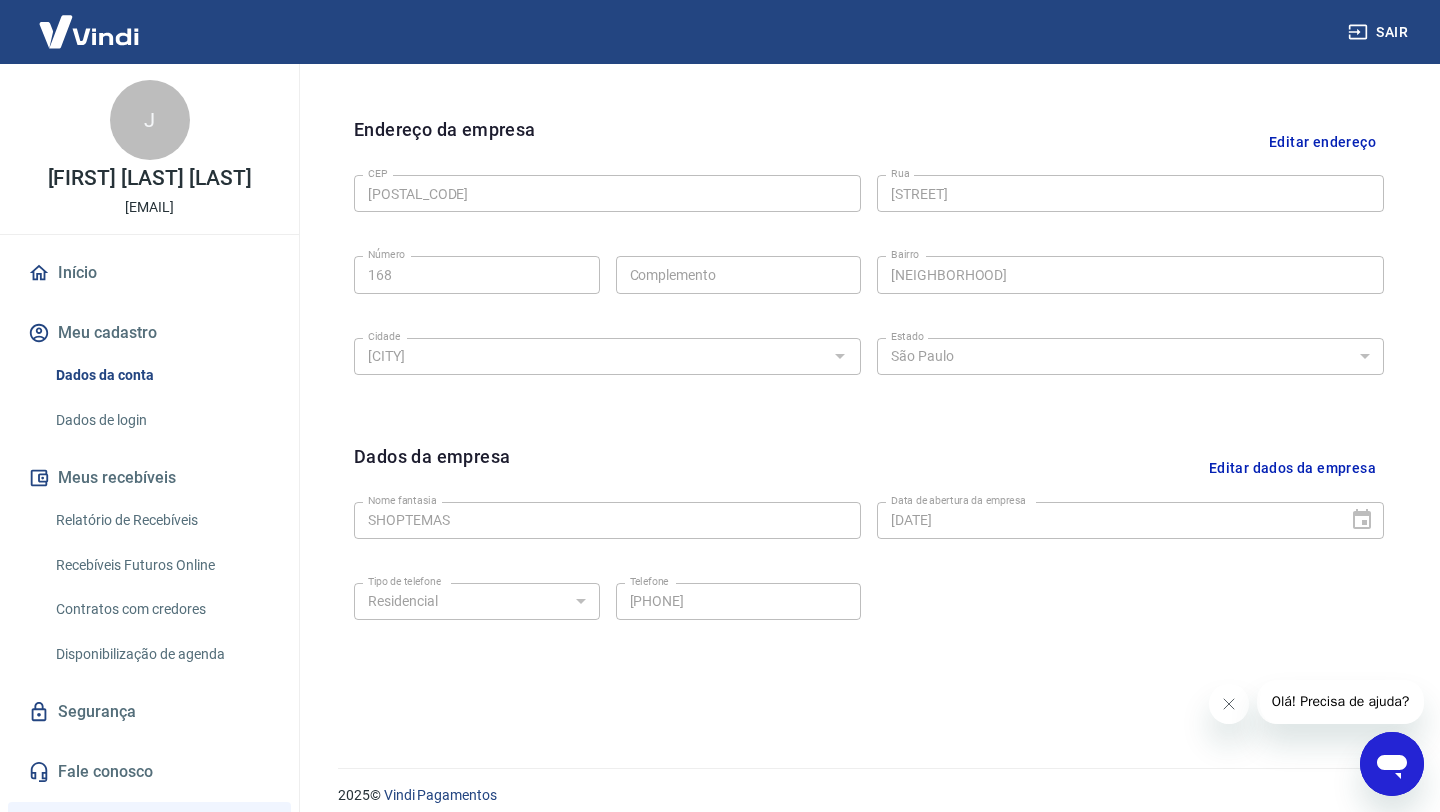 click on "Dados de login" at bounding box center [161, 420] 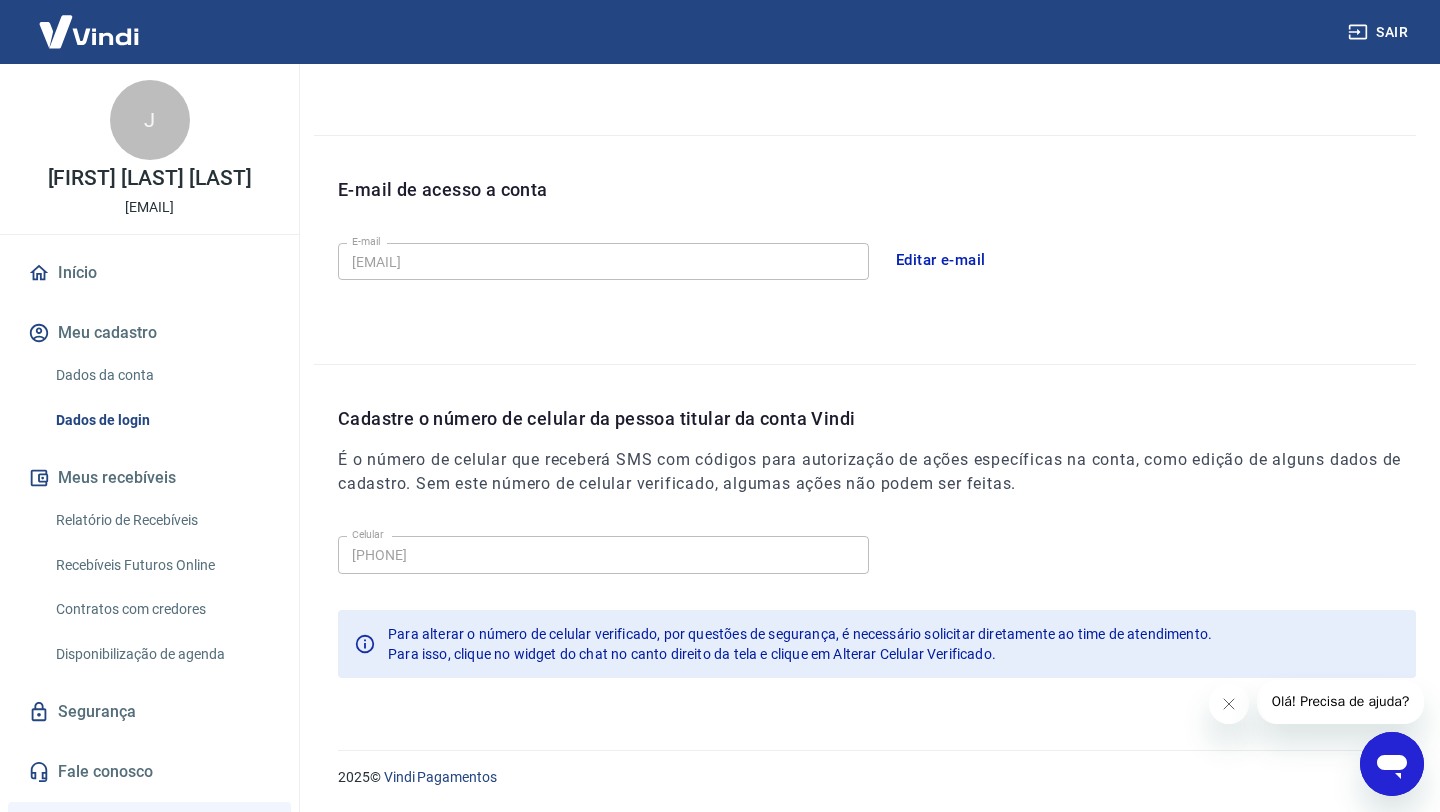 scroll, scrollTop: 450, scrollLeft: 0, axis: vertical 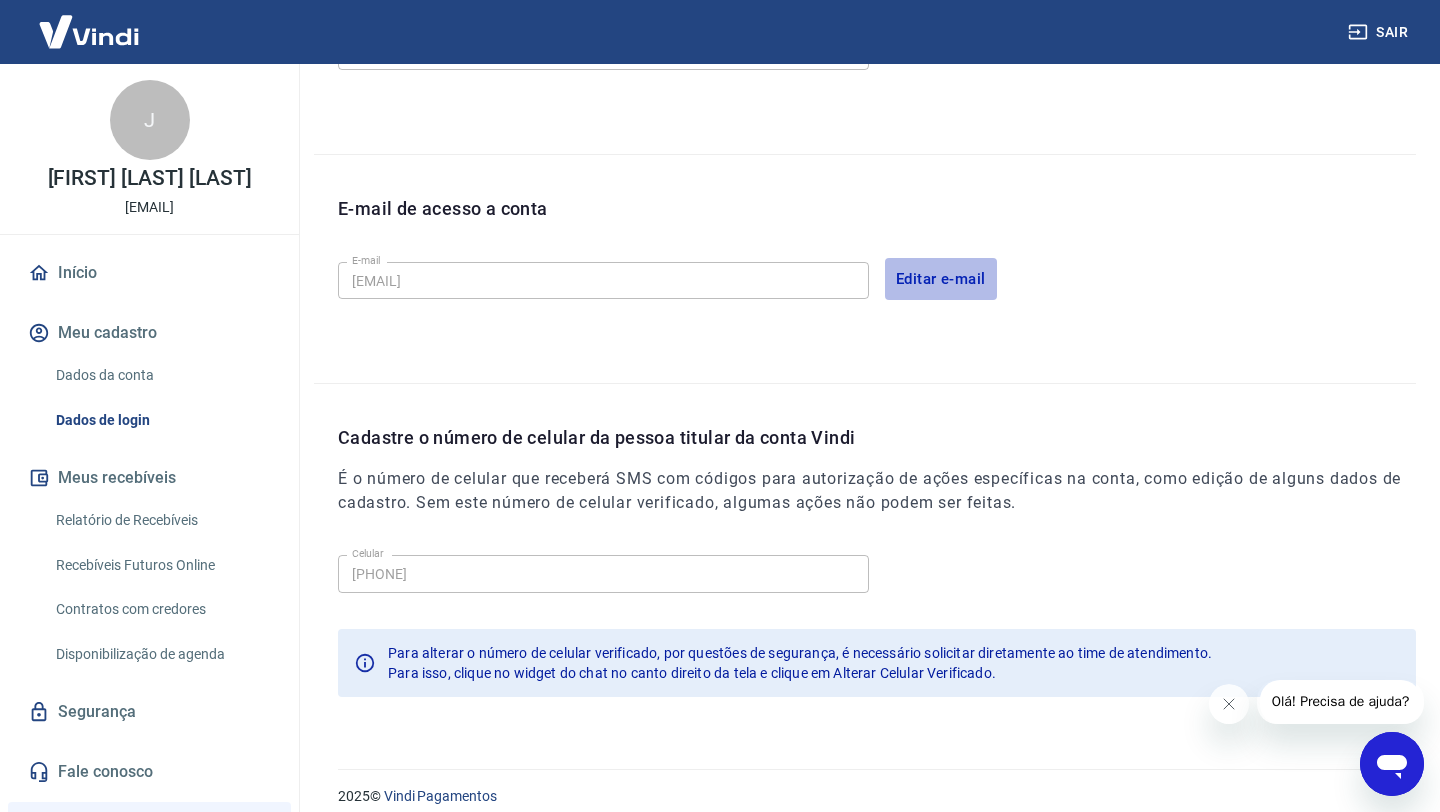 click on "Editar e-mail" at bounding box center (941, 279) 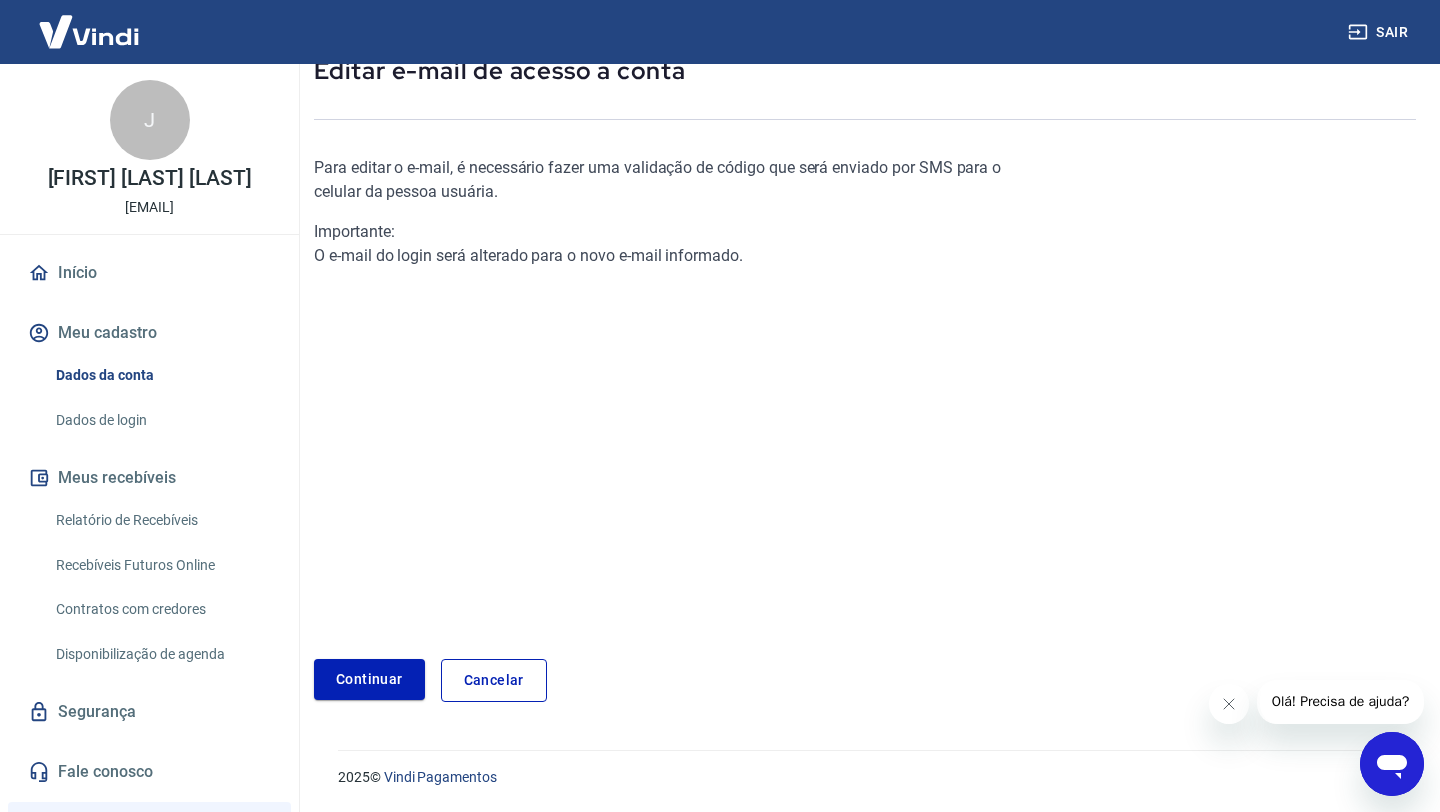scroll, scrollTop: 110, scrollLeft: 0, axis: vertical 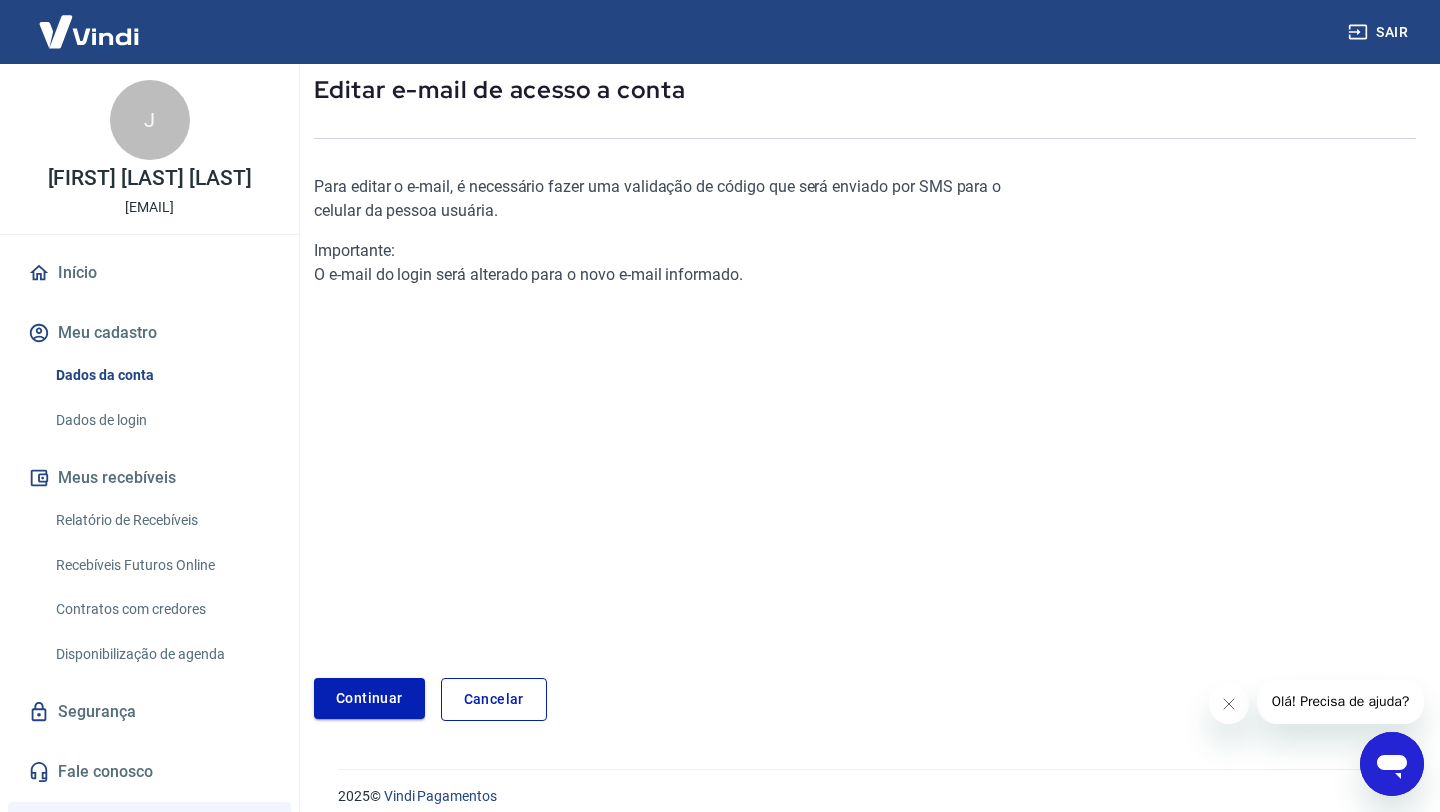 click on "Continuar" at bounding box center (369, 698) 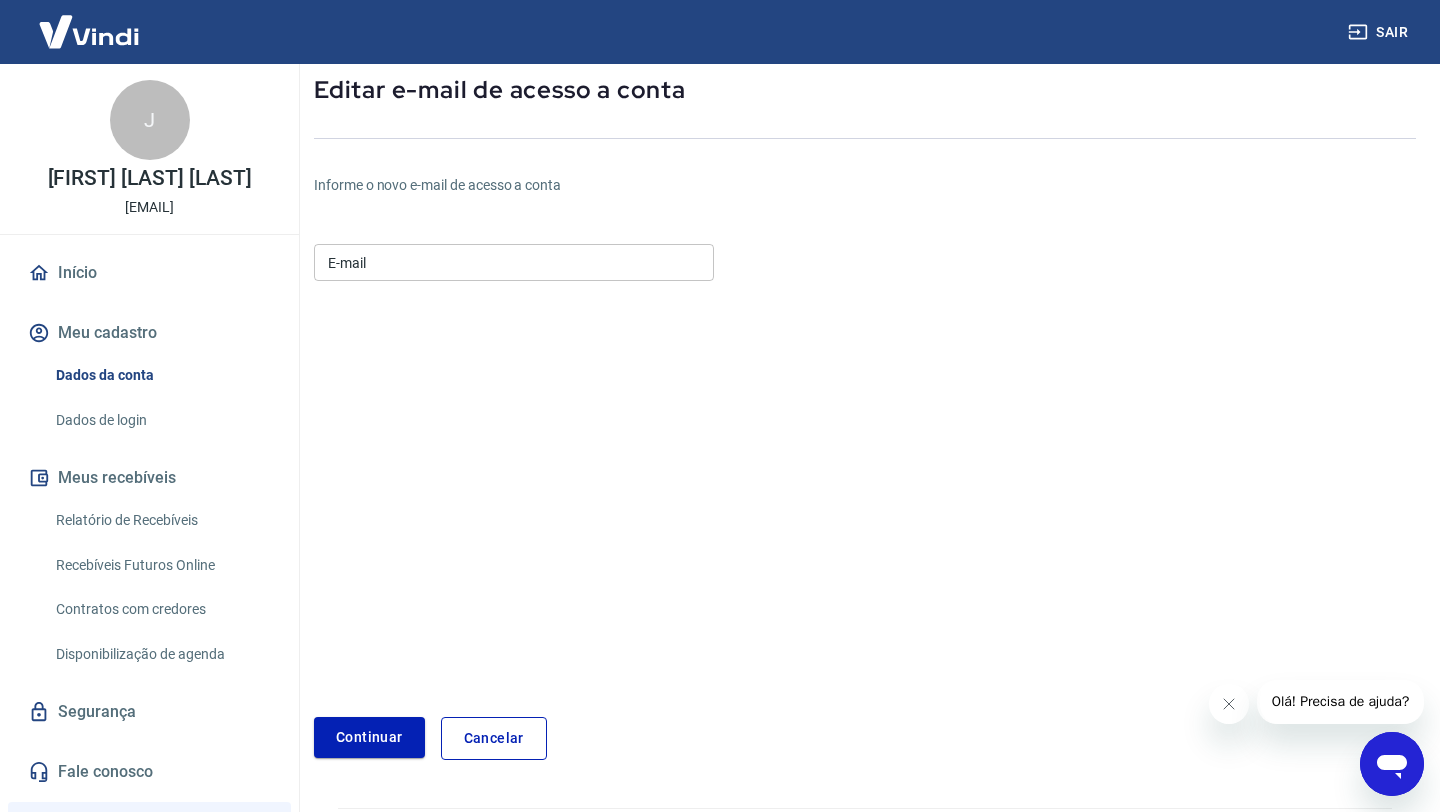scroll, scrollTop: 149, scrollLeft: 0, axis: vertical 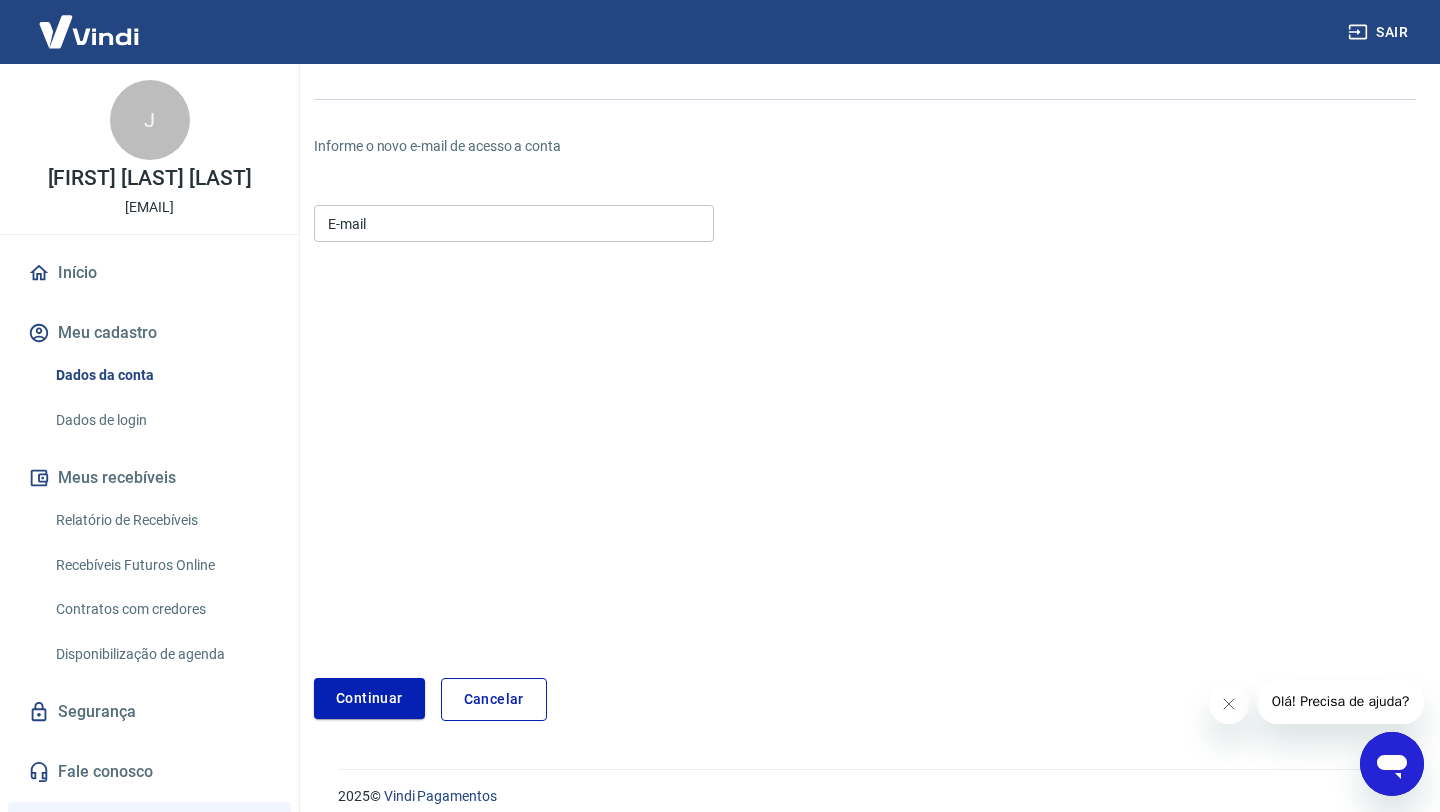 click on "E-mail" at bounding box center [514, 223] 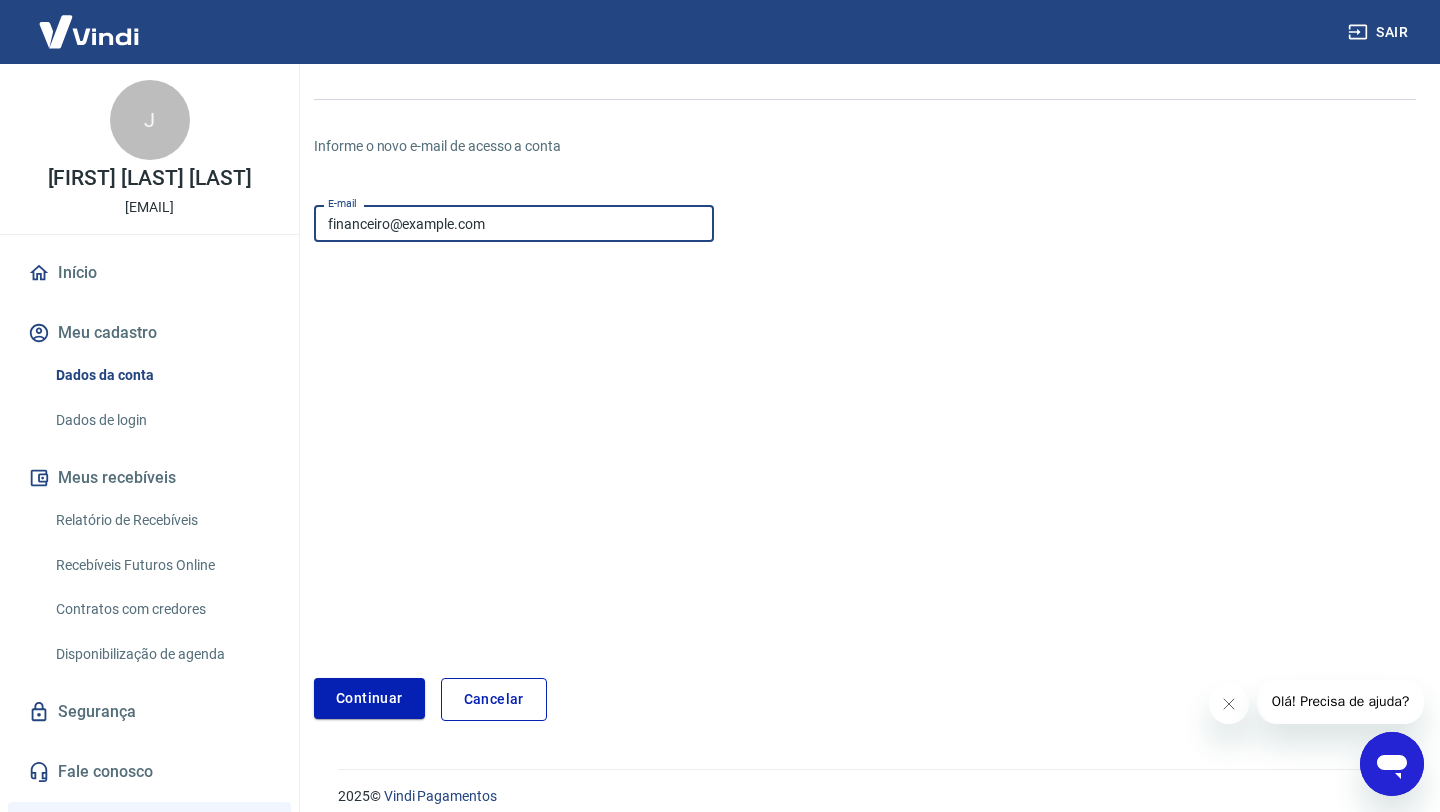 type on "financeiro@shoptemas.com.br" 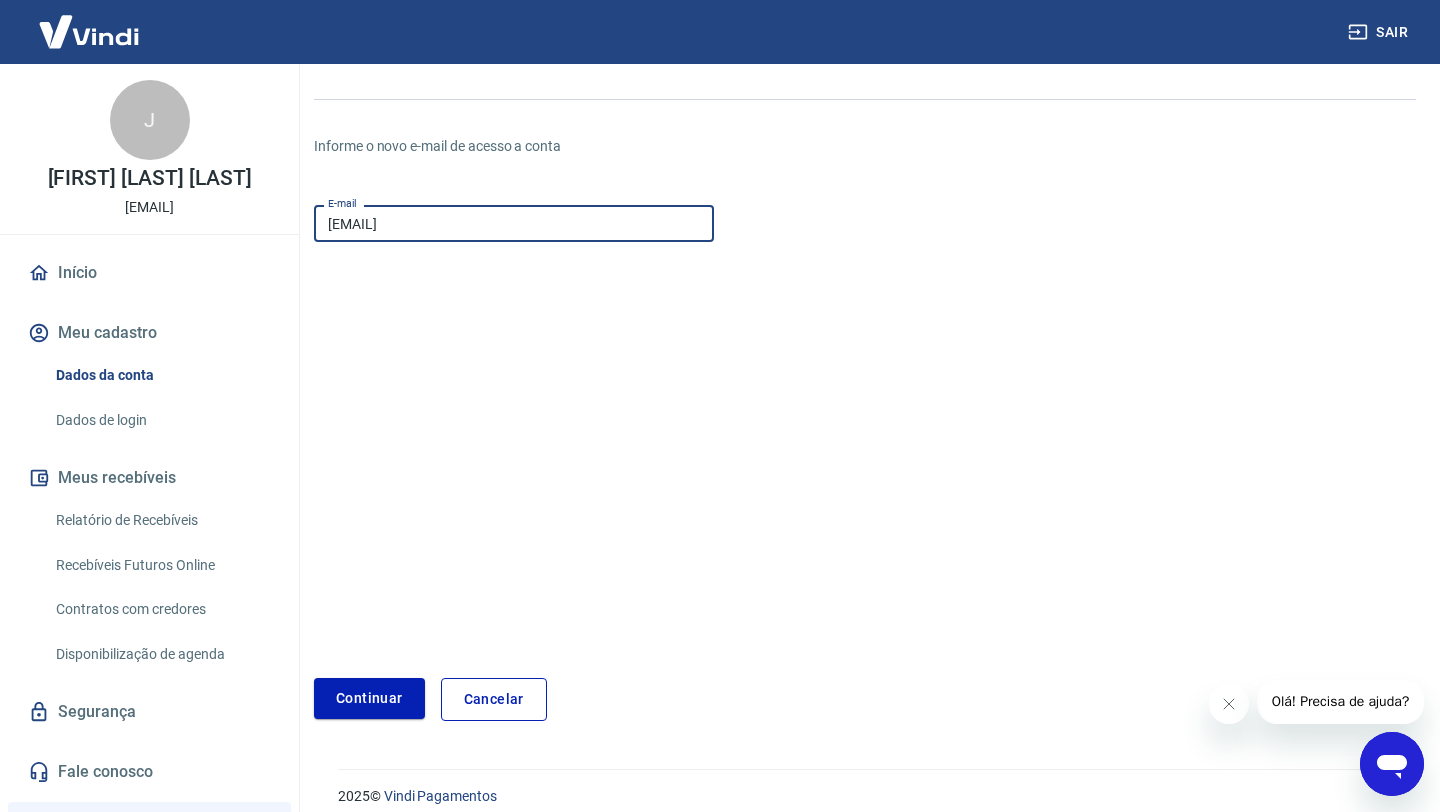 click on "E-mail financeiro@shoptemas.com.br E-mail Continuar Cancelar" at bounding box center (681, 459) 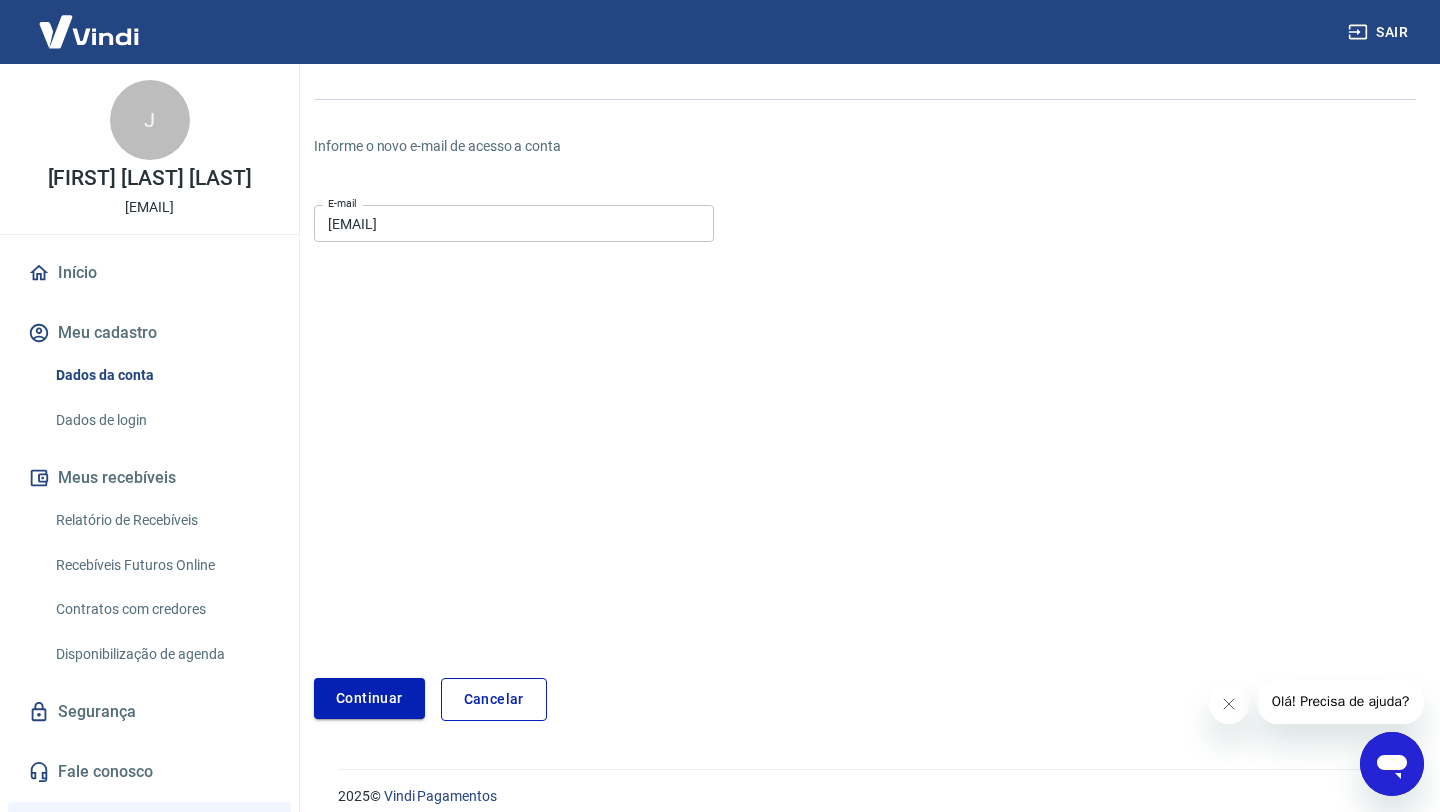 click on "Continuar" at bounding box center [369, 698] 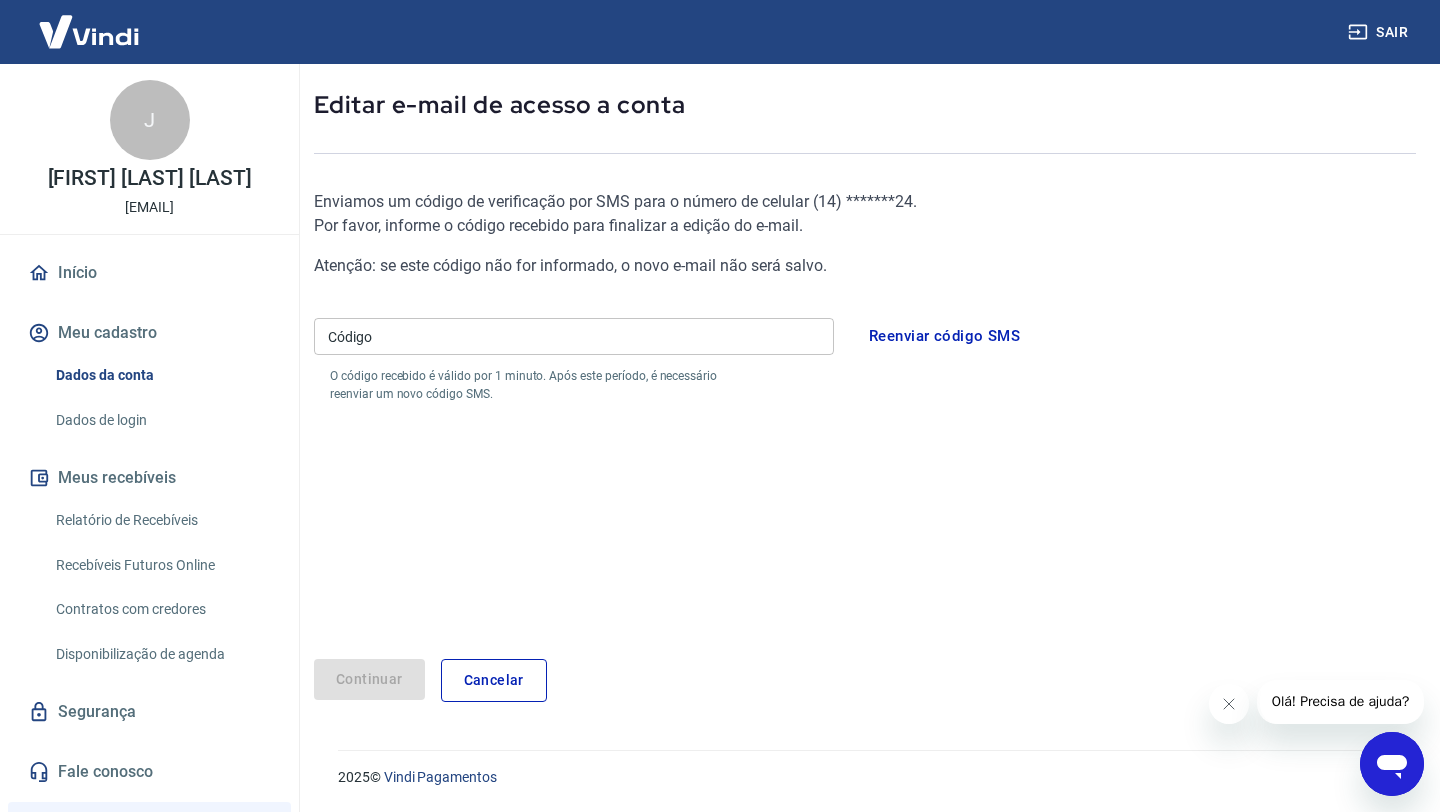 scroll, scrollTop: 76, scrollLeft: 0, axis: vertical 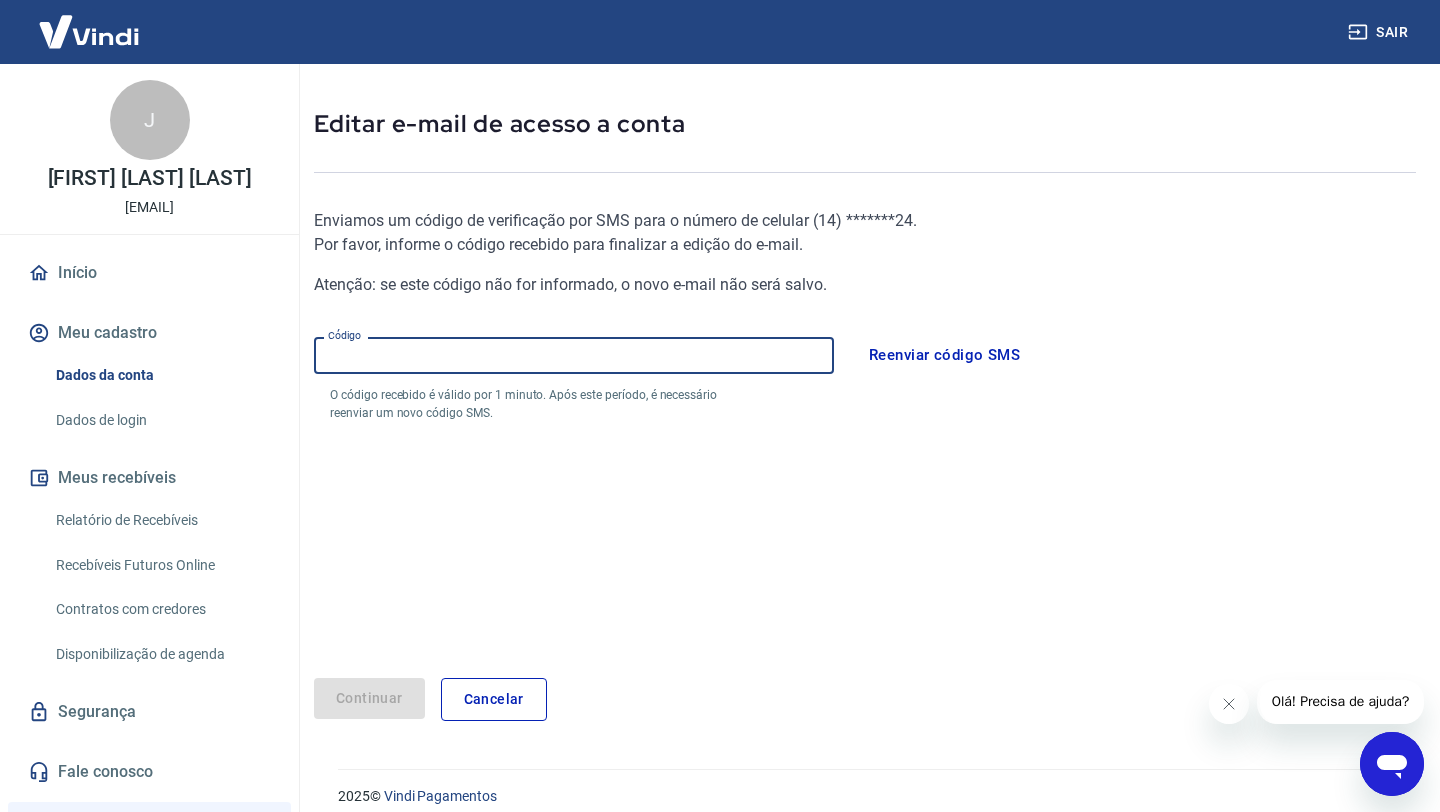 click on "Código" at bounding box center (574, 355) 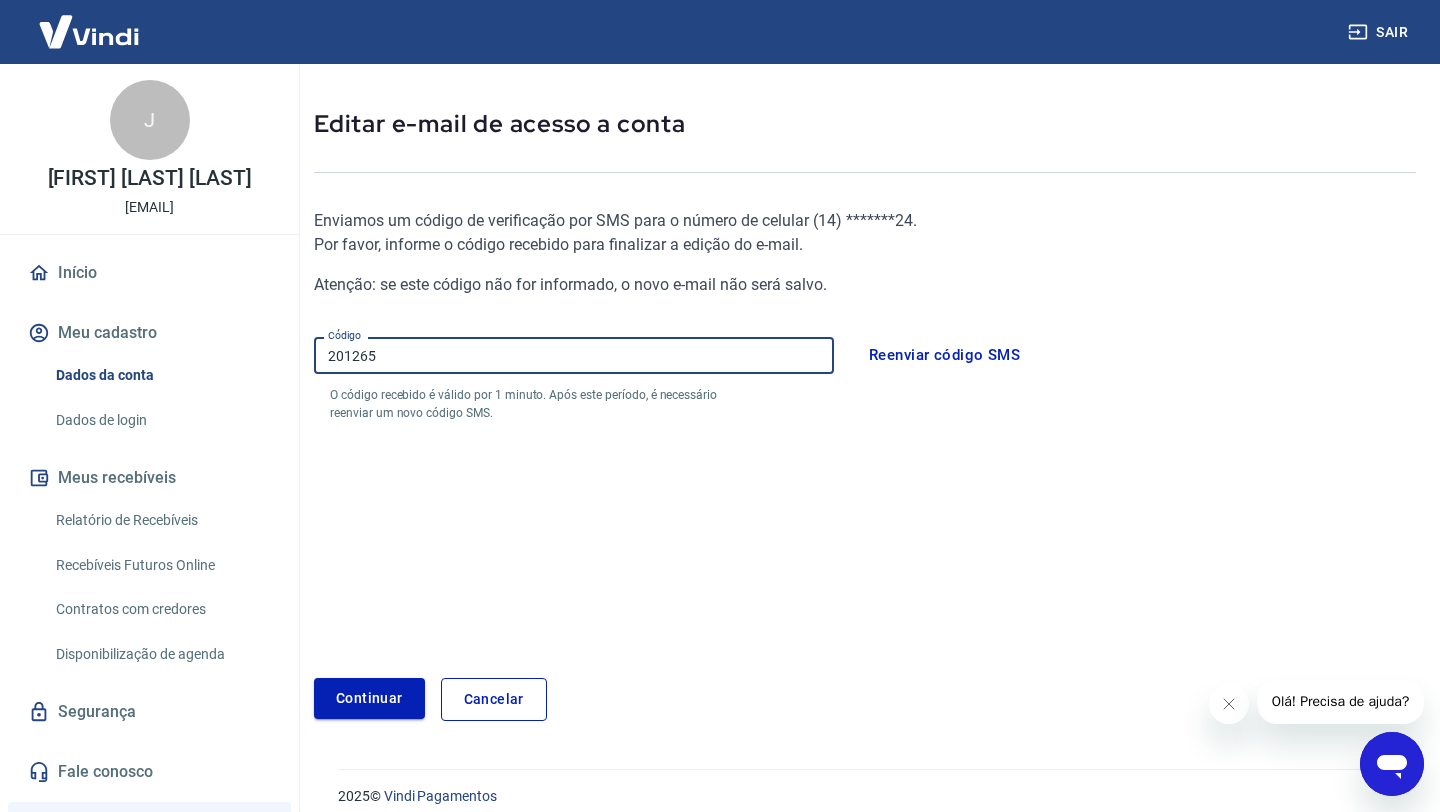 type on "201265" 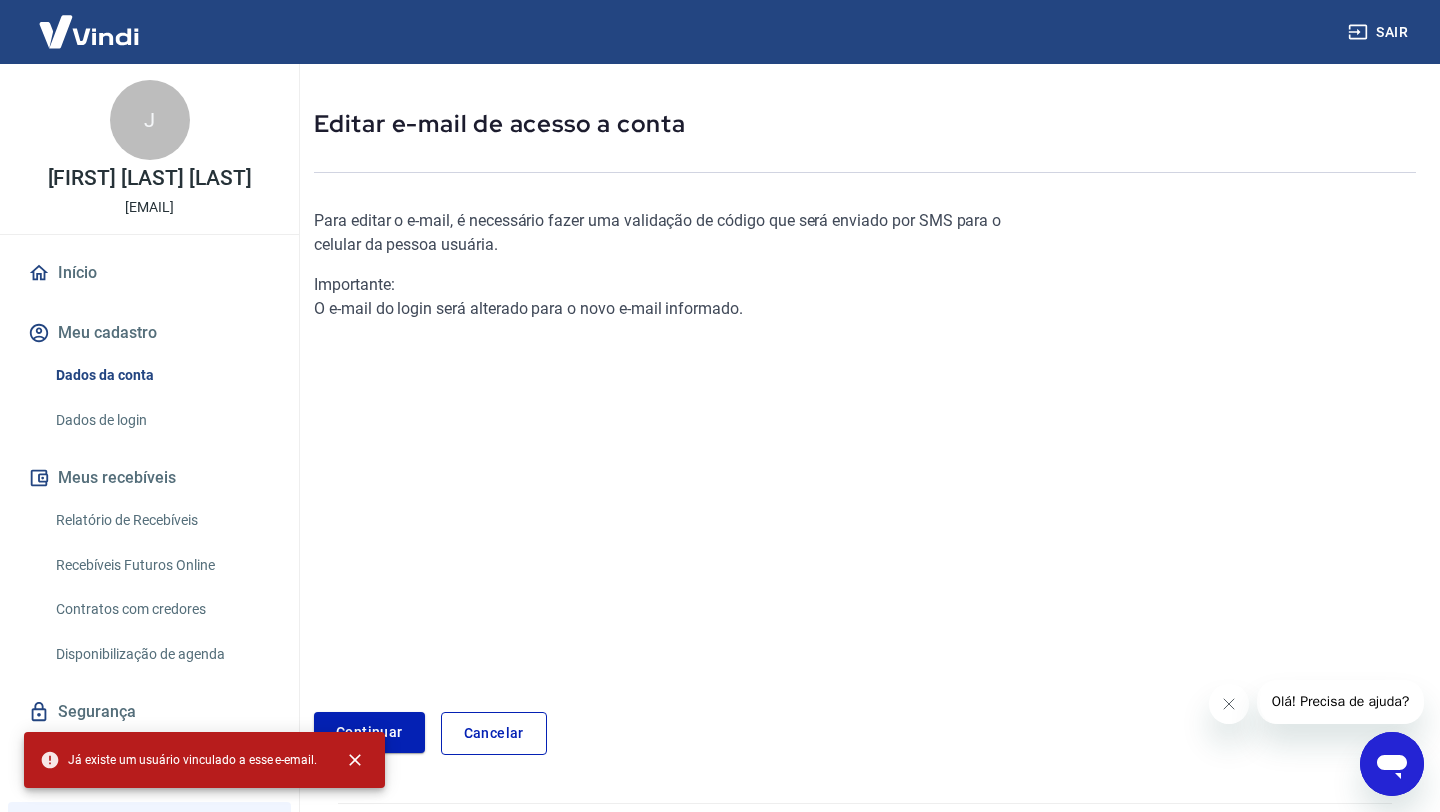 scroll, scrollTop: 110, scrollLeft: 0, axis: vertical 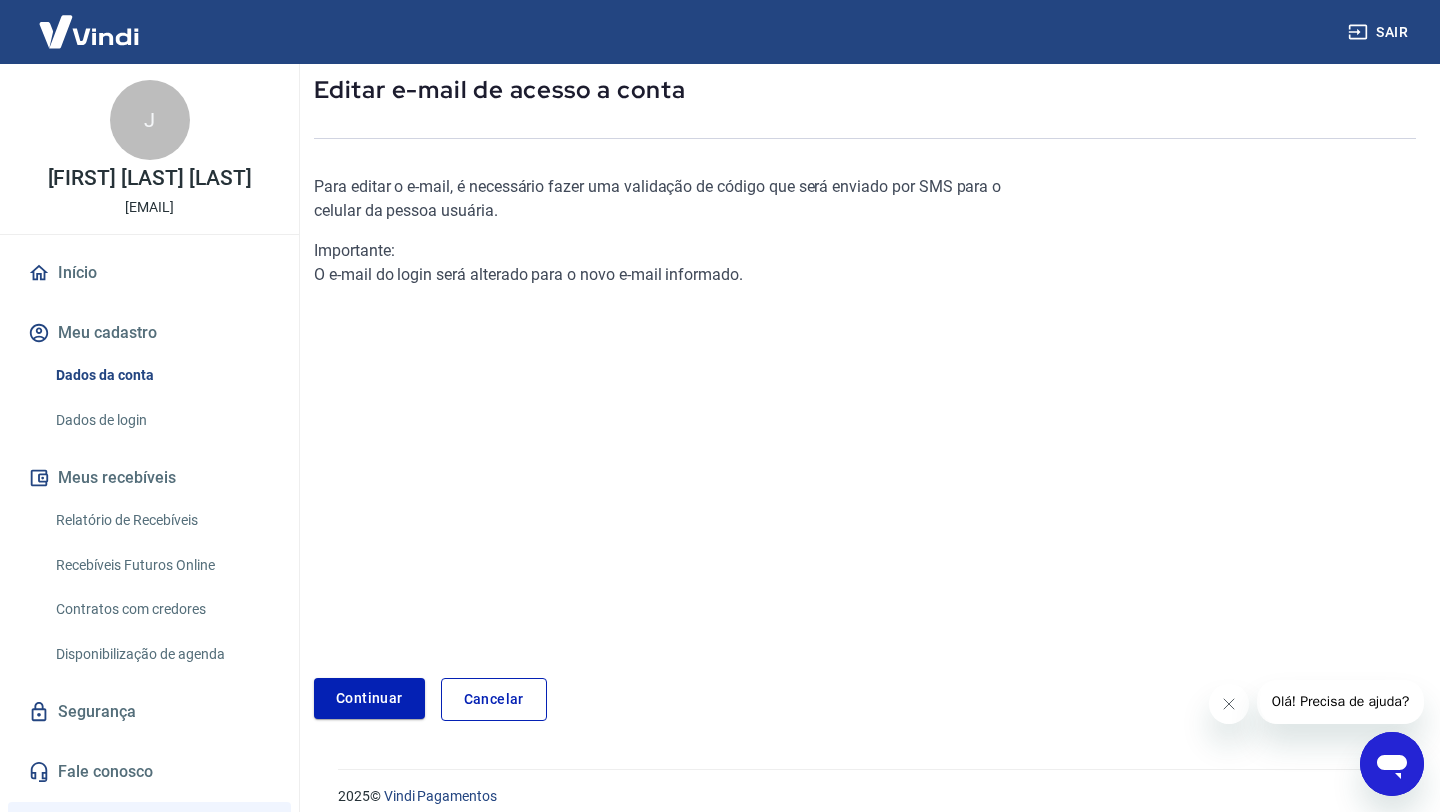 click on "Para editar o e-mail, é necessário fazer uma validação de código que será enviado por SMS para o celular da pessoa usuária. Importante:  O e-mail do login será alterado para o novo e-mail informado. Continuar Cancelar" at bounding box center (865, 432) 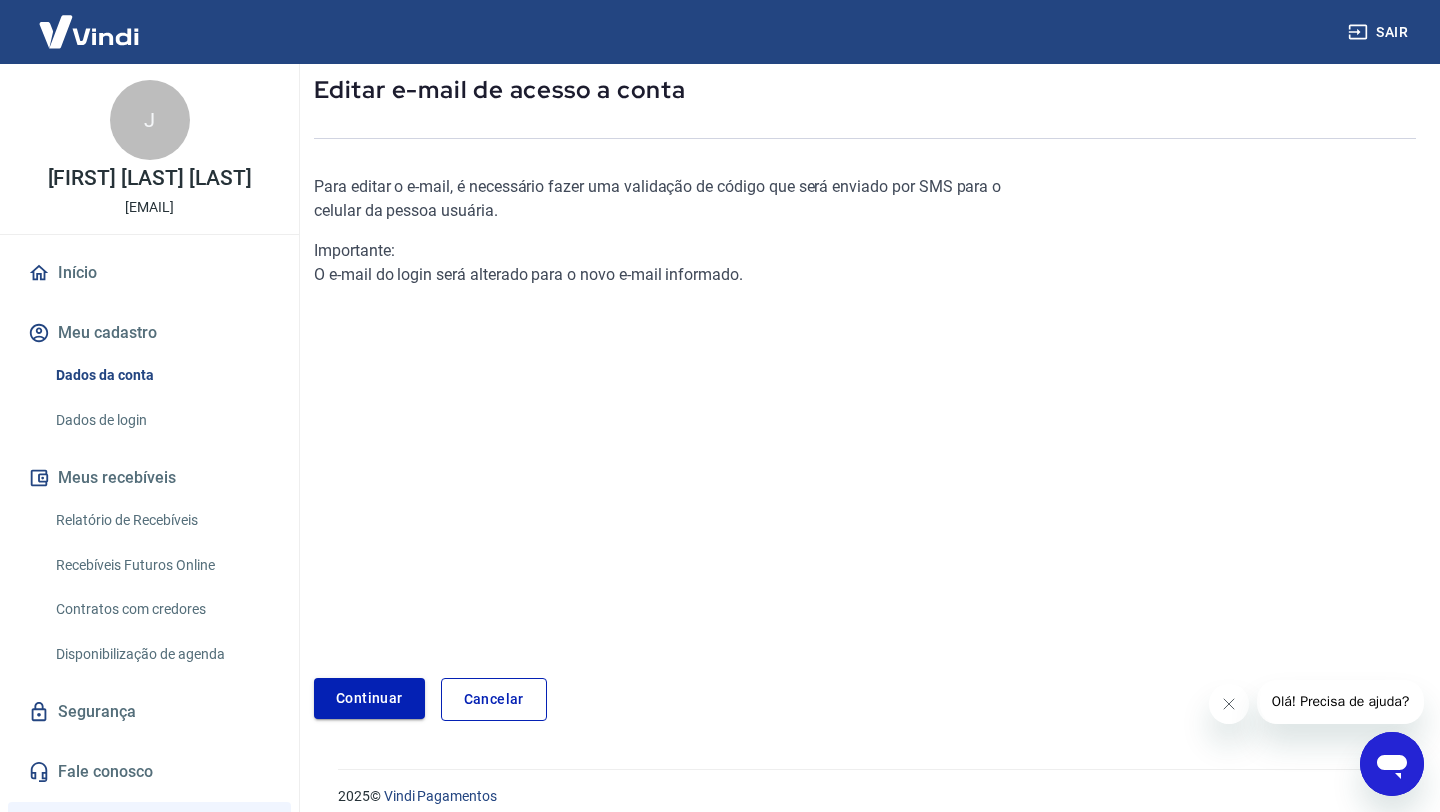 click on "Continuar" at bounding box center (369, 698) 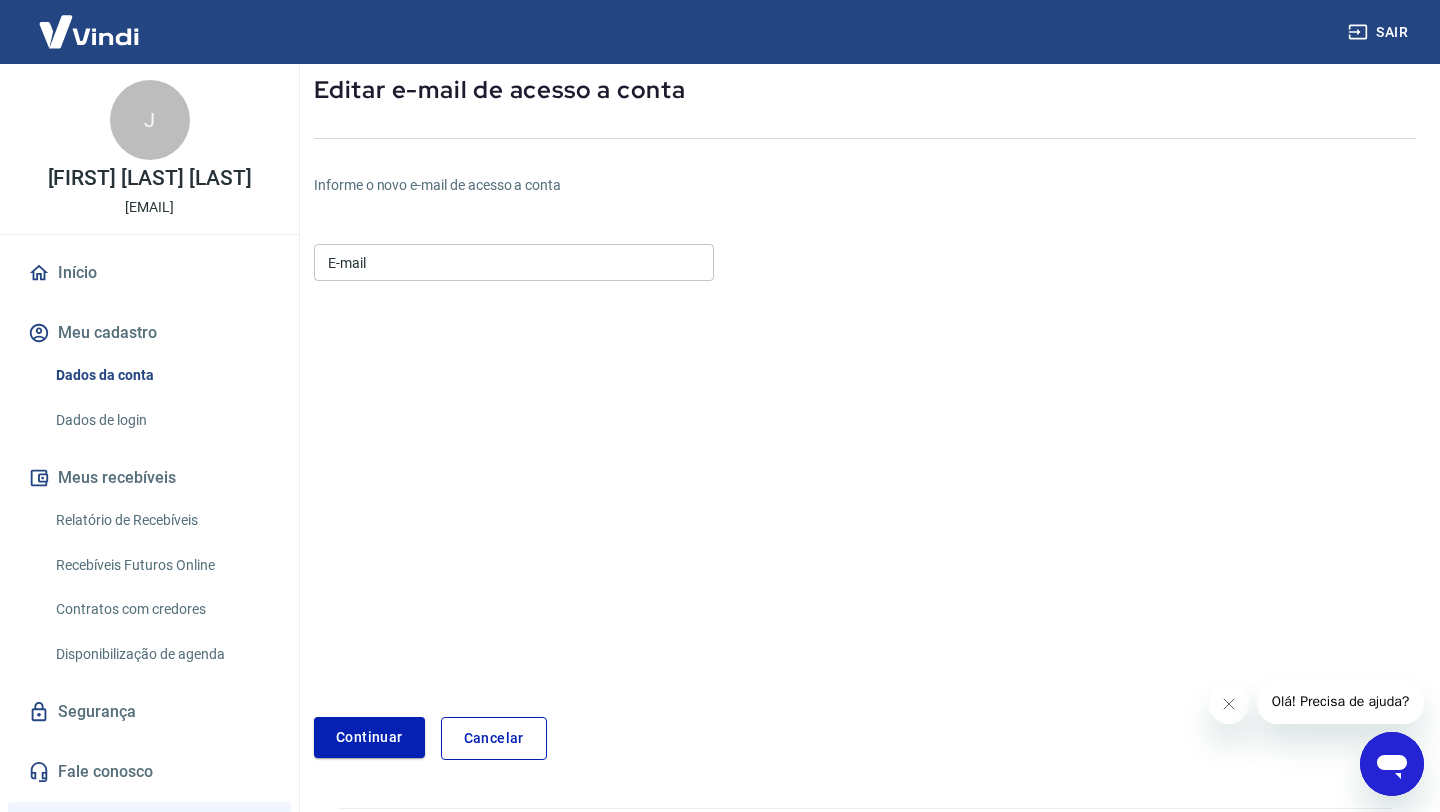 scroll, scrollTop: 149, scrollLeft: 0, axis: vertical 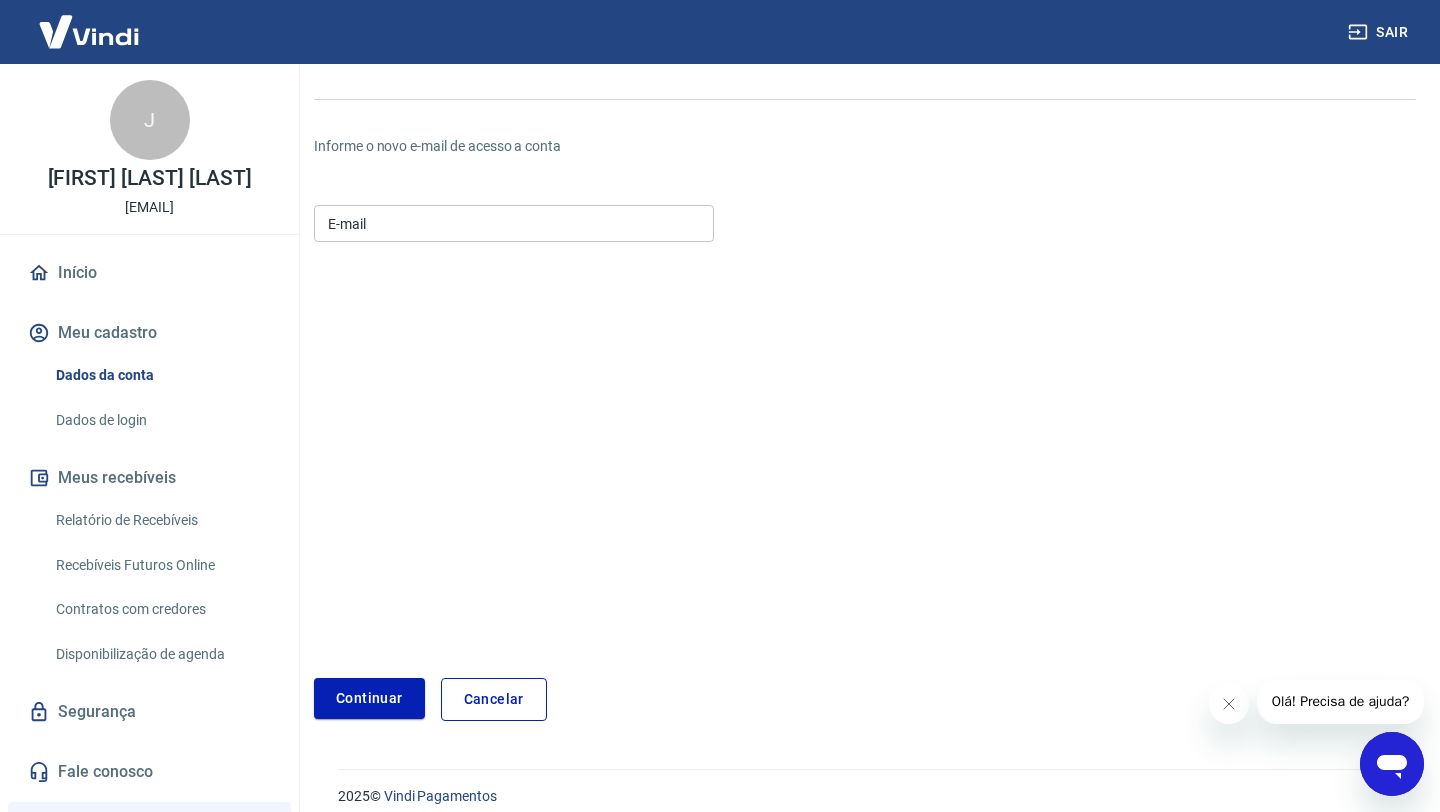 click on "E-mail" at bounding box center (514, 223) 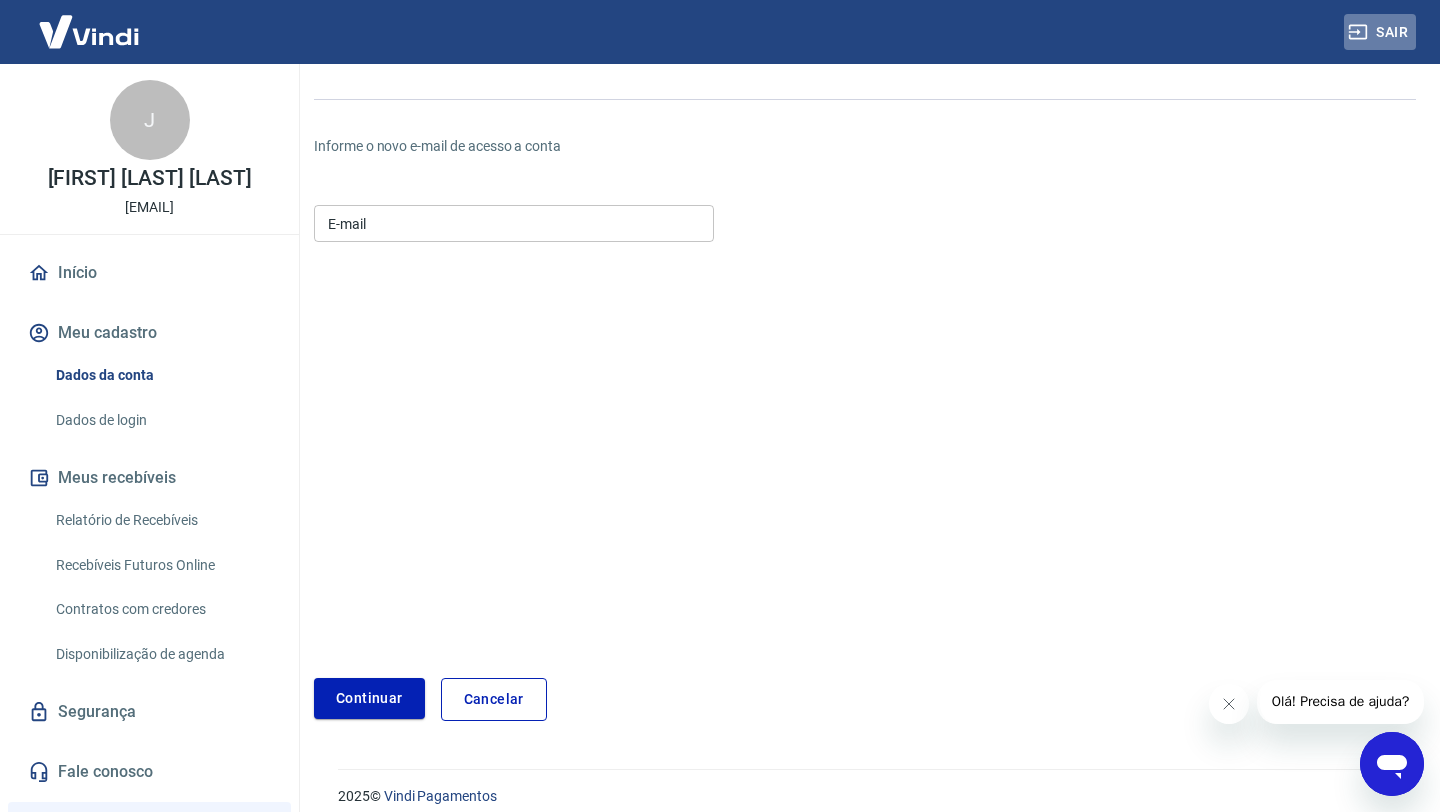 click on "Sair" at bounding box center (1380, 32) 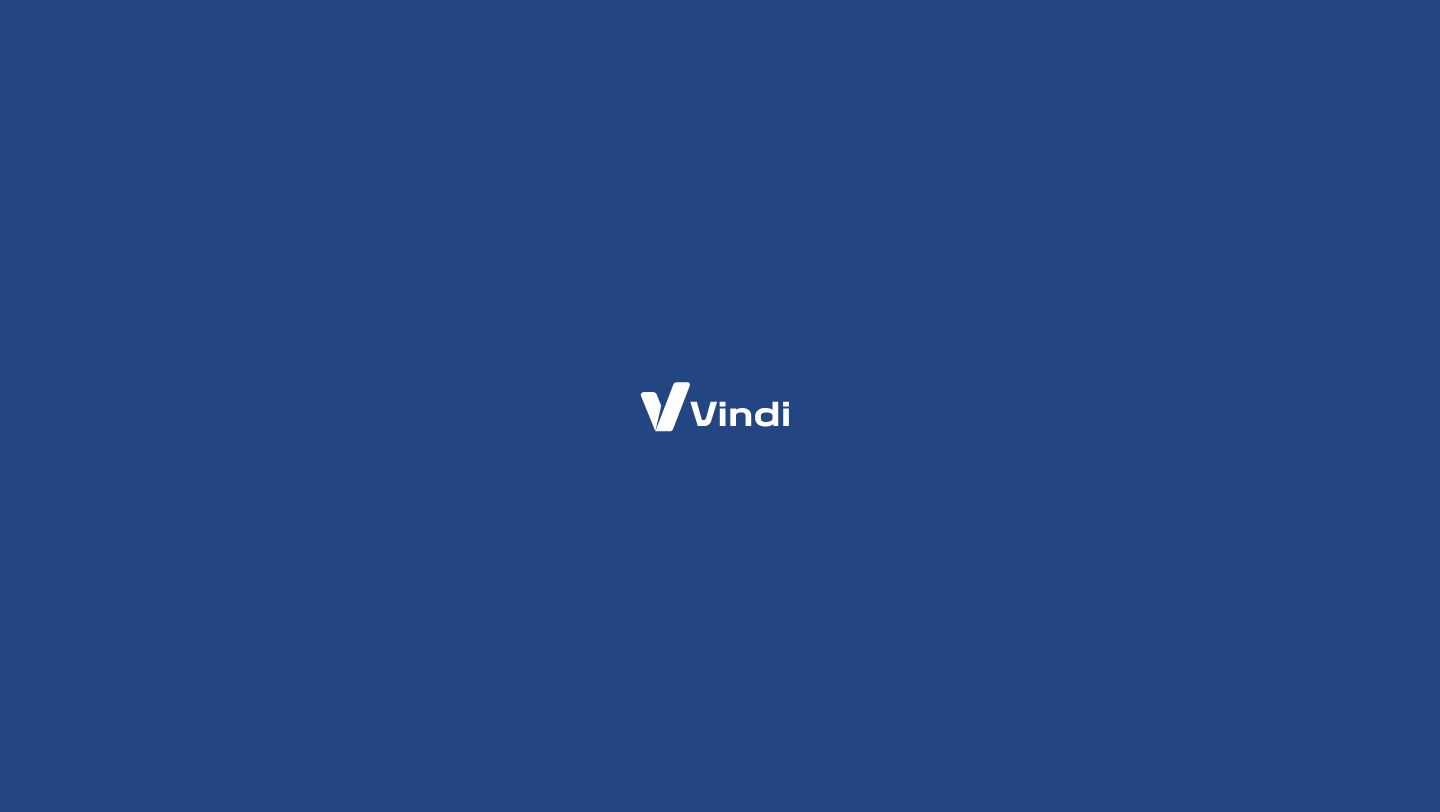 scroll, scrollTop: 0, scrollLeft: 0, axis: both 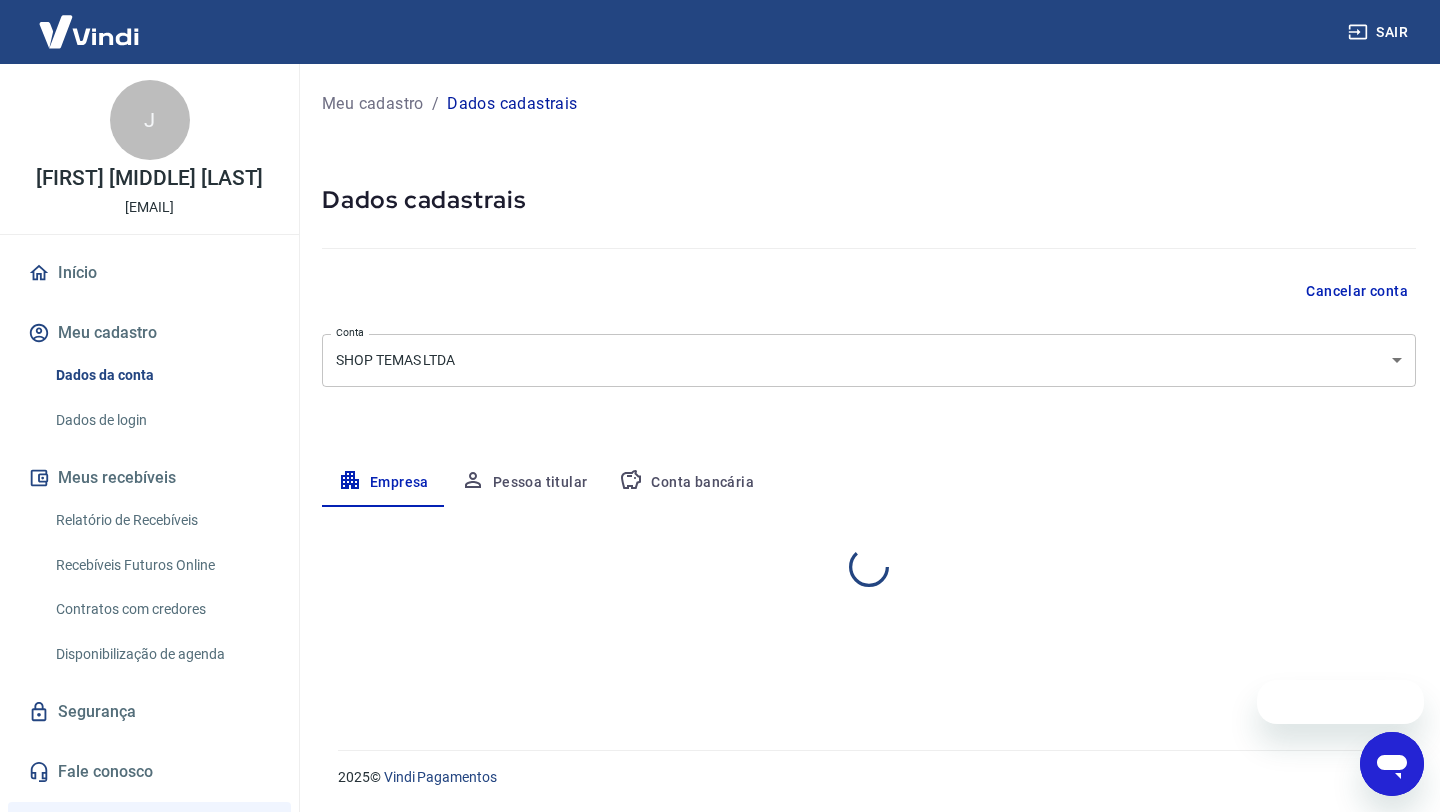 select on "SP" 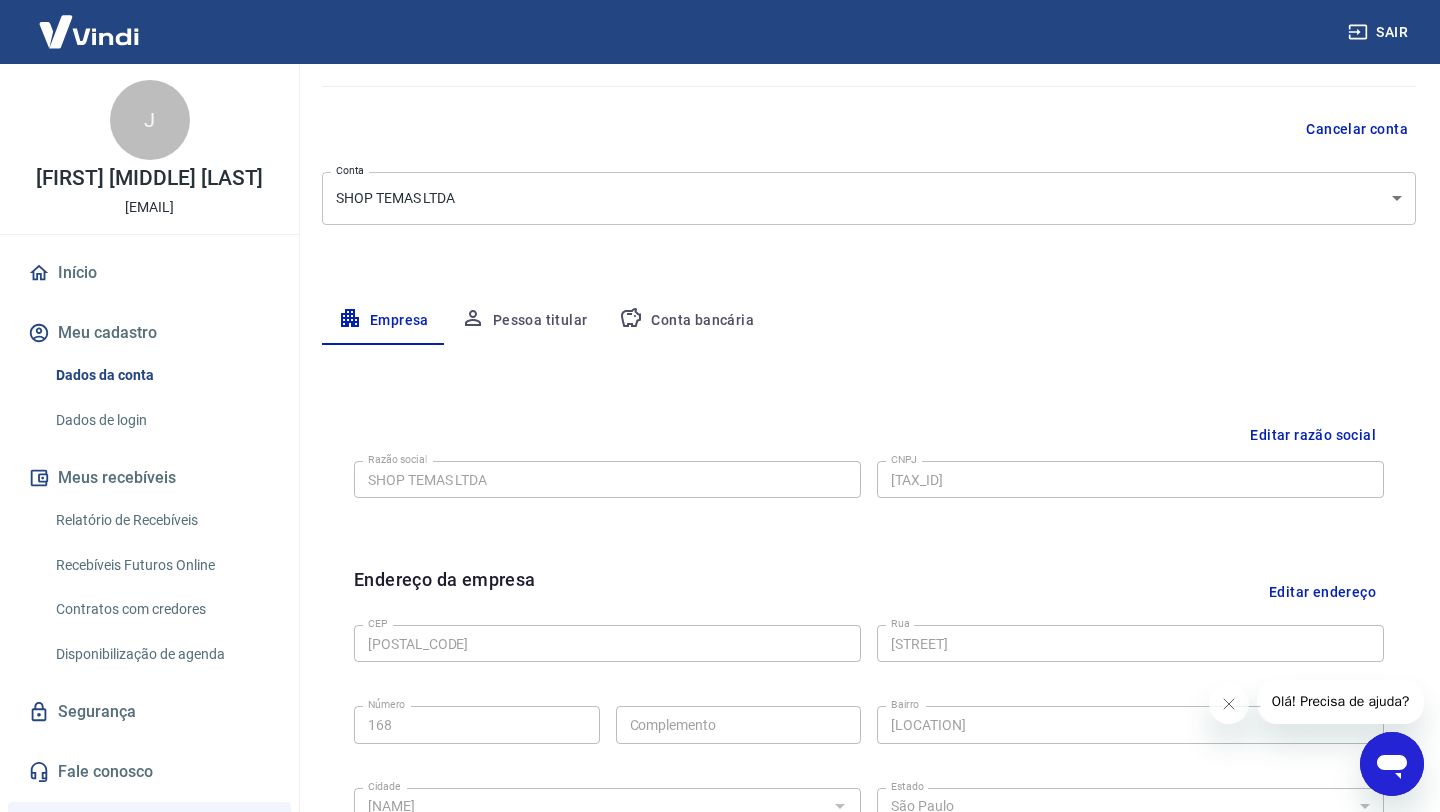 scroll, scrollTop: 163, scrollLeft: 0, axis: vertical 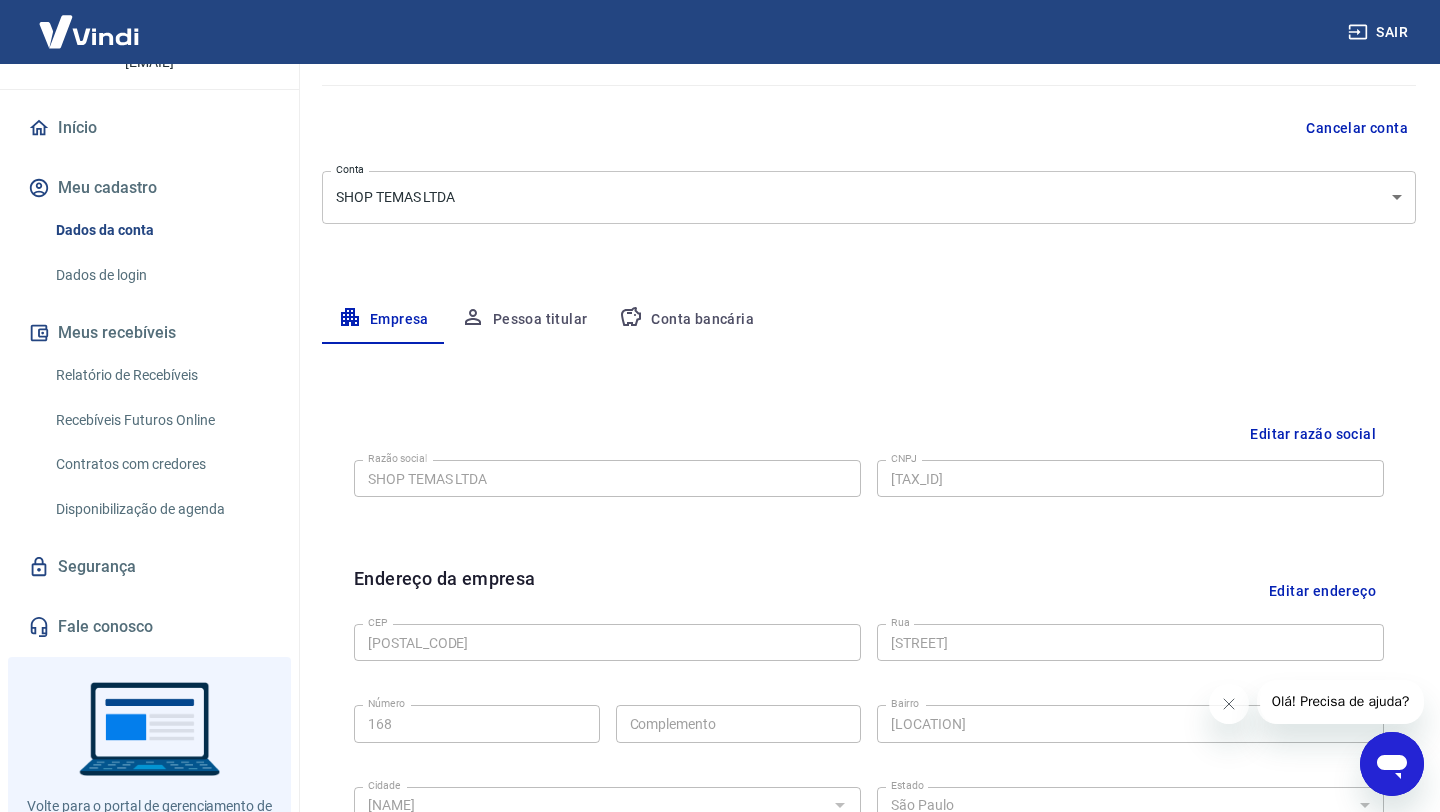 click on "Segurança" at bounding box center [149, 567] 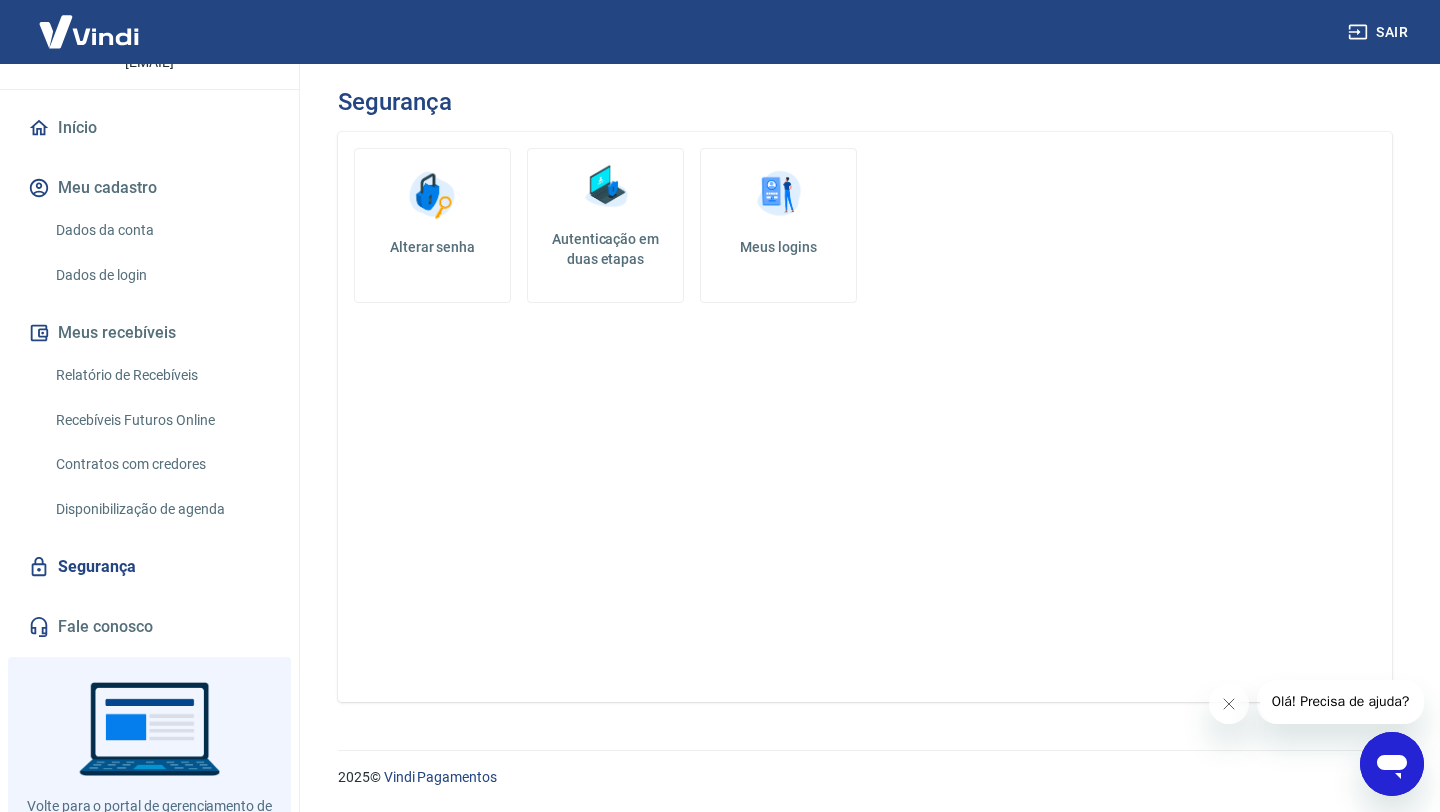 scroll, scrollTop: 0, scrollLeft: 0, axis: both 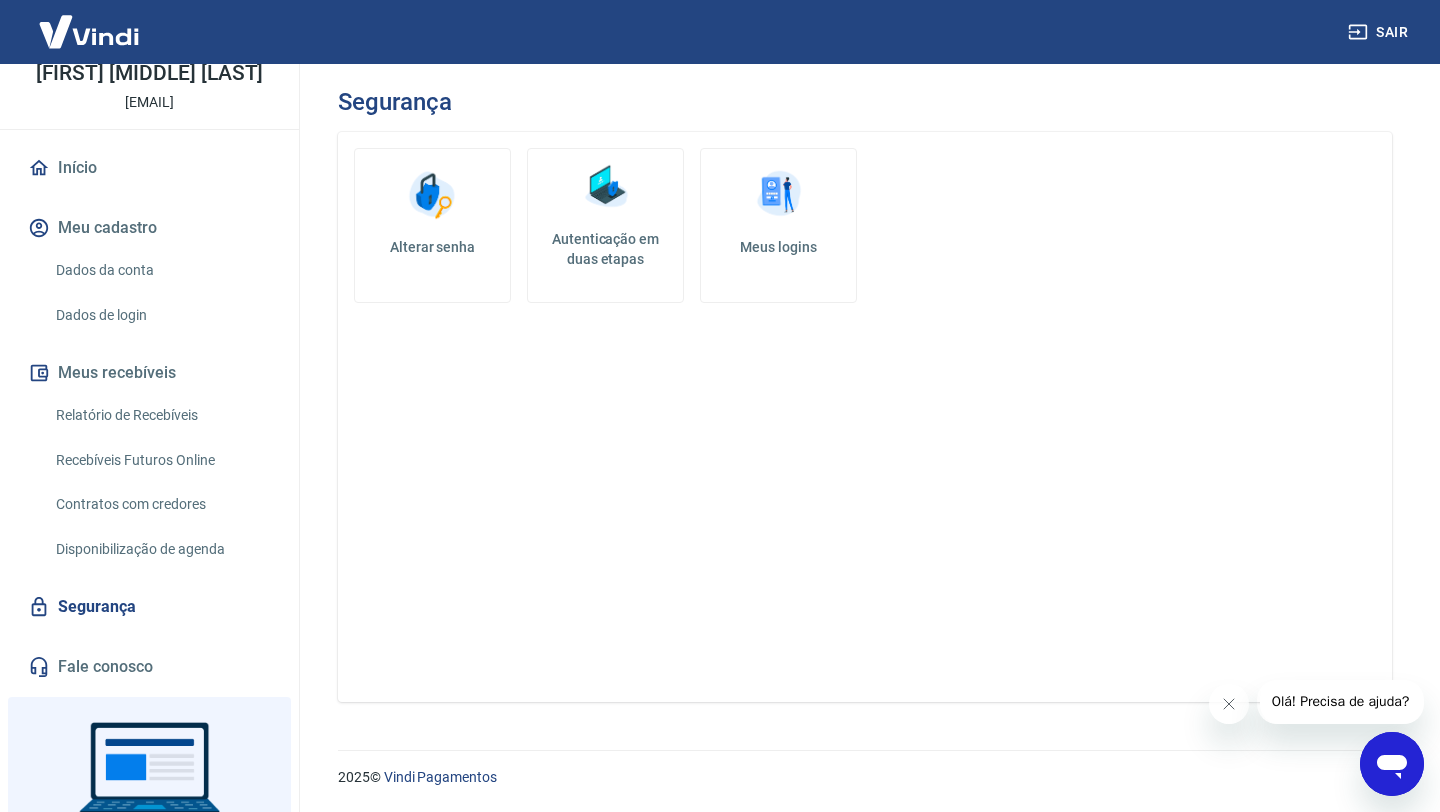 click on "Dados de login" at bounding box center (161, 315) 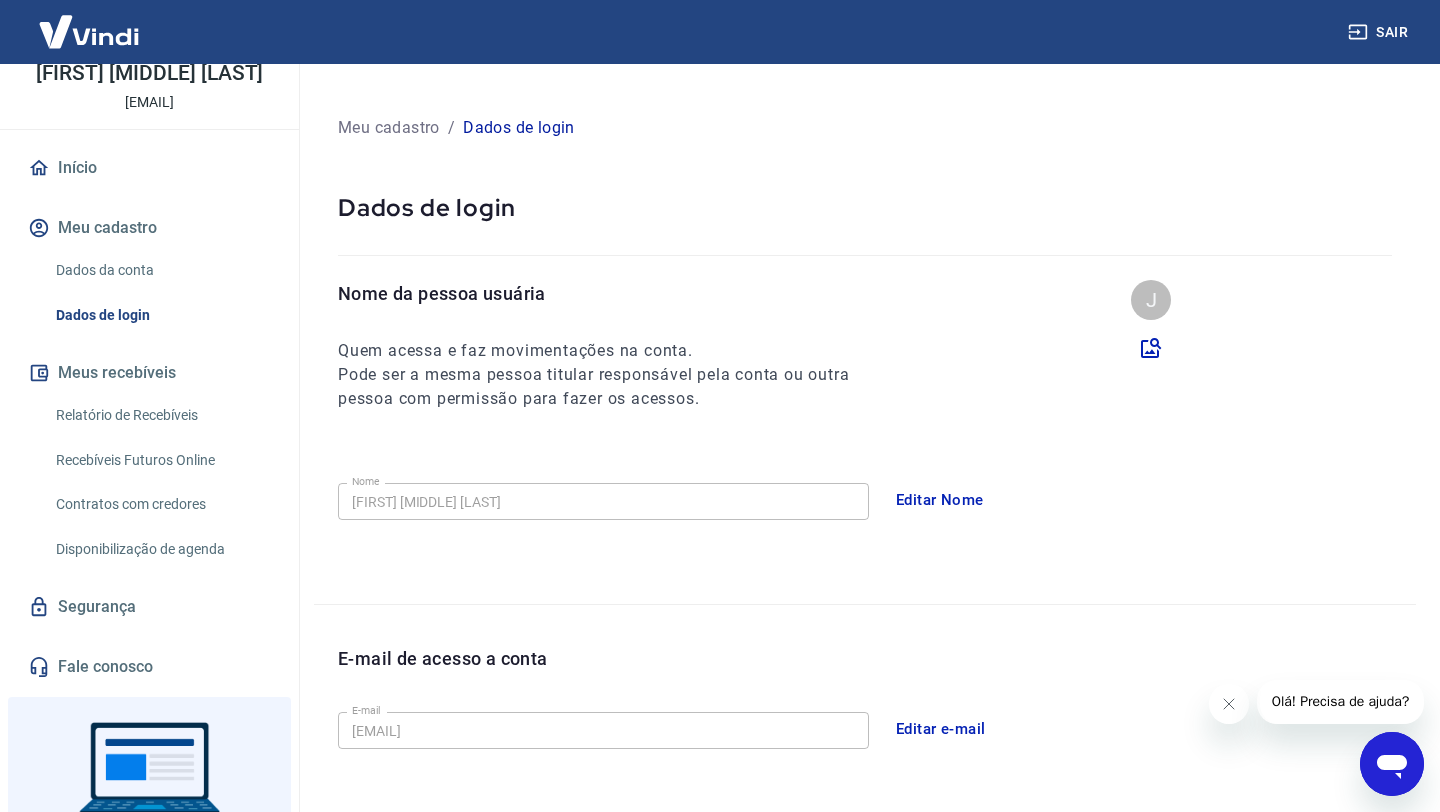 scroll, scrollTop: 31, scrollLeft: 0, axis: vertical 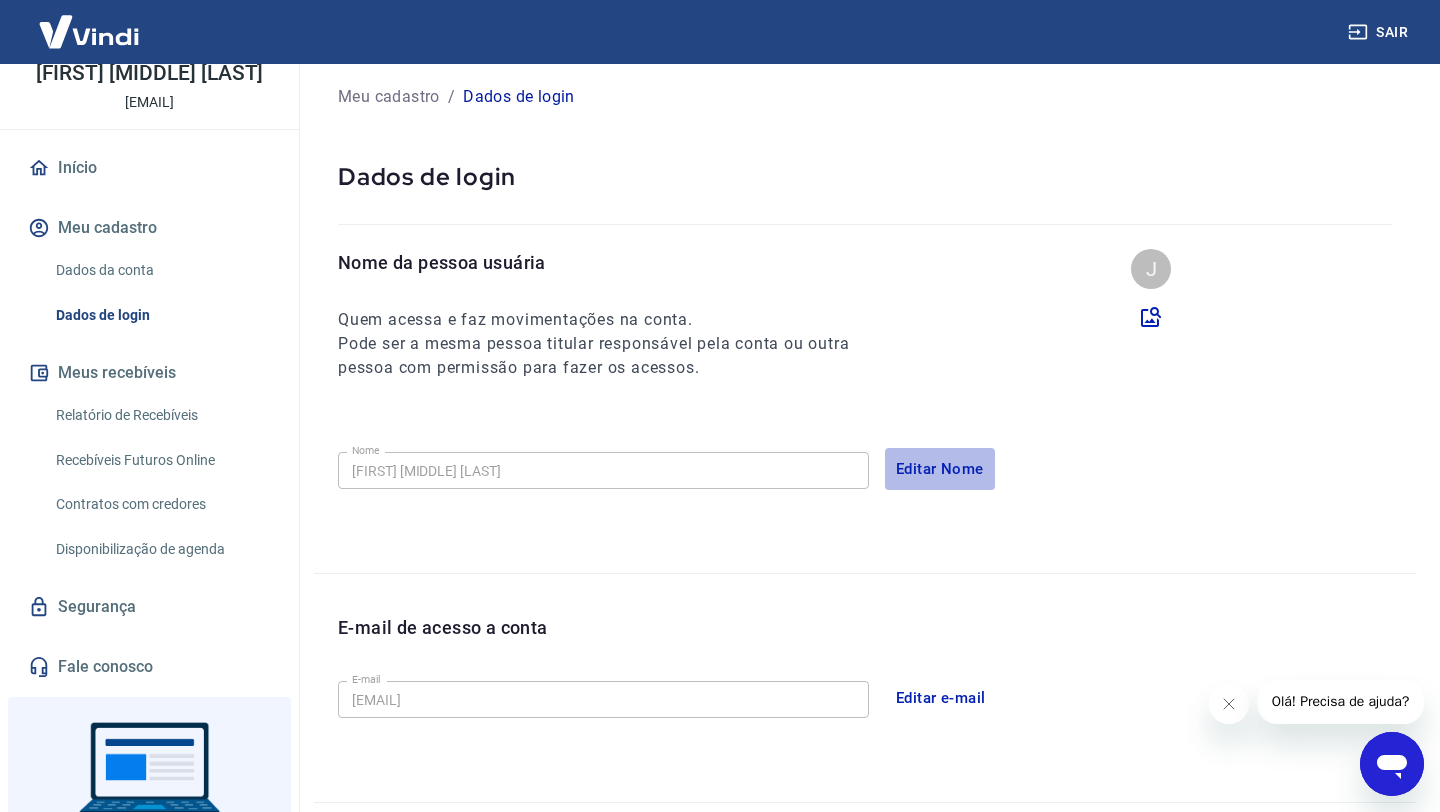 click on "Editar Nome" at bounding box center (940, 469) 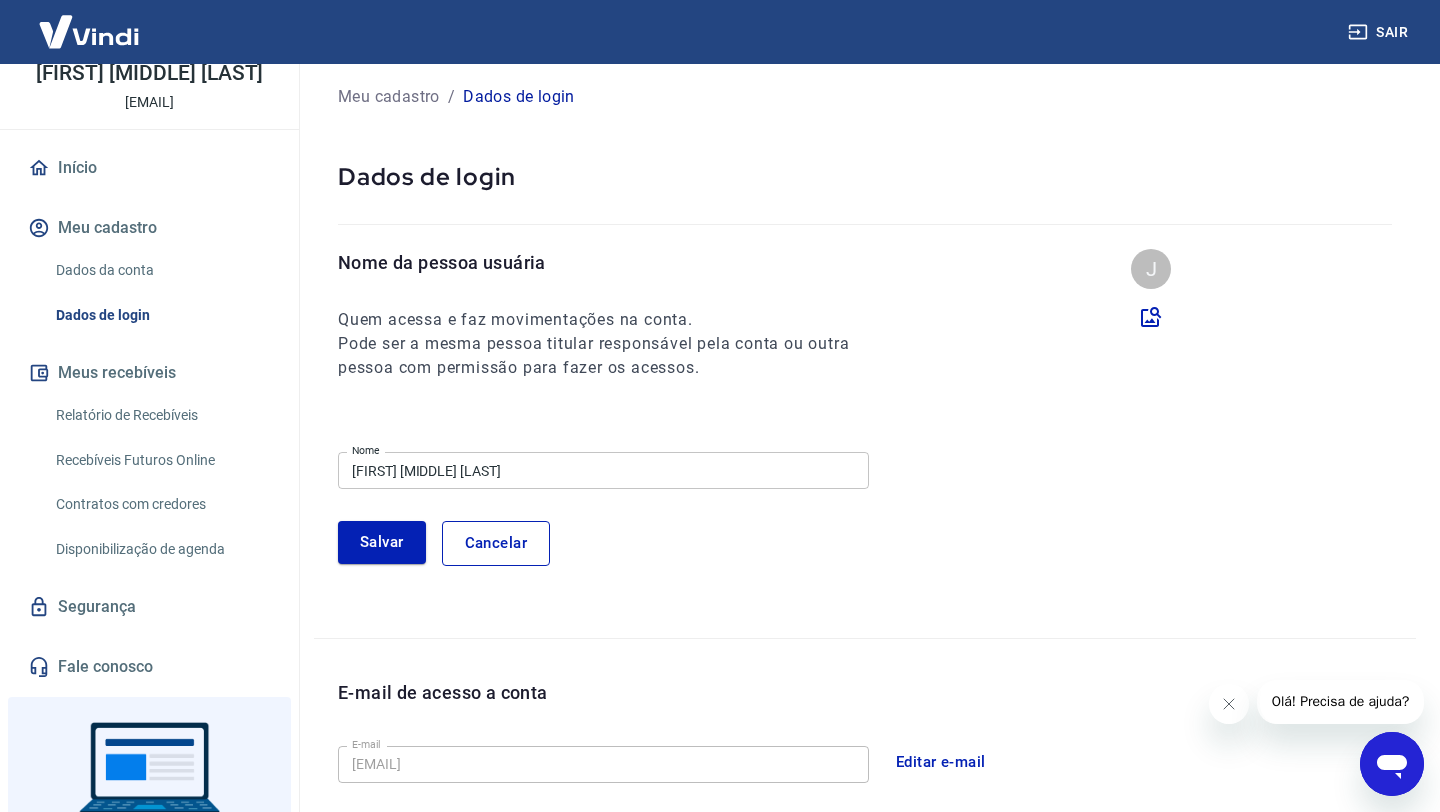 click on "José Carlos Brandão Junior" at bounding box center [603, 470] 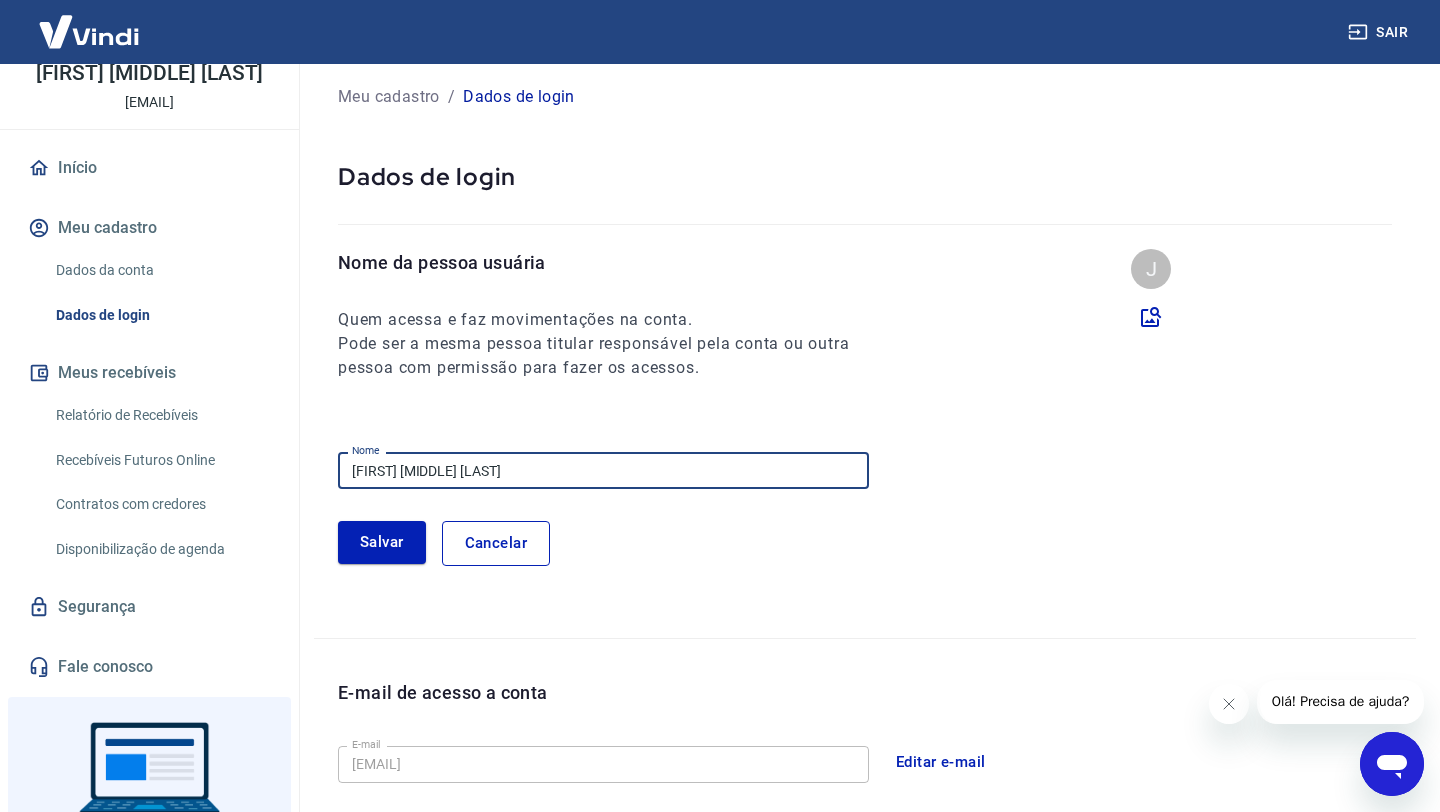 click on "José Carlos Brandão Junior" at bounding box center [603, 470] 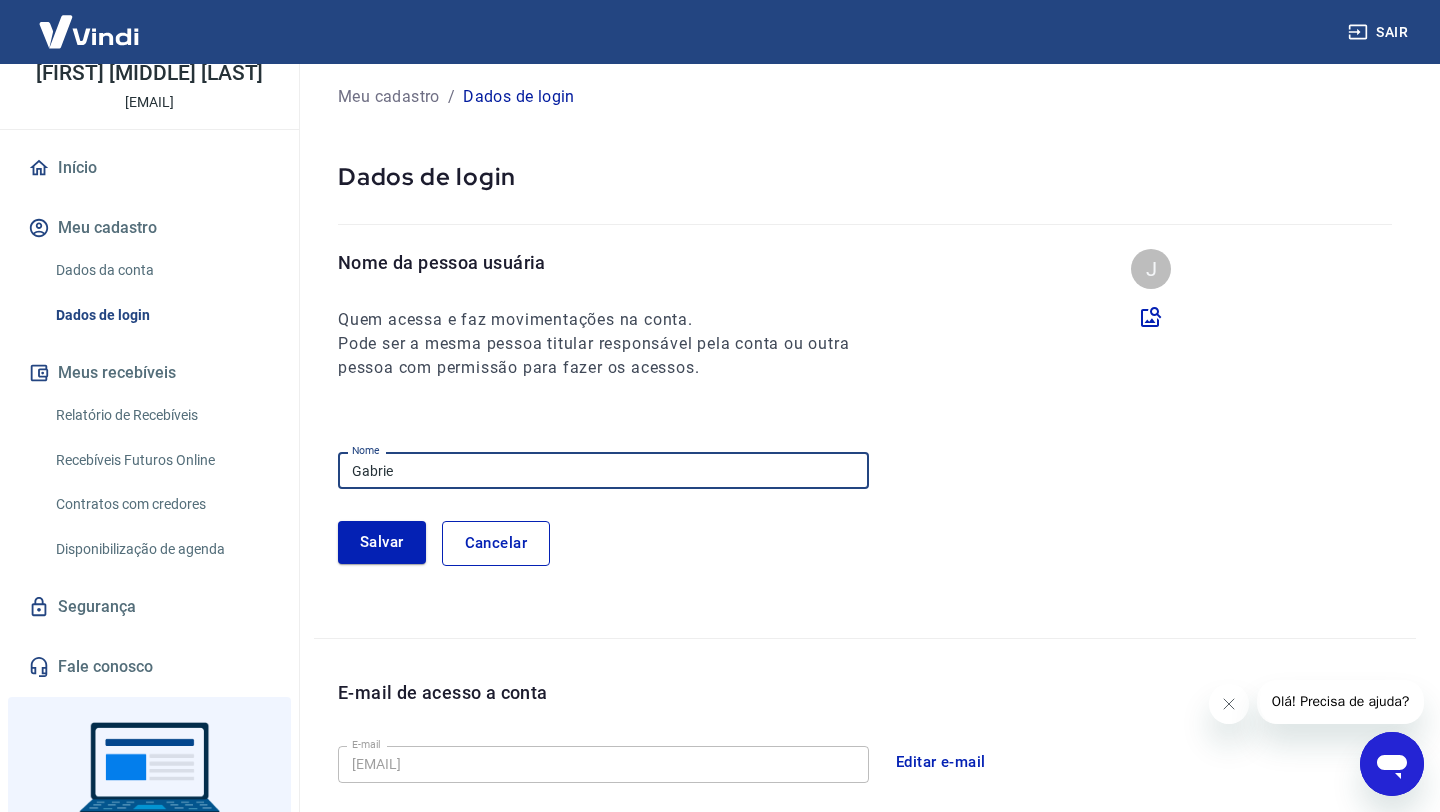 type on "[FIRST] [MIDDLE] [LAST]" 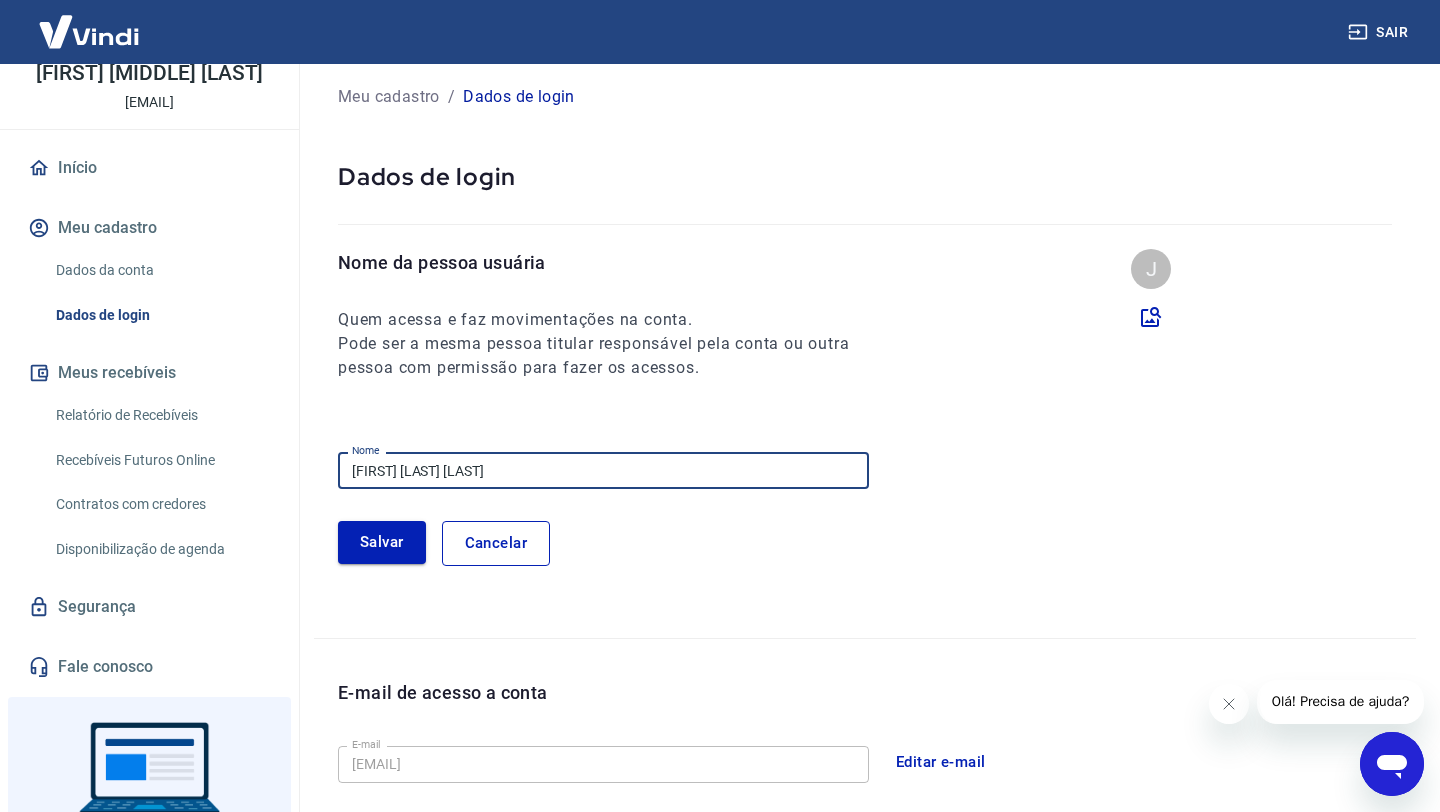 click on "Salvar" at bounding box center [382, 542] 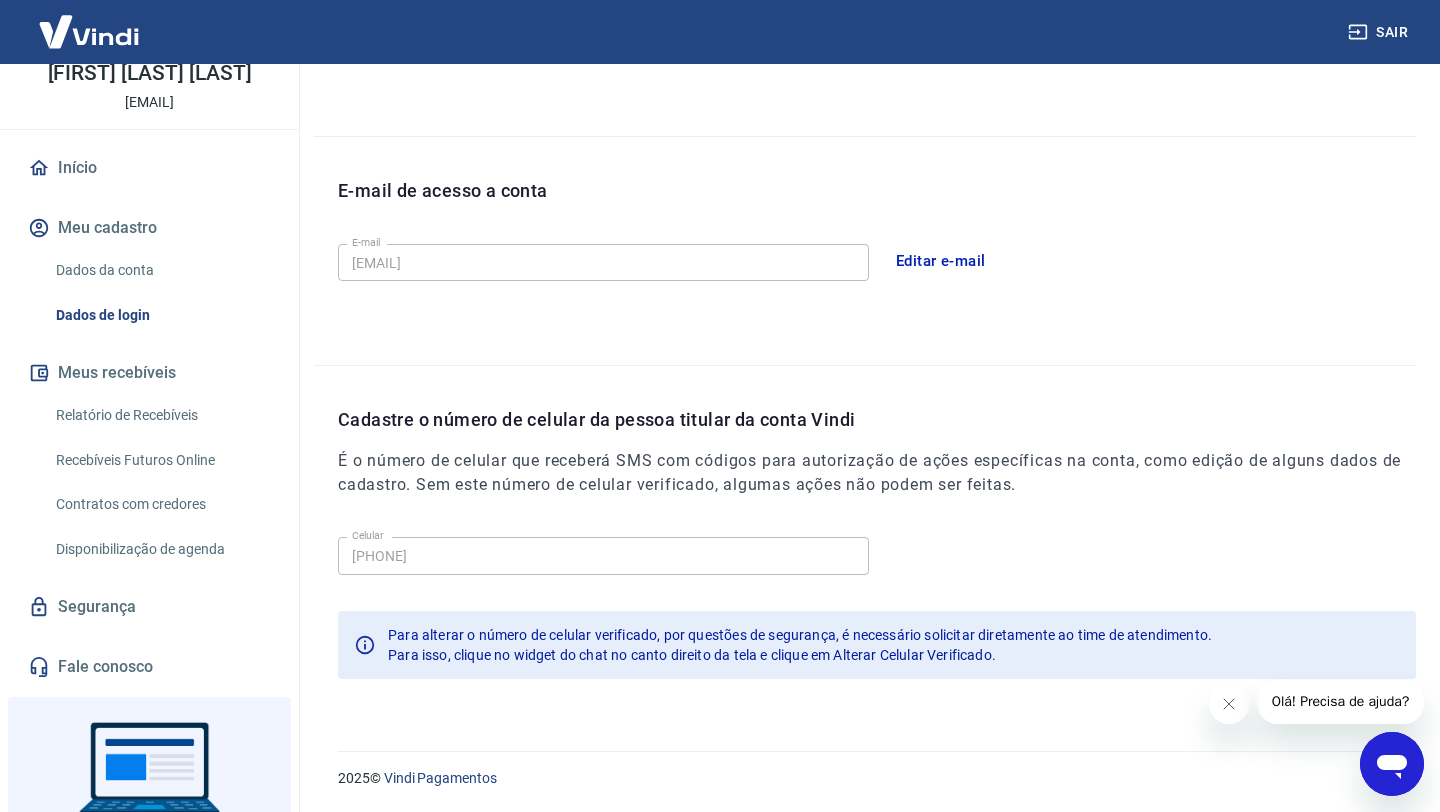 scroll, scrollTop: 334, scrollLeft: 0, axis: vertical 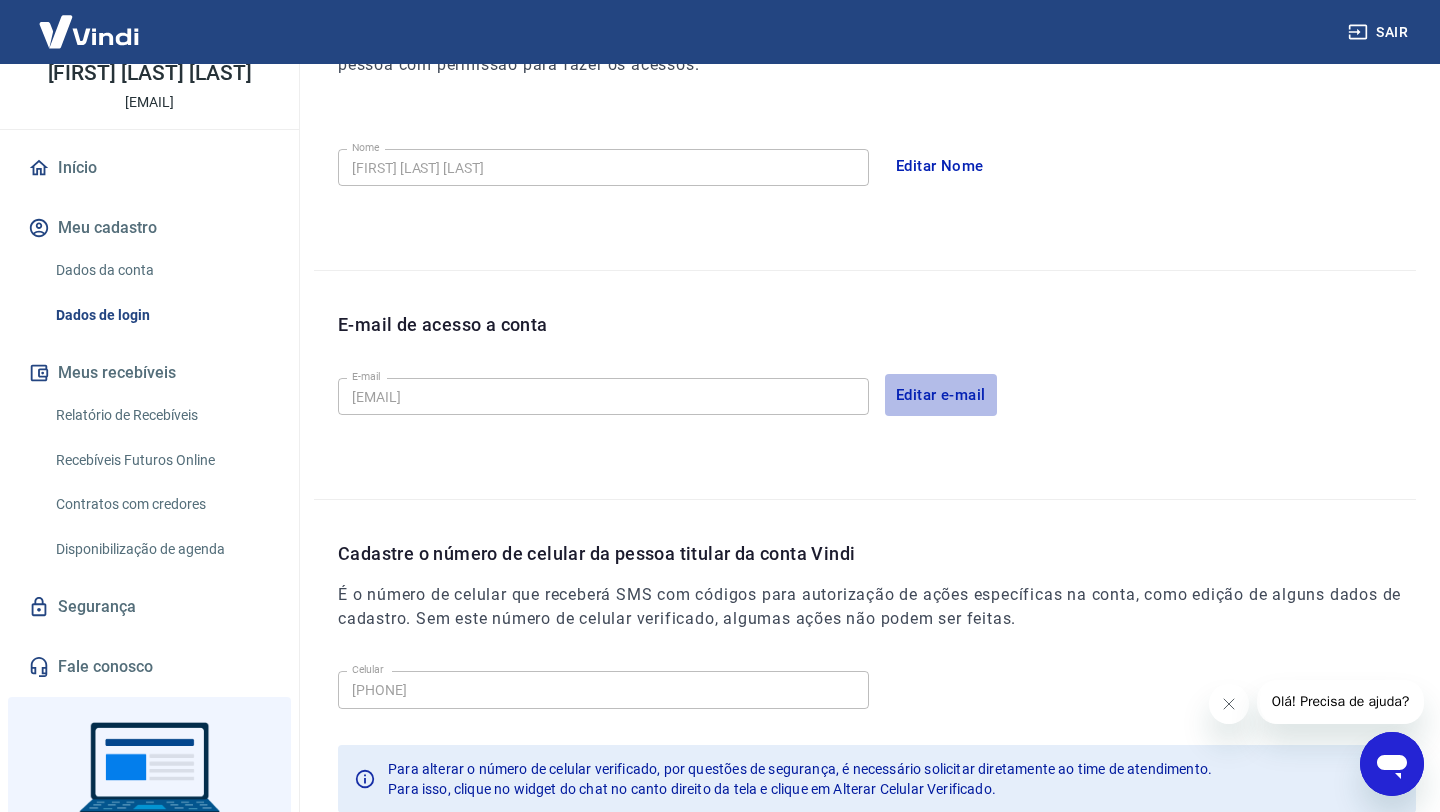 click on "Editar e-mail" at bounding box center [941, 395] 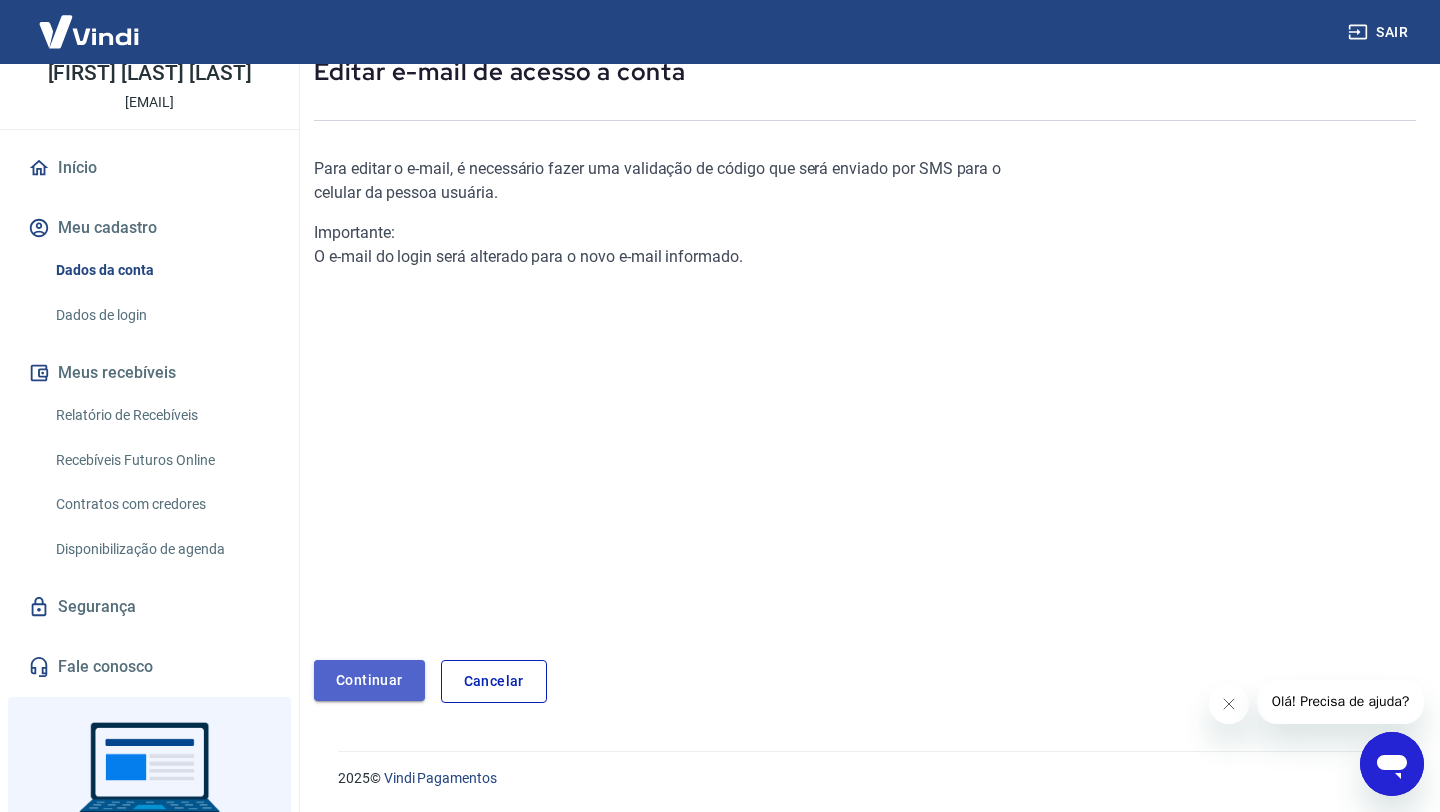 click on "Continuar" at bounding box center (369, 680) 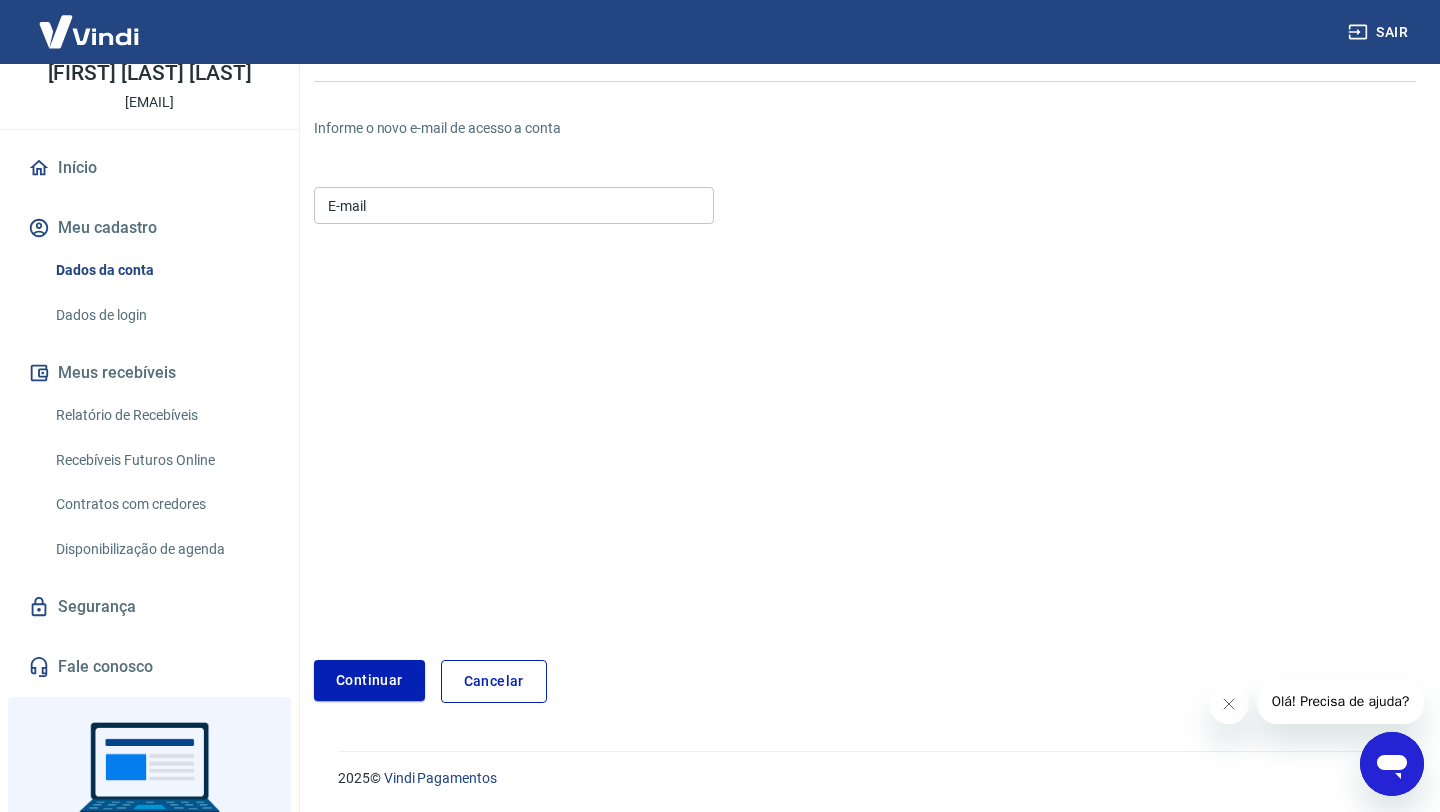click on "E-mail" 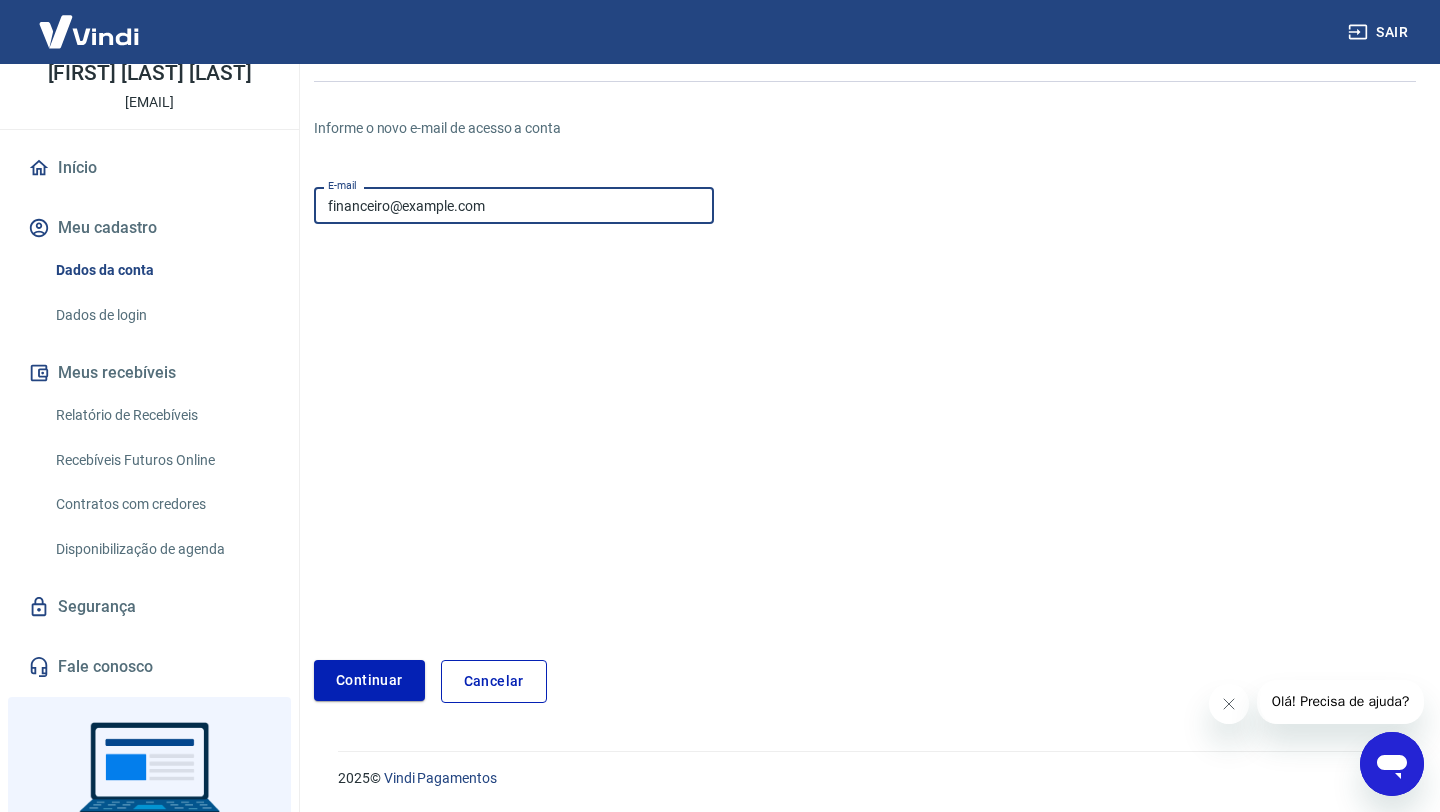 type on "financeiro@shoptemas.com.br" 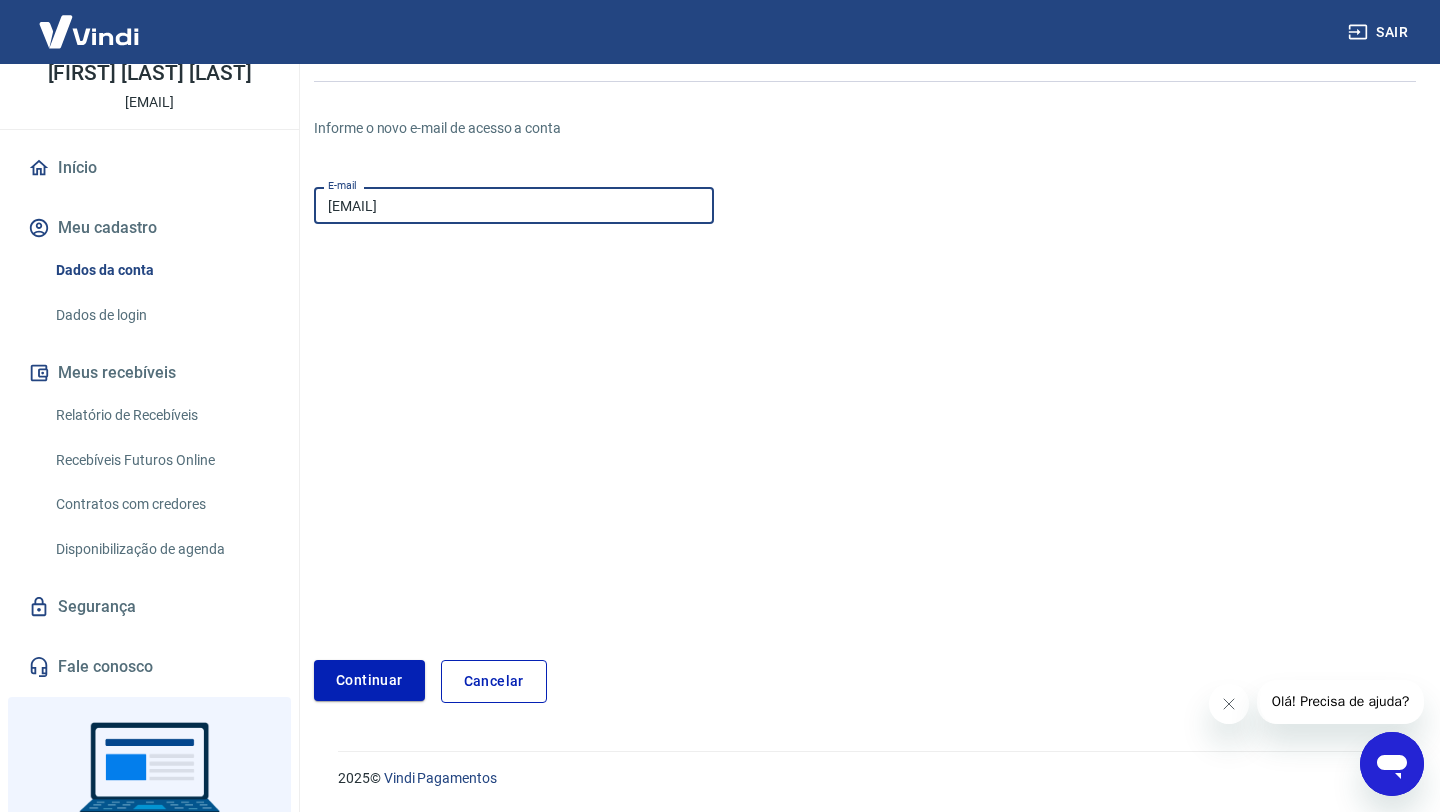 click on "E-mail financeiro@shoptemas.com.br E-mail Continuar Cancelar" at bounding box center [681, 441] 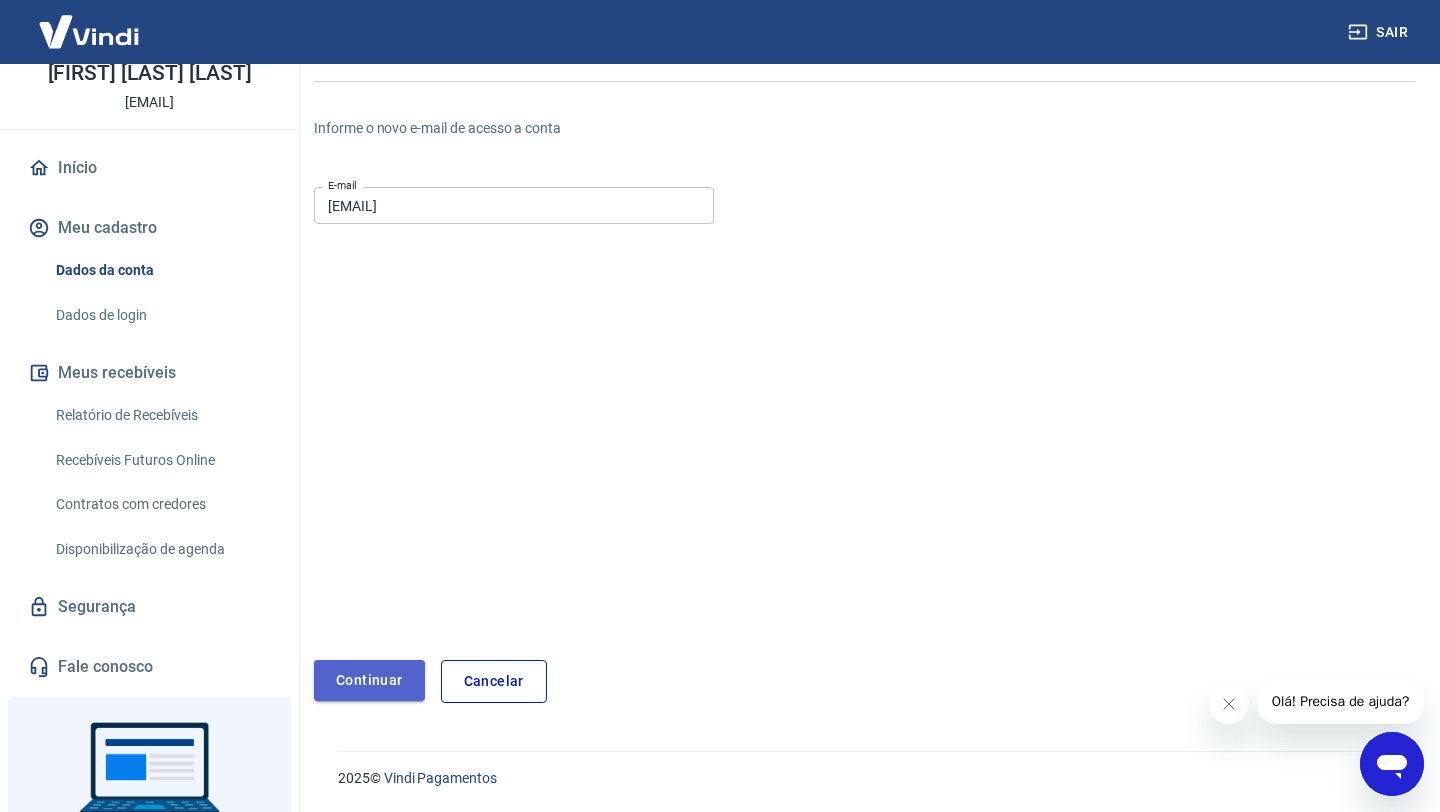 click on "Continuar" at bounding box center (369, 680) 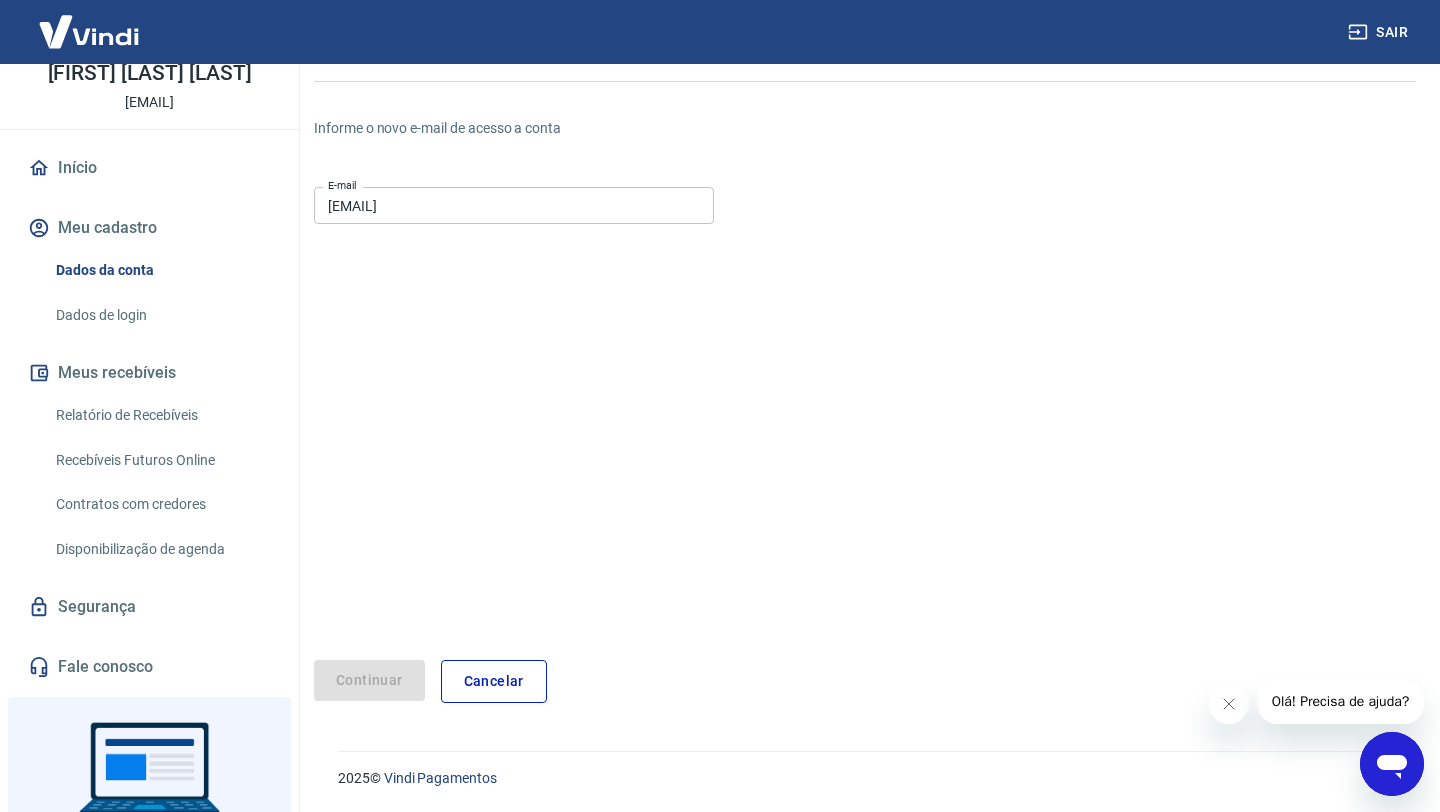 scroll, scrollTop: 94, scrollLeft: 0, axis: vertical 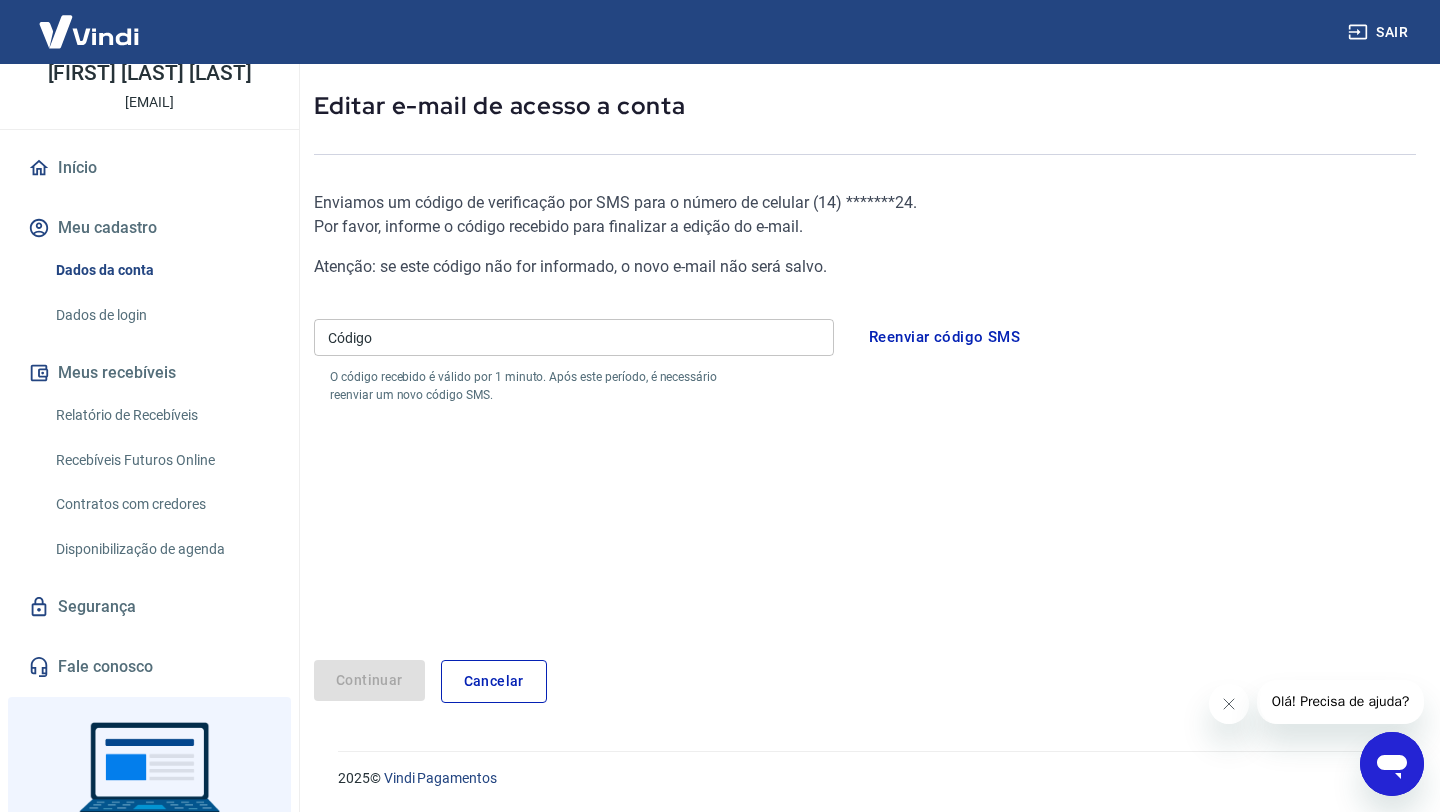 click on "Código" at bounding box center (574, 337) 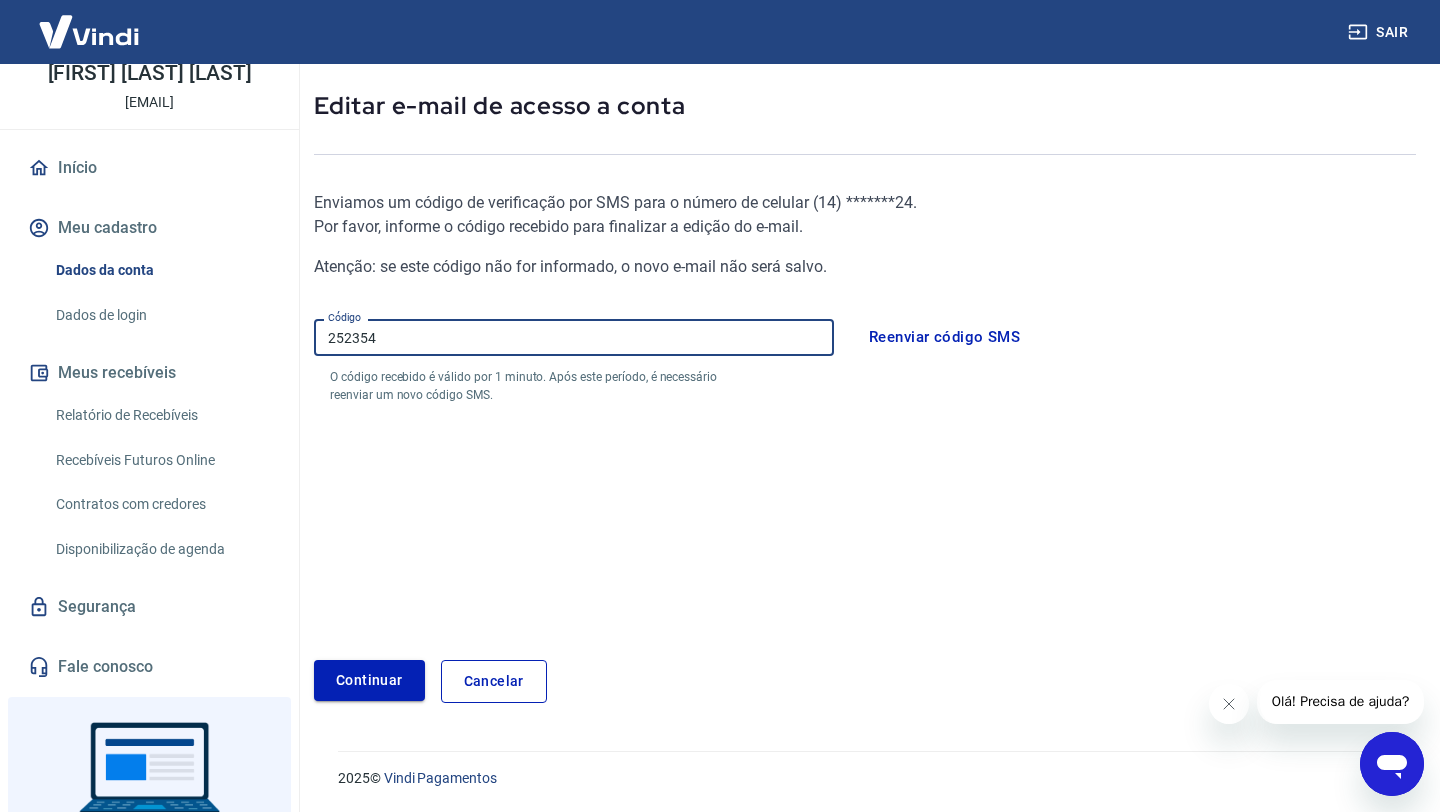 type on "252354" 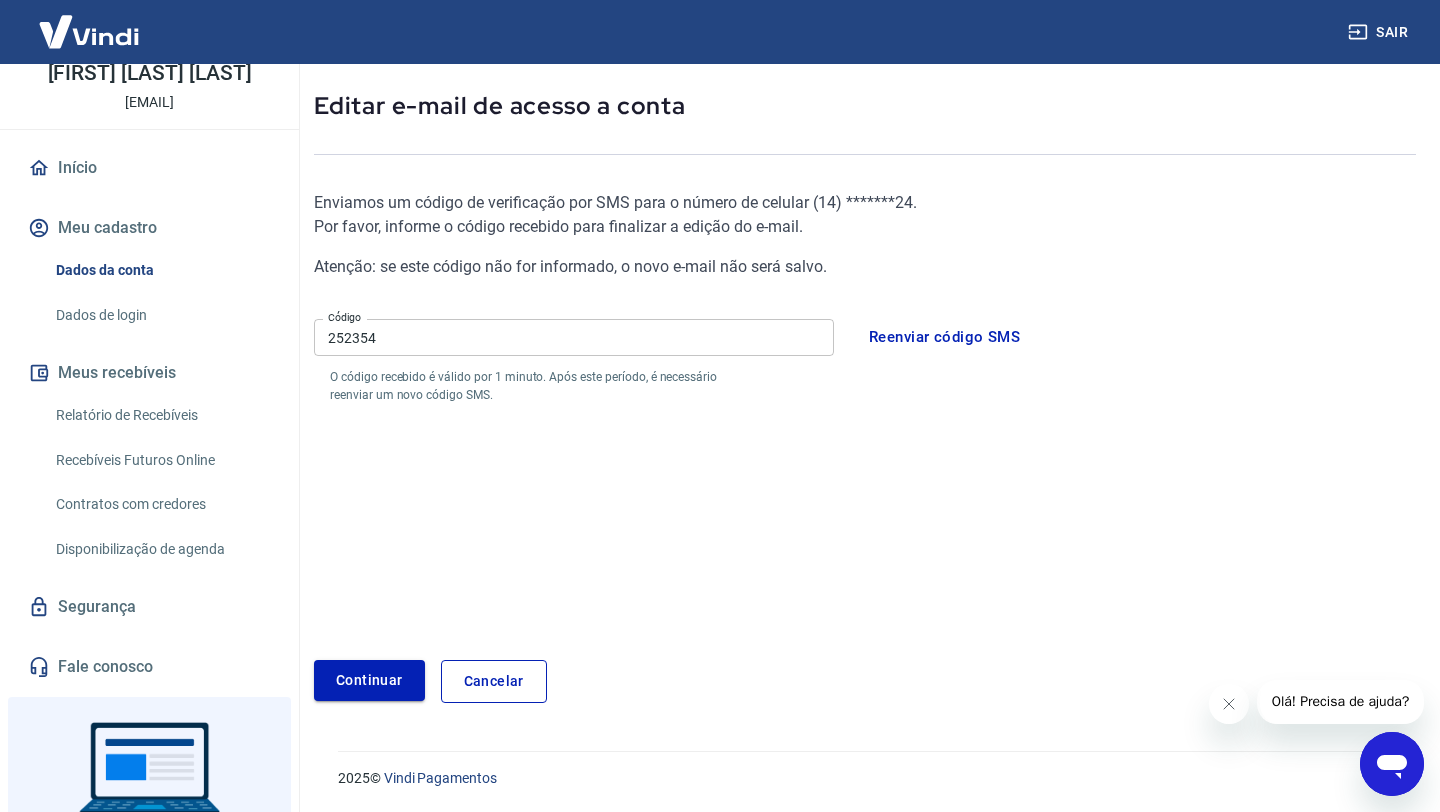 scroll, scrollTop: 128, scrollLeft: 0, axis: vertical 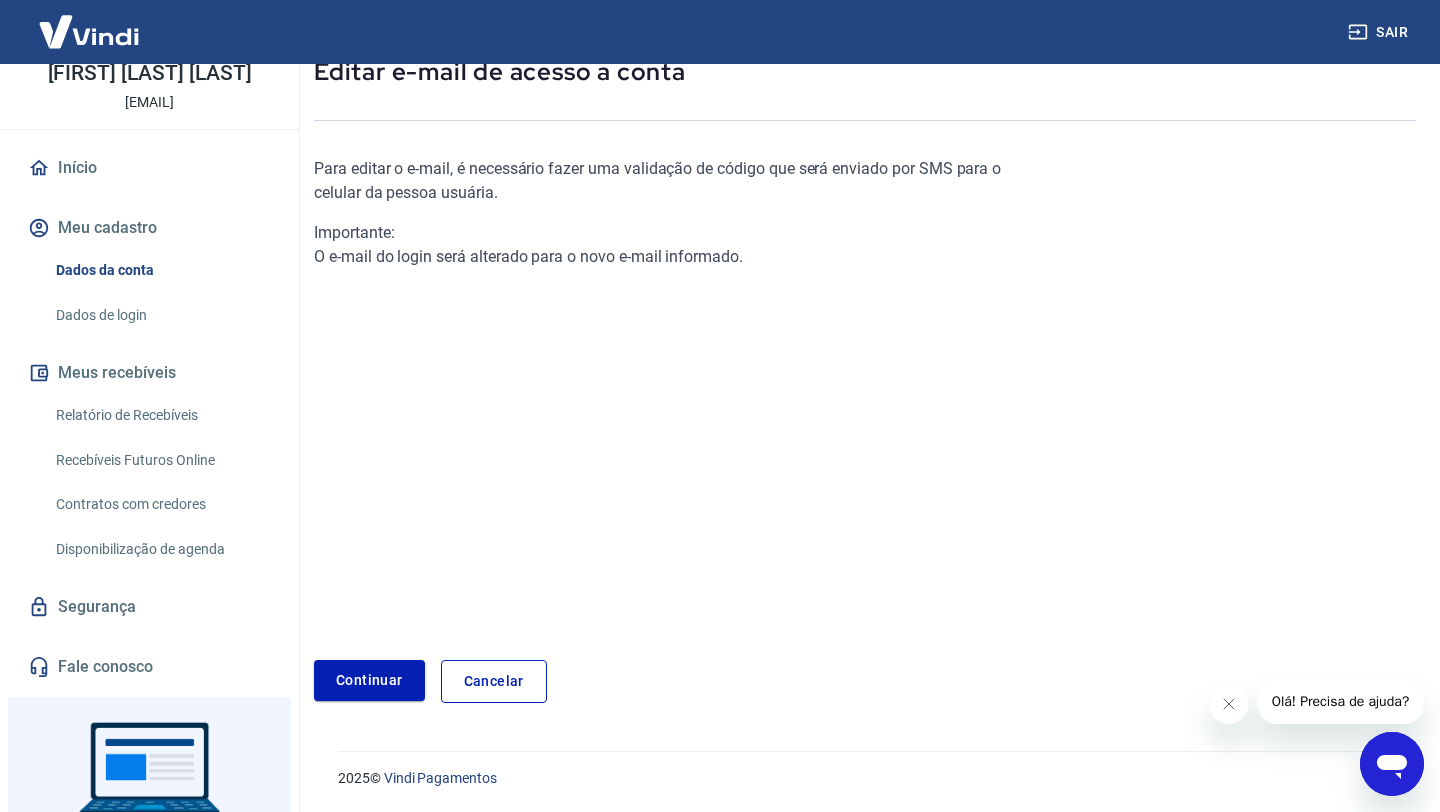 click at bounding box center (1392, 764) 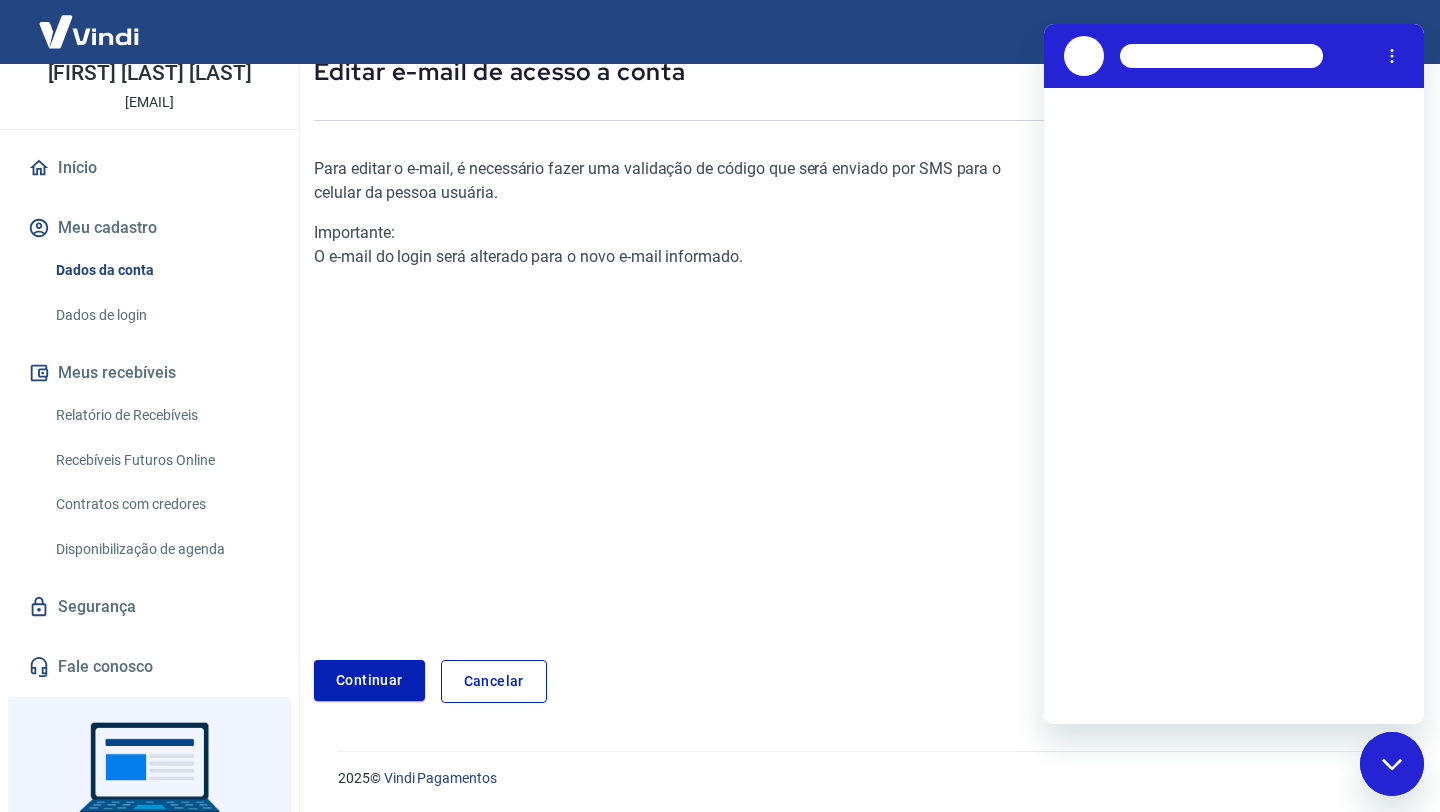 scroll, scrollTop: 0, scrollLeft: 0, axis: both 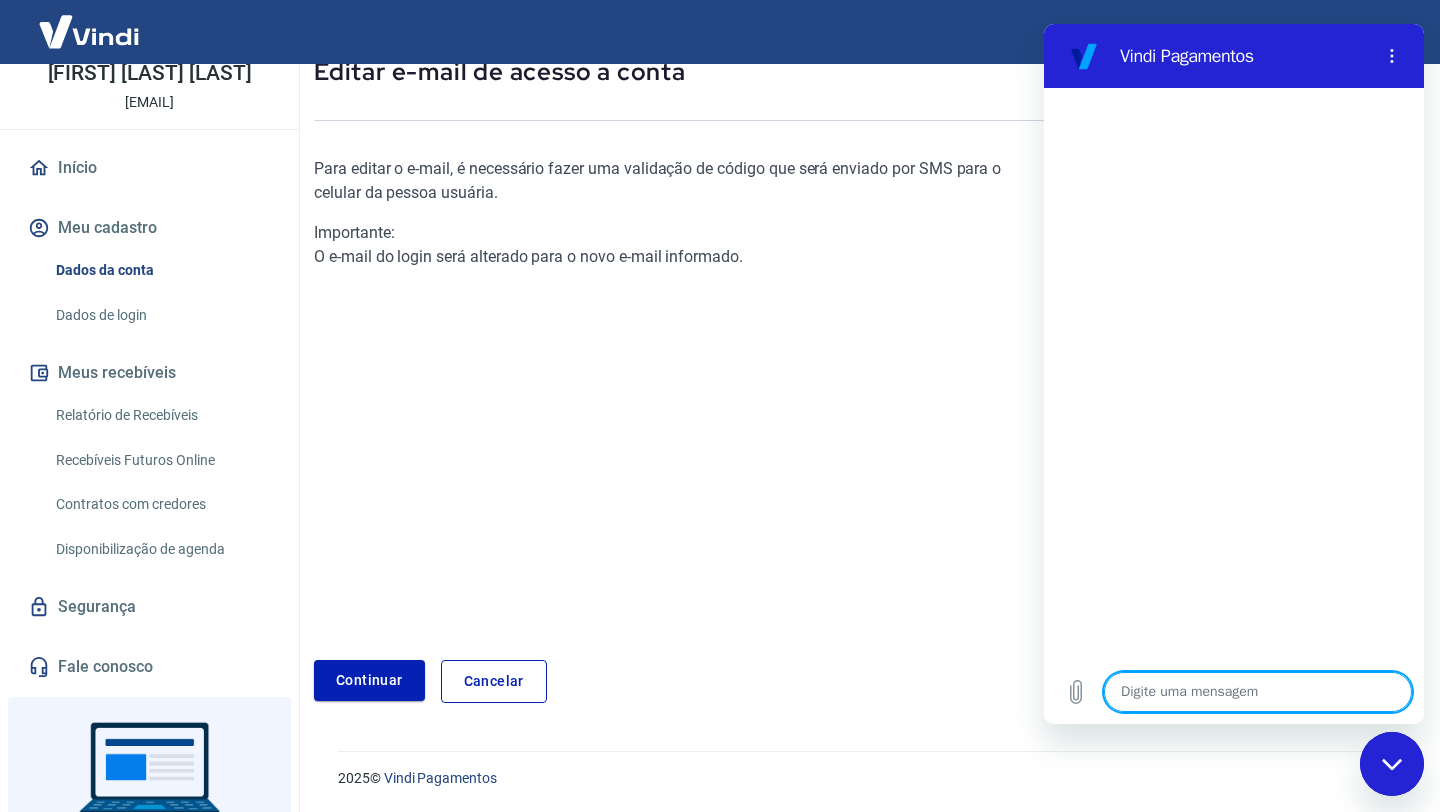 type on "c" 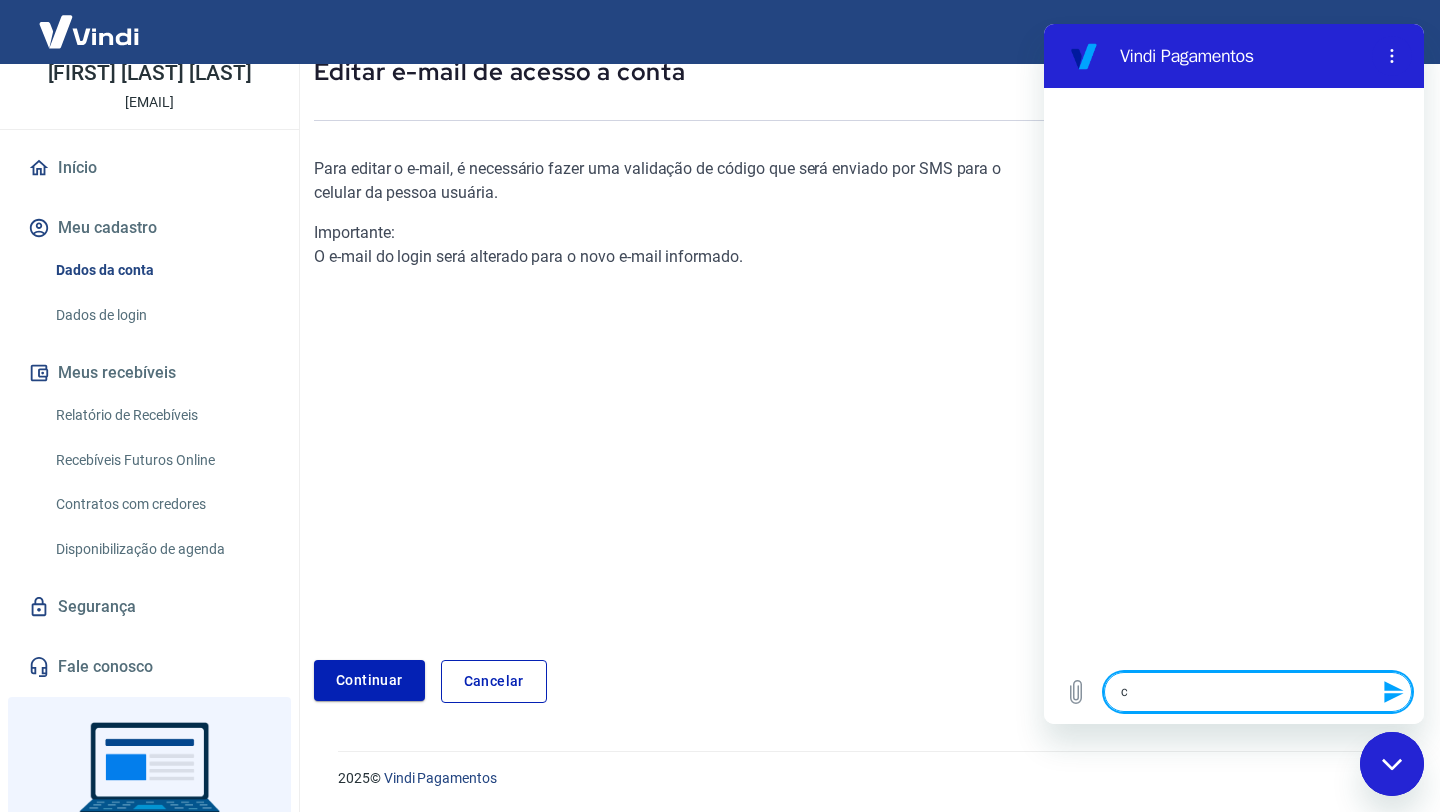 type on "co" 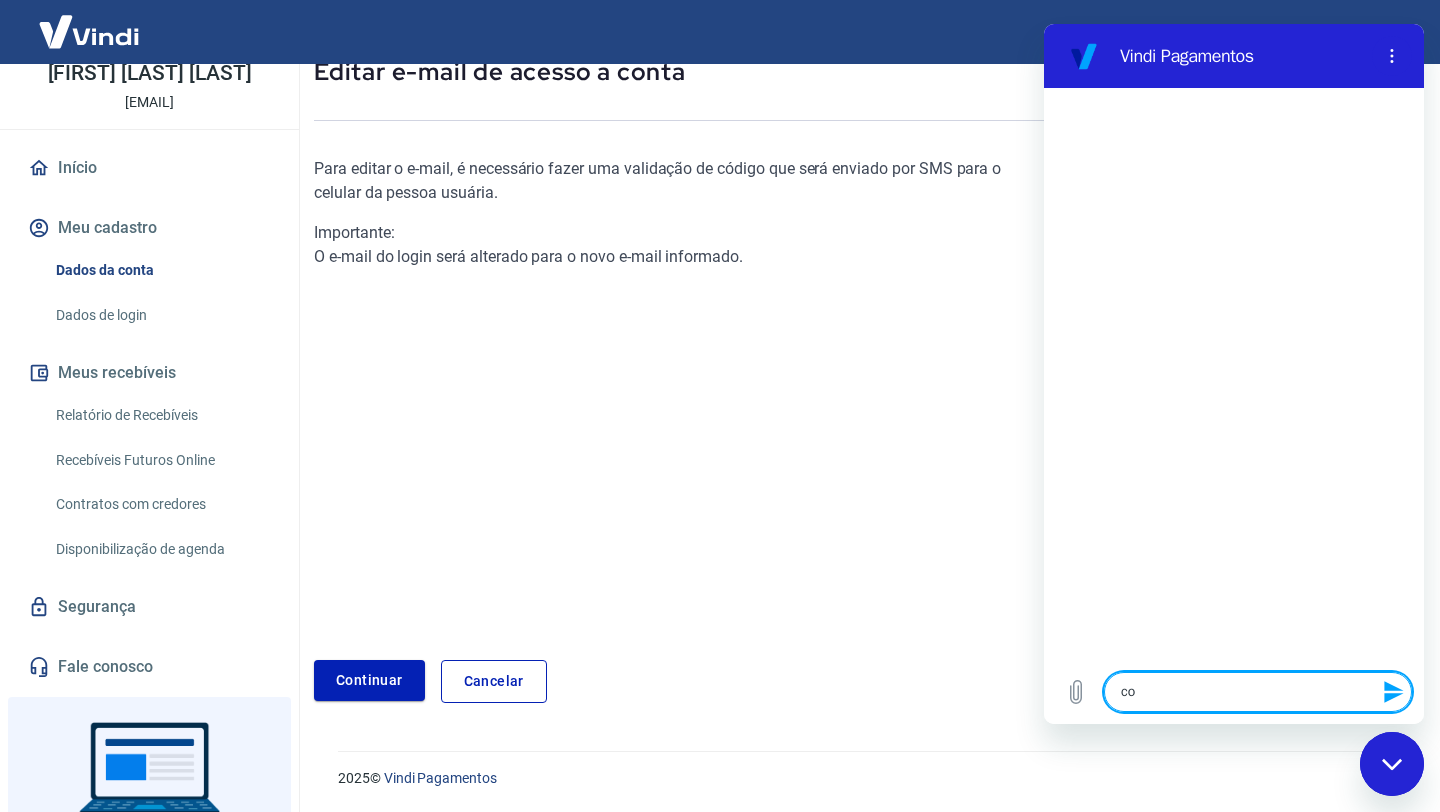 type on "com" 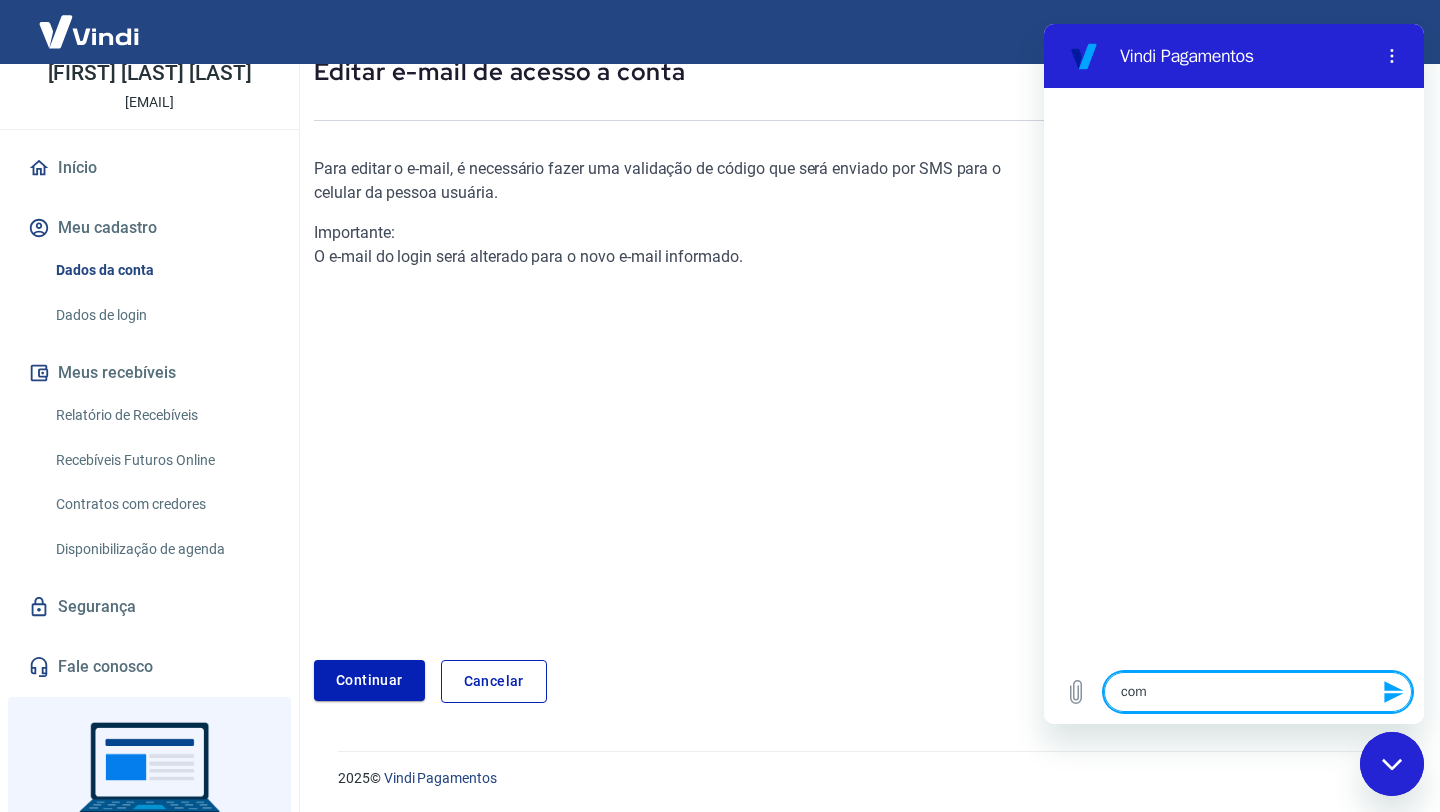 type on "x" 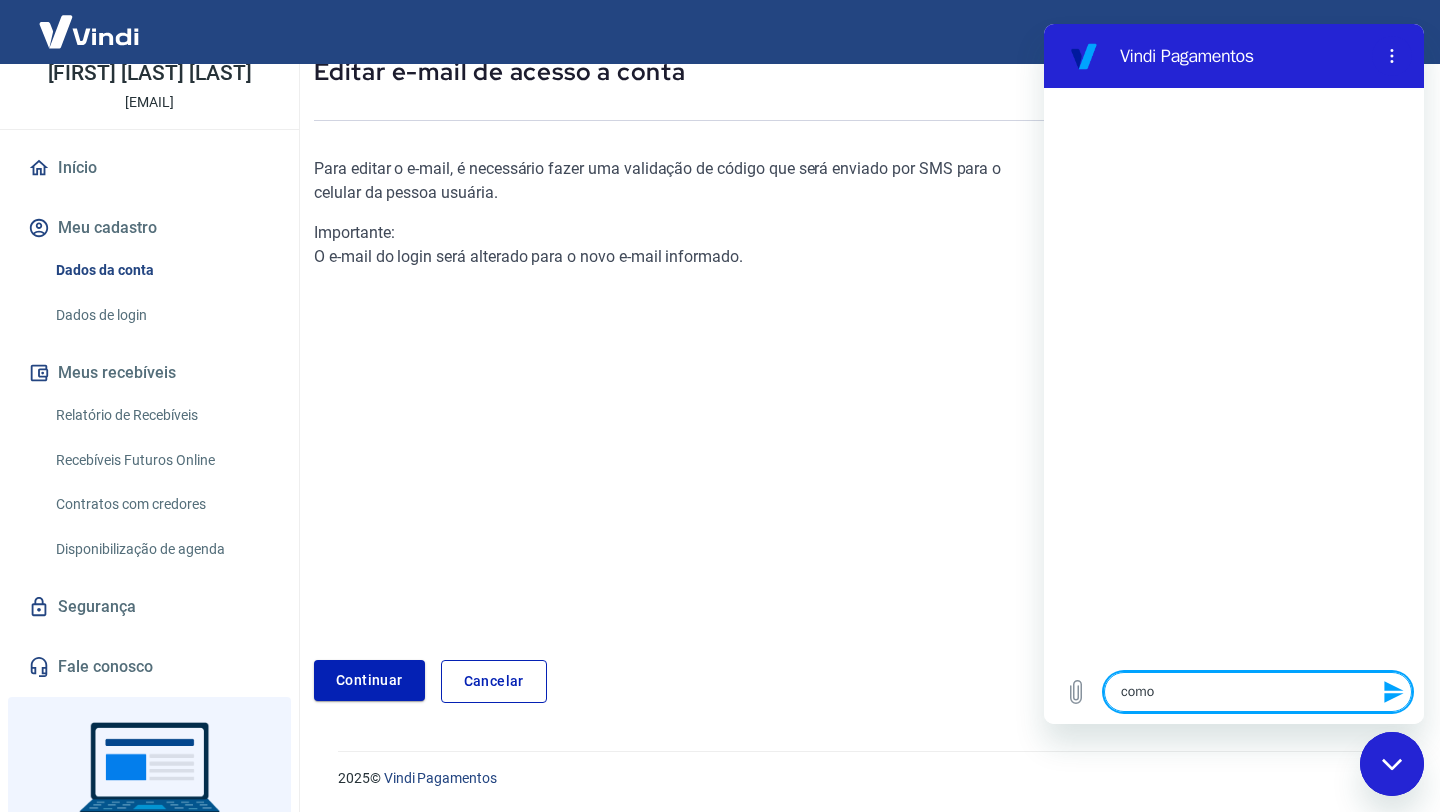 type on "x" 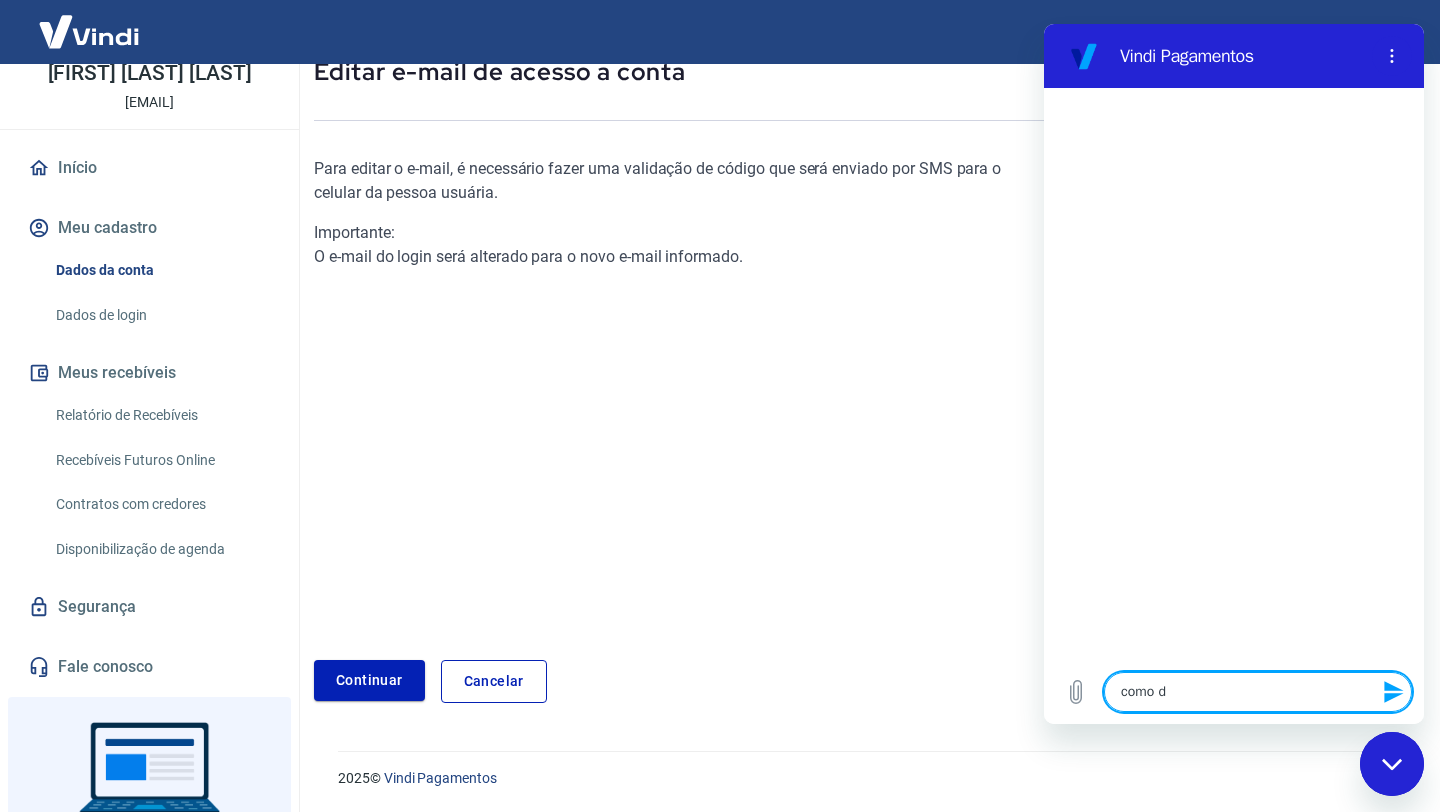 type on "como de" 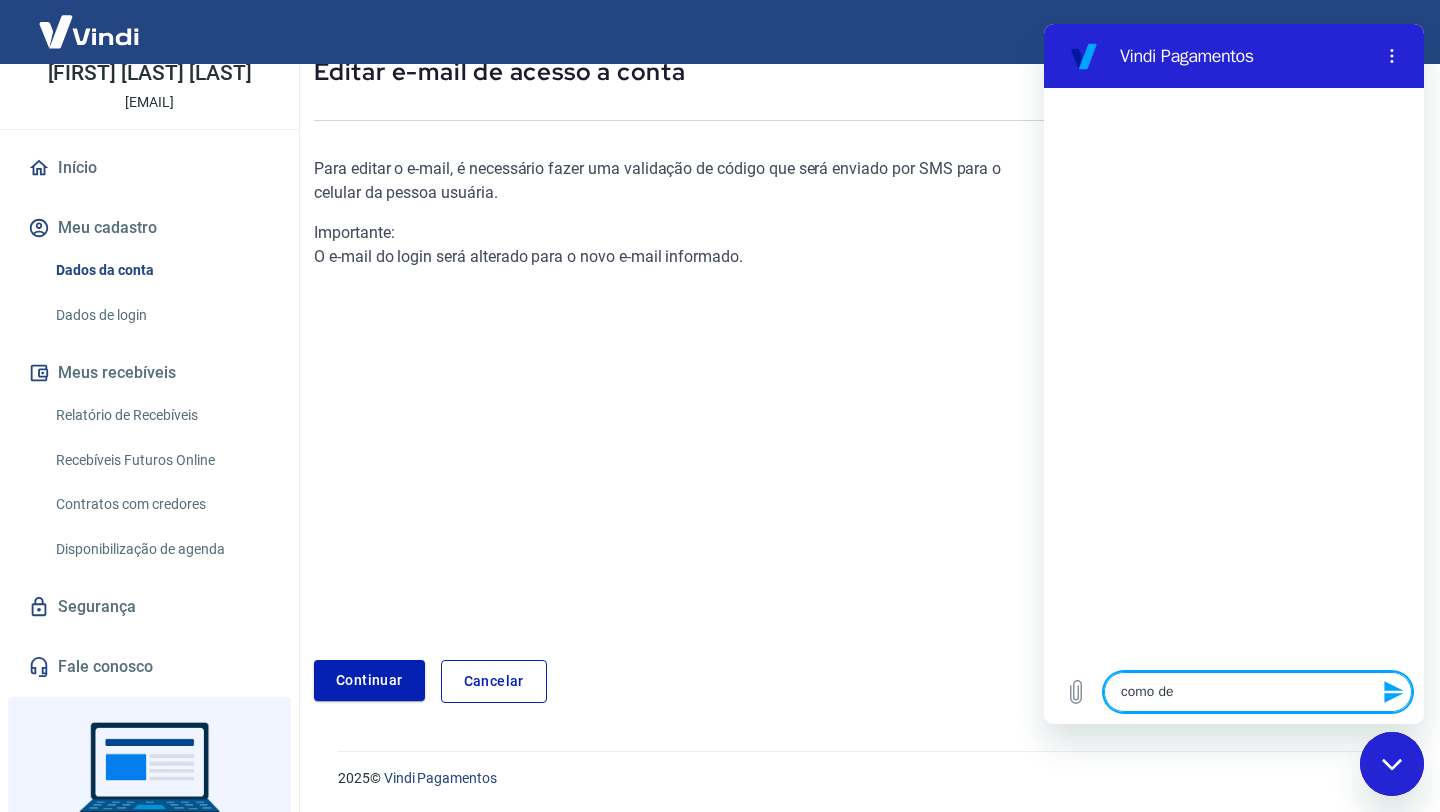 type on "como des" 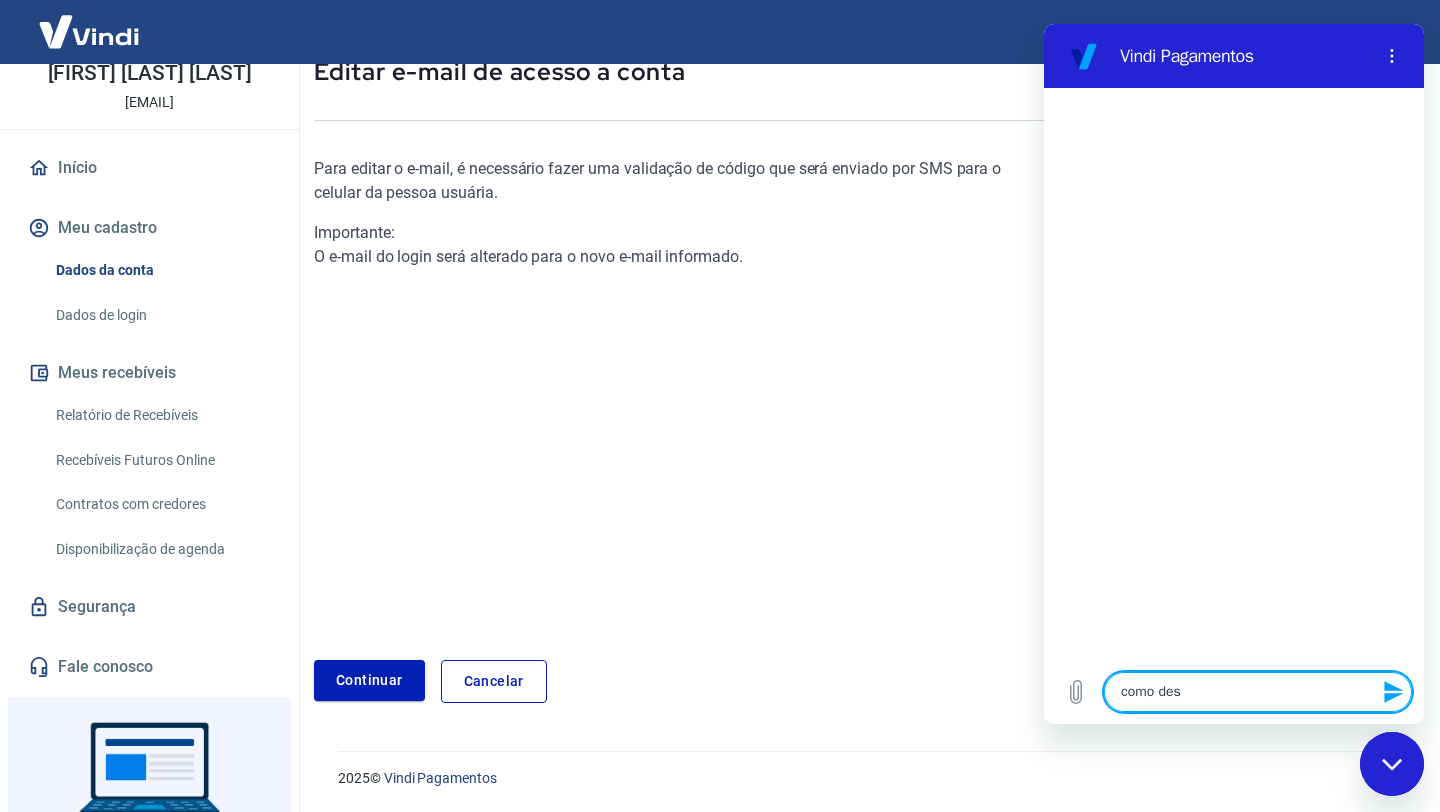 type on "como desc" 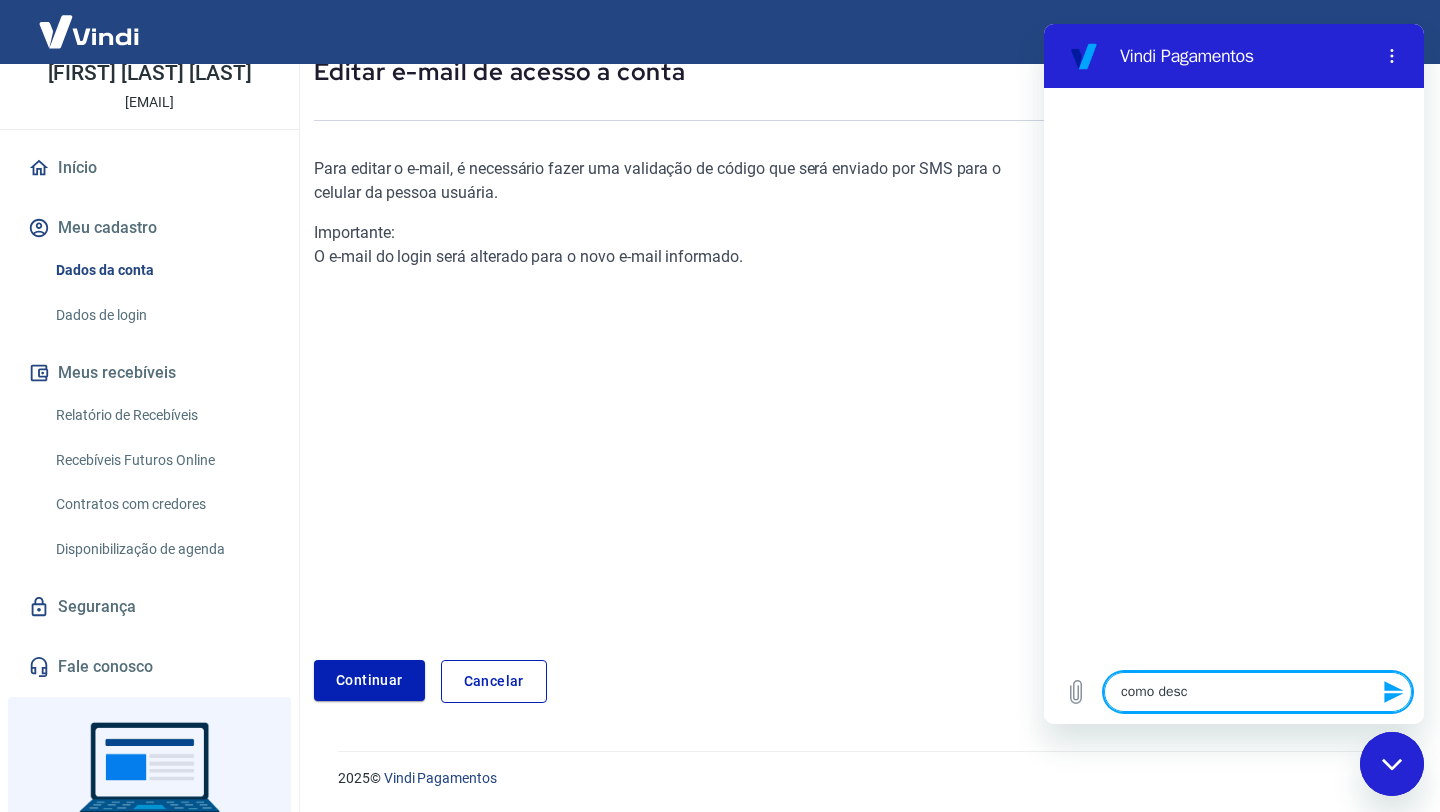 type on "como desca" 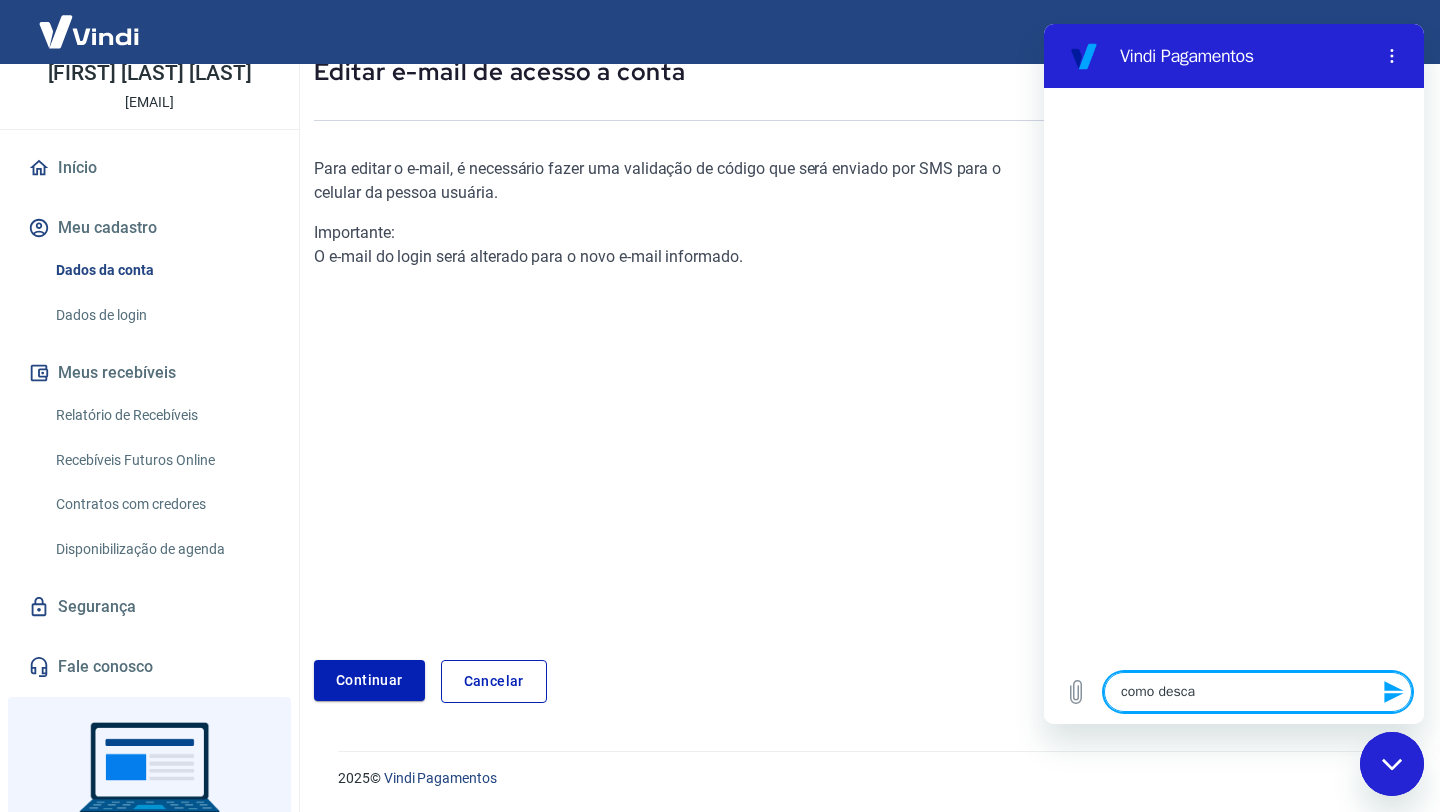 type on "como descad" 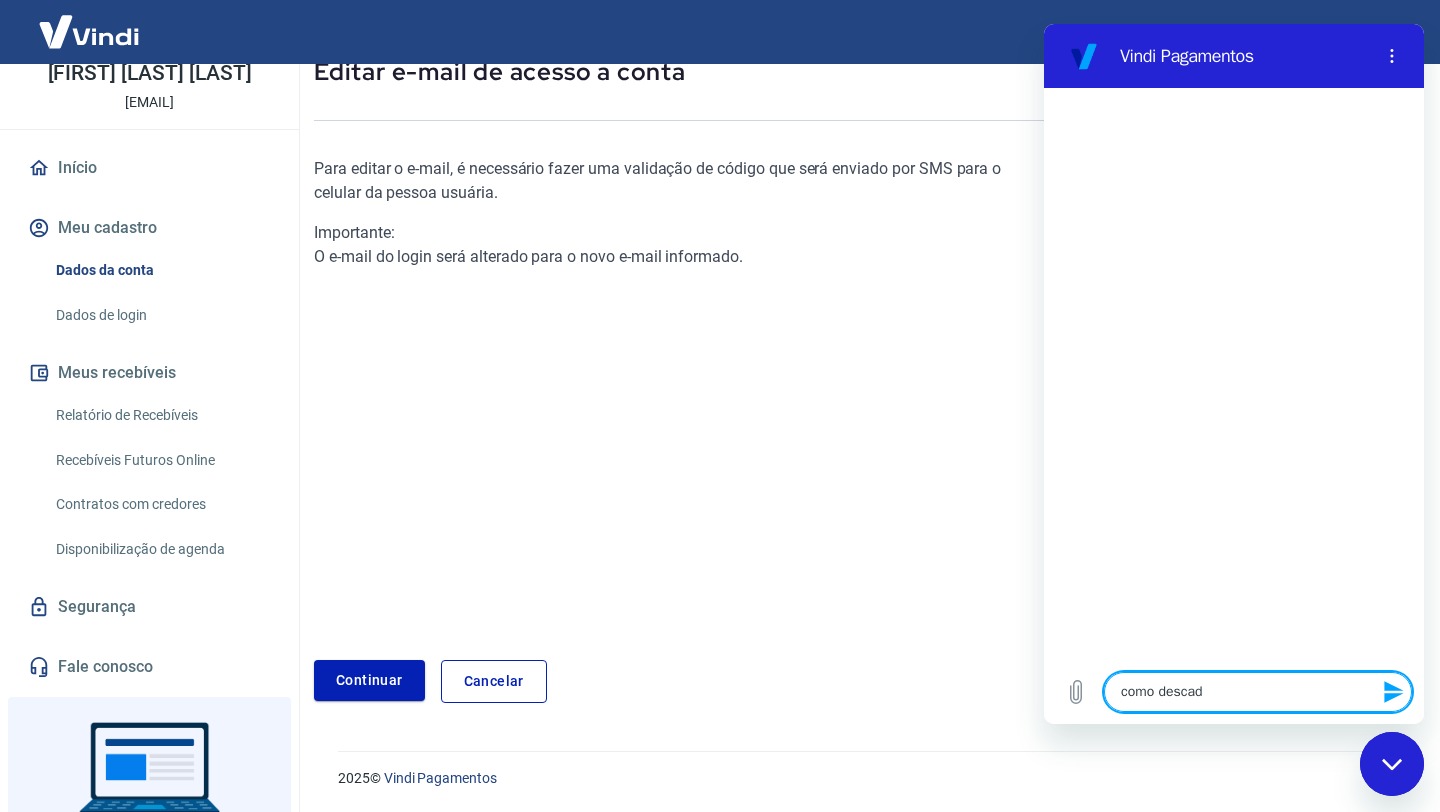 type on "como descada" 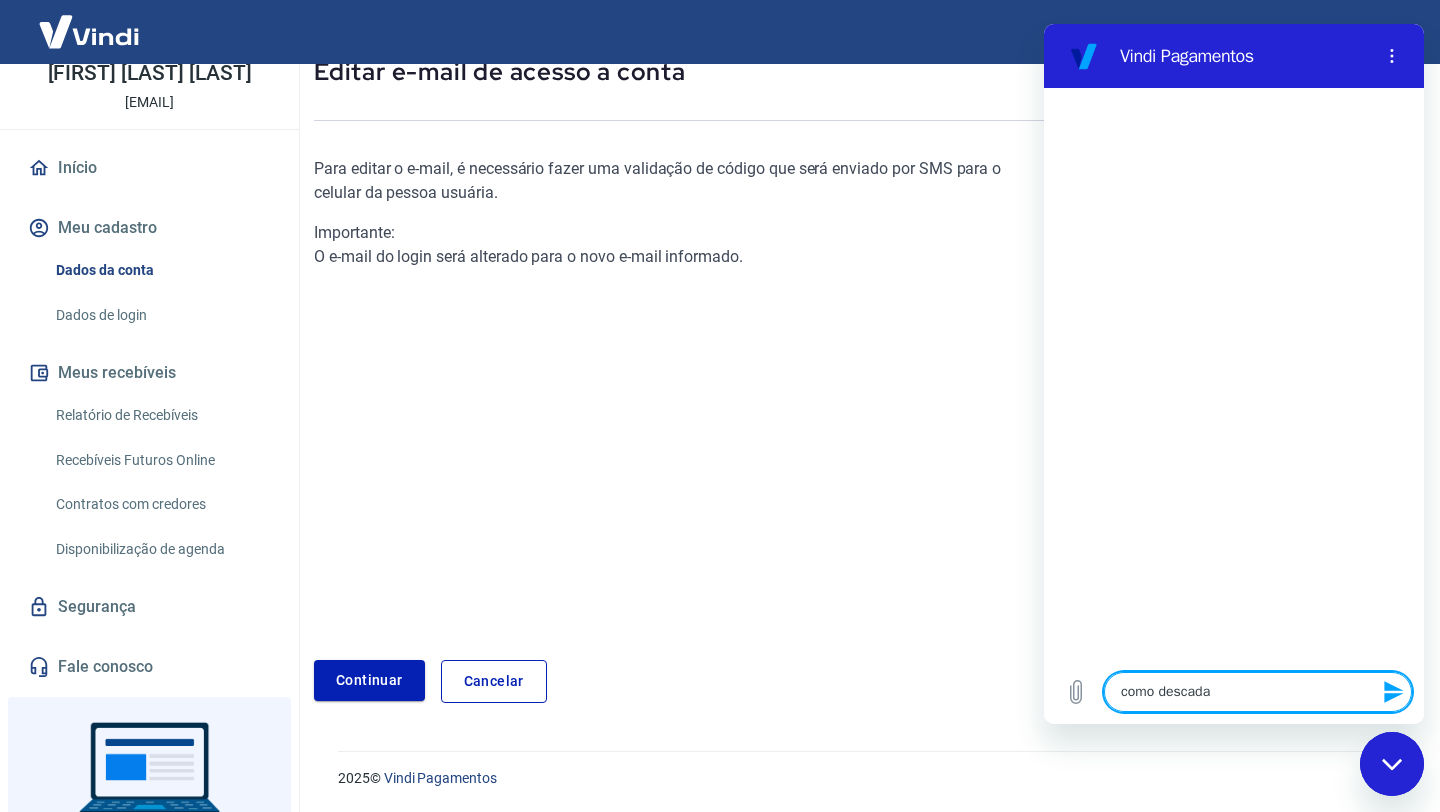 type on "como descadas" 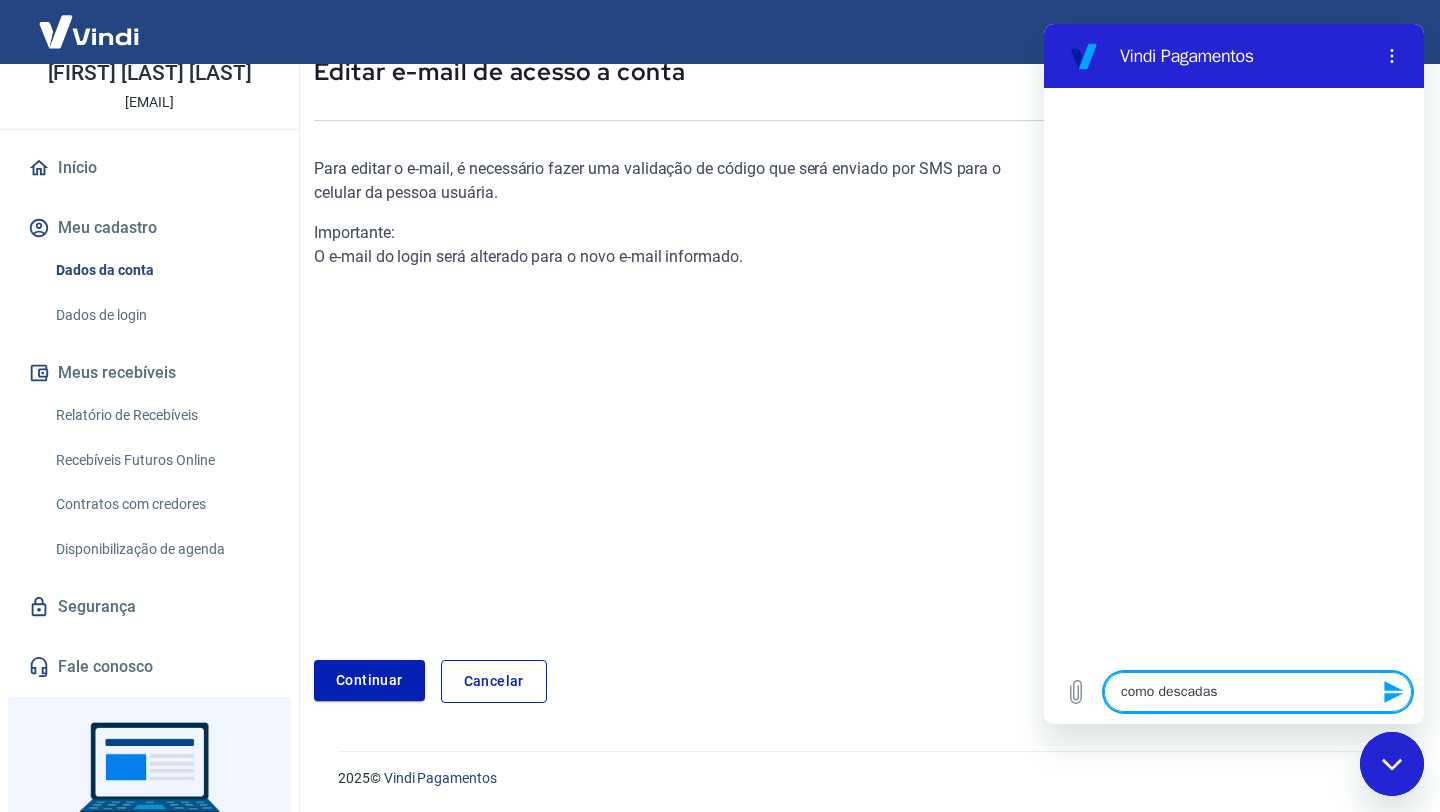 type on "como descadast" 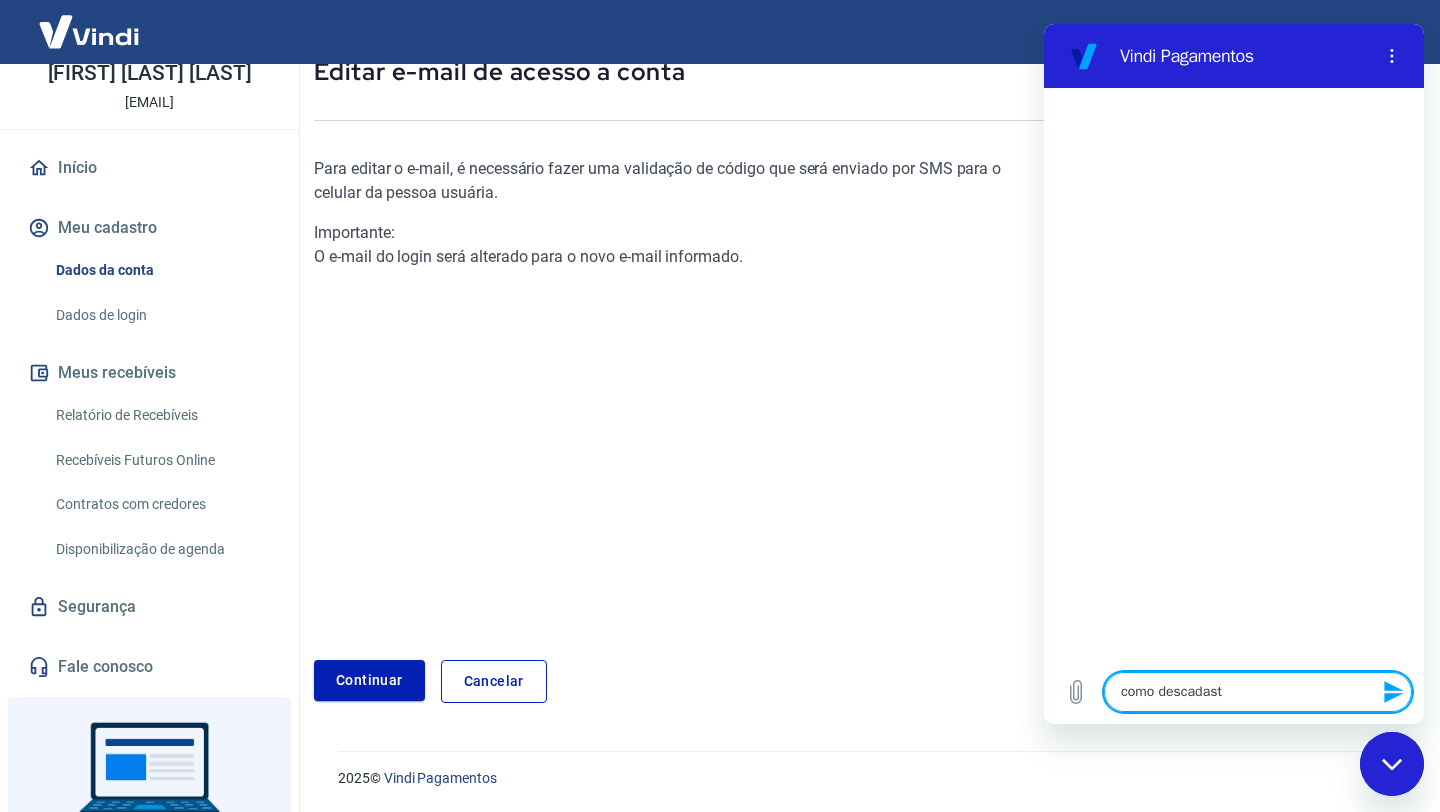 type on "como descadastr" 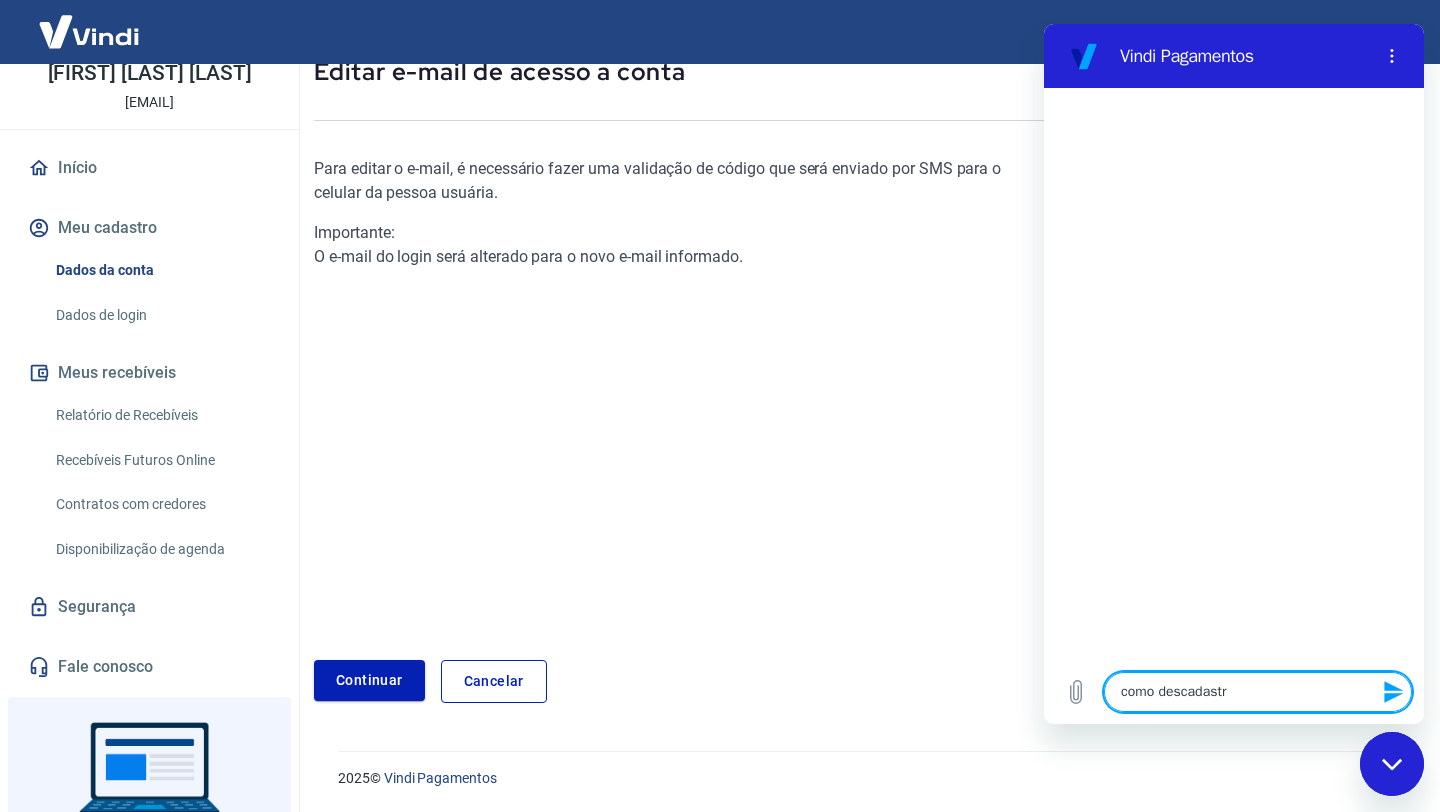 type on "como descadastra" 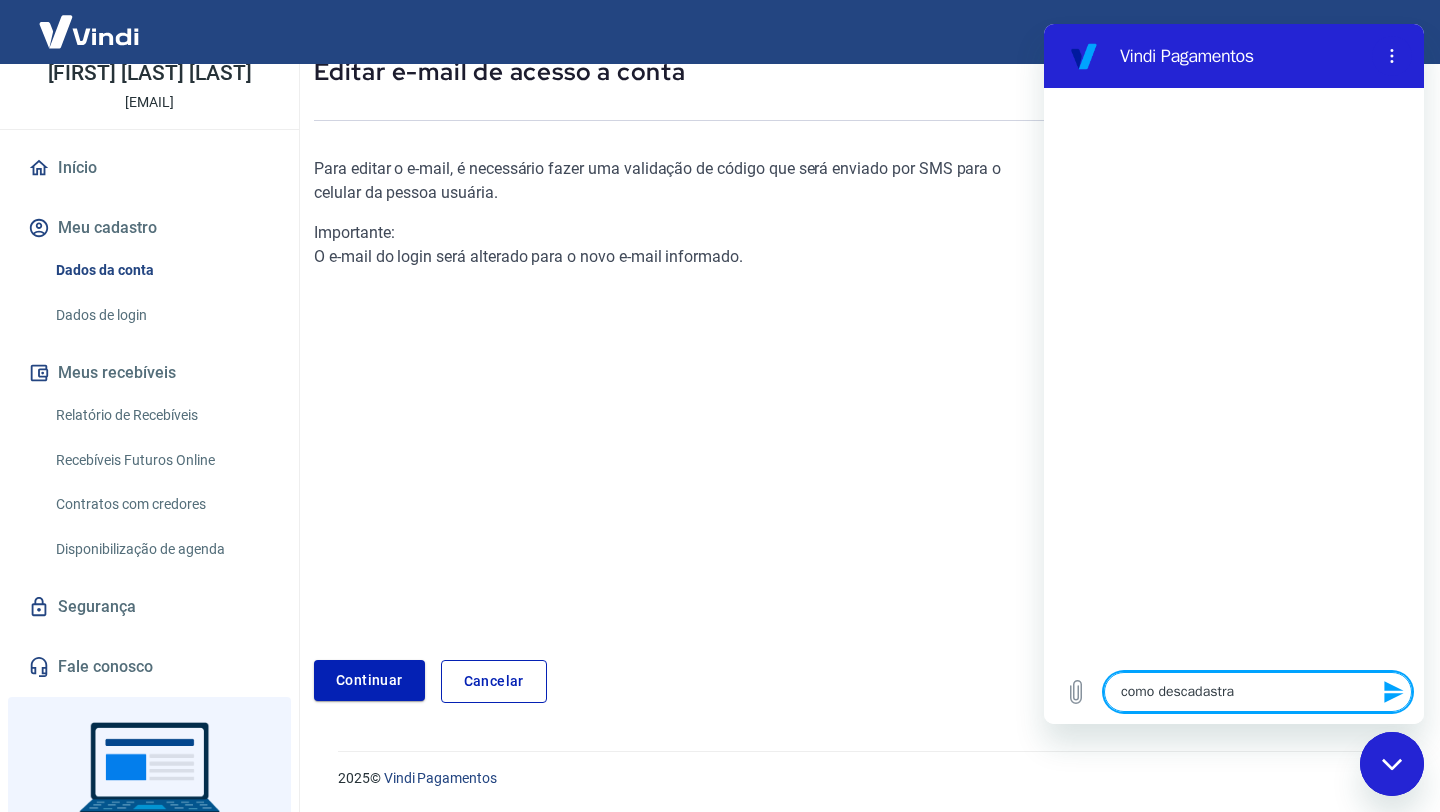 type on "como descadastrar" 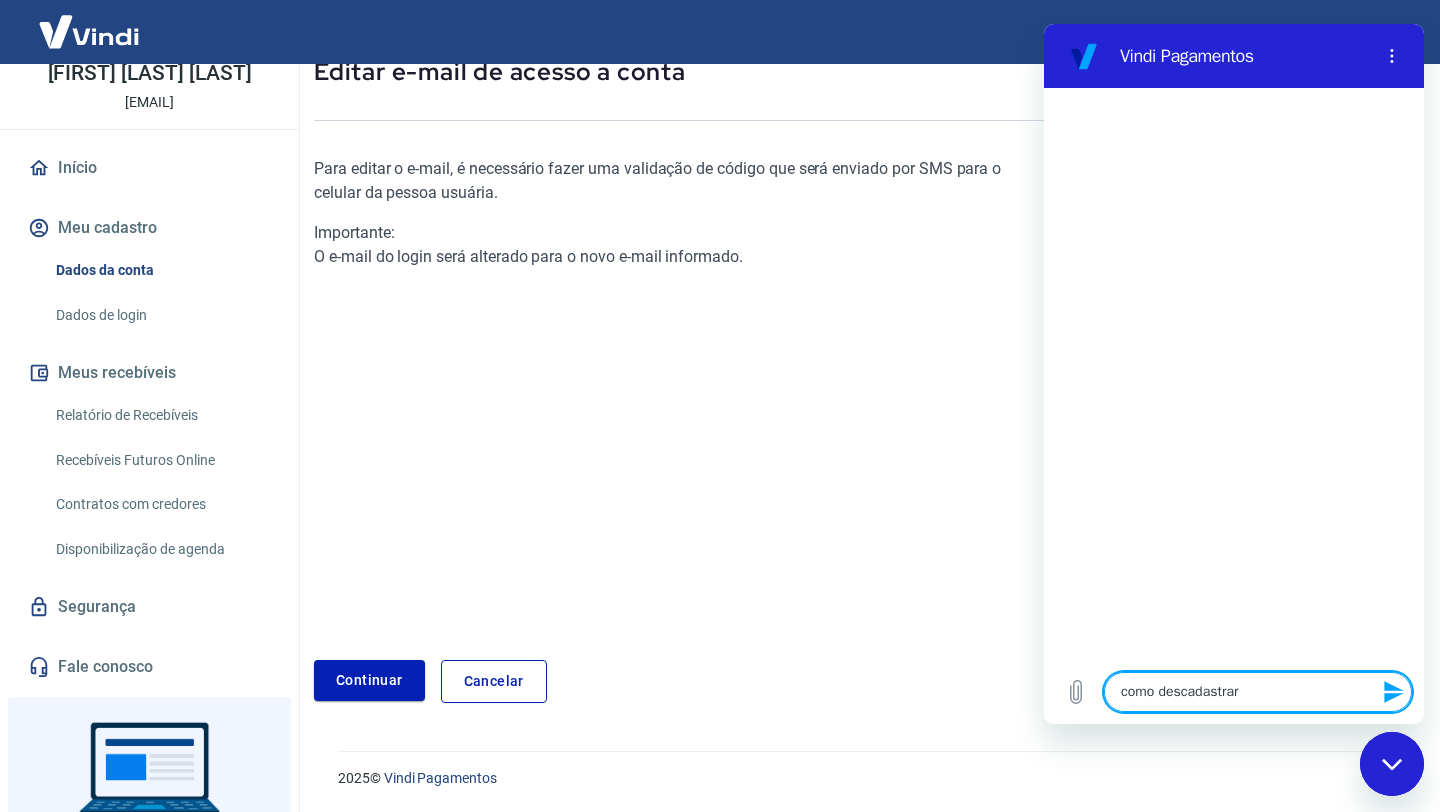 type on "como descadastrar" 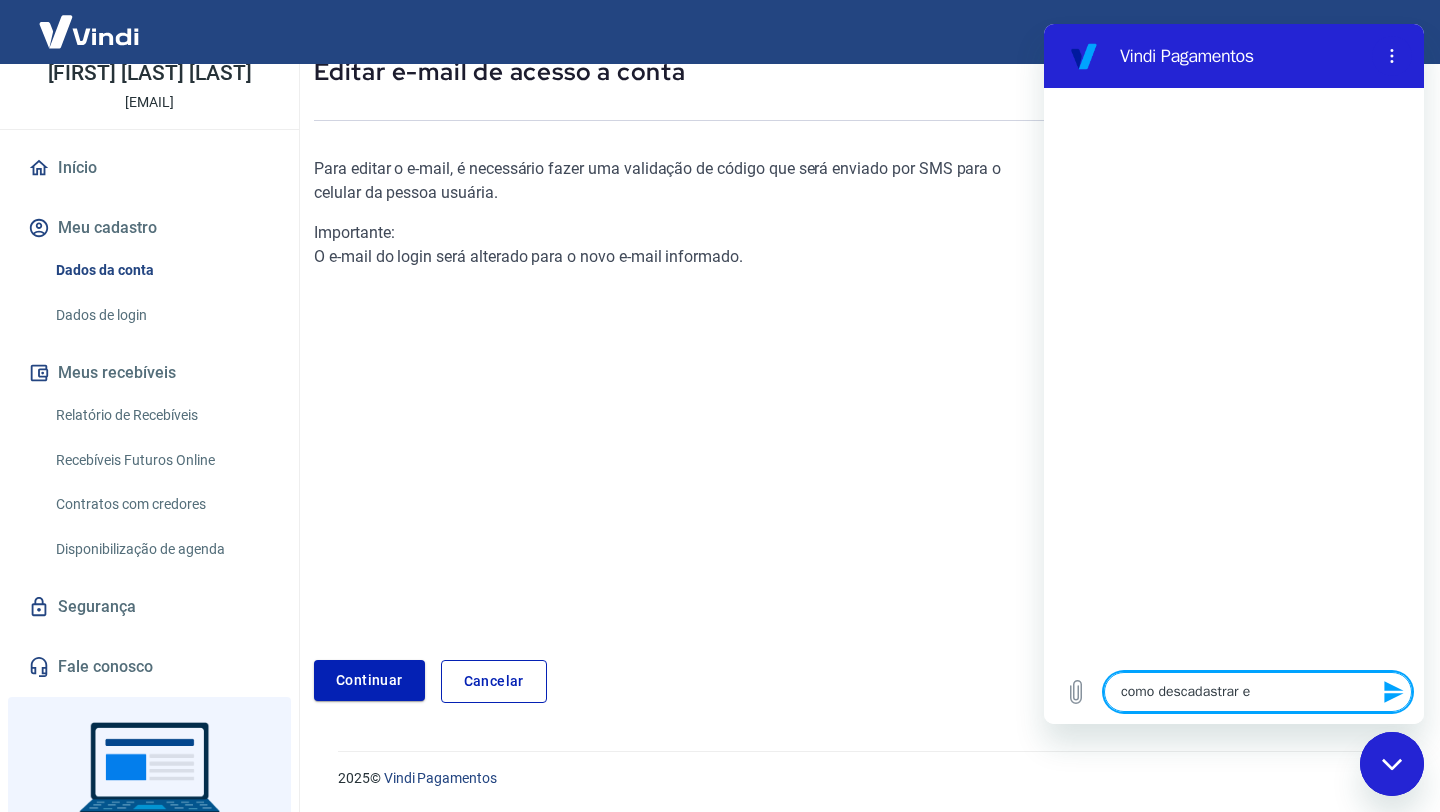 type on "como descadastrar e-" 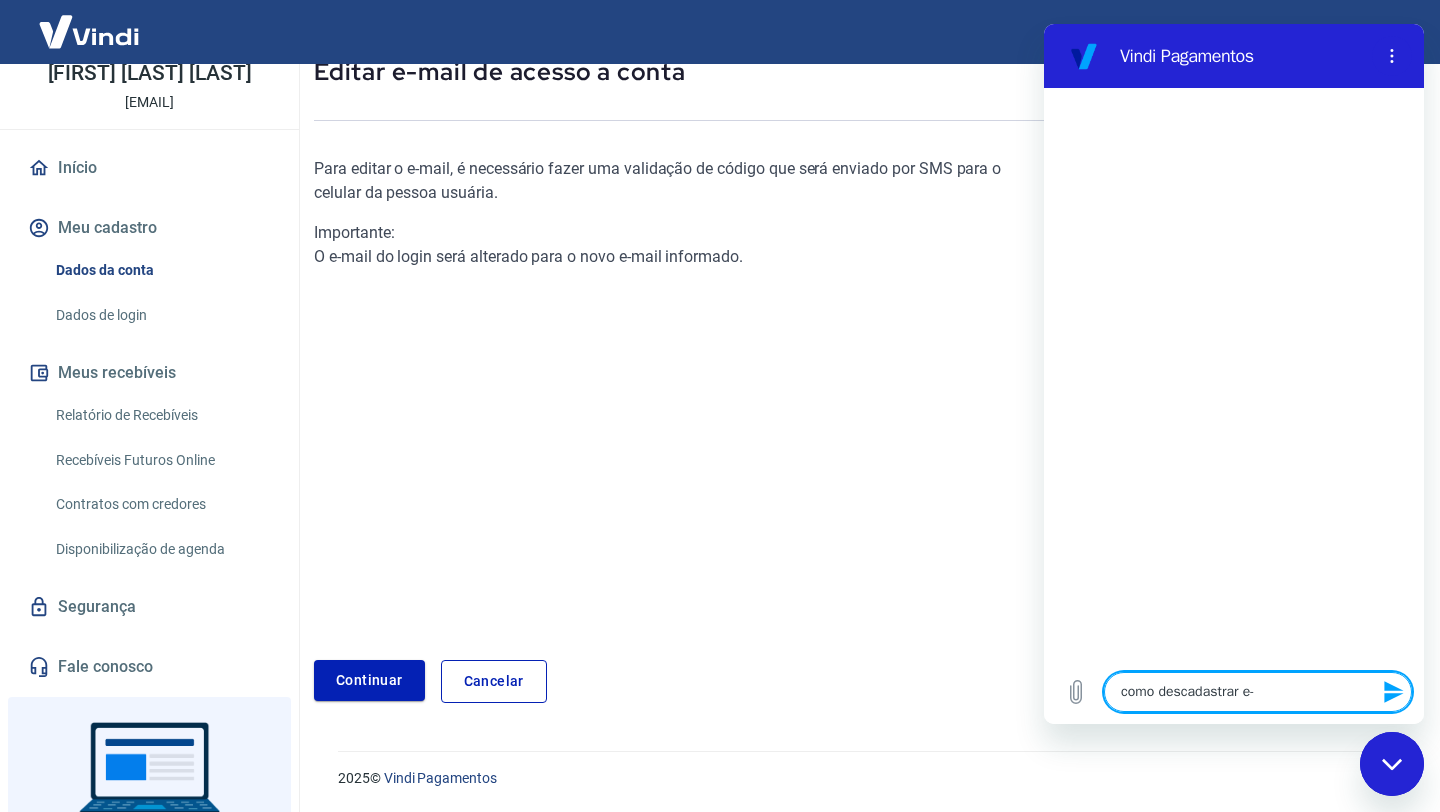 type on "como descadastrar e-m" 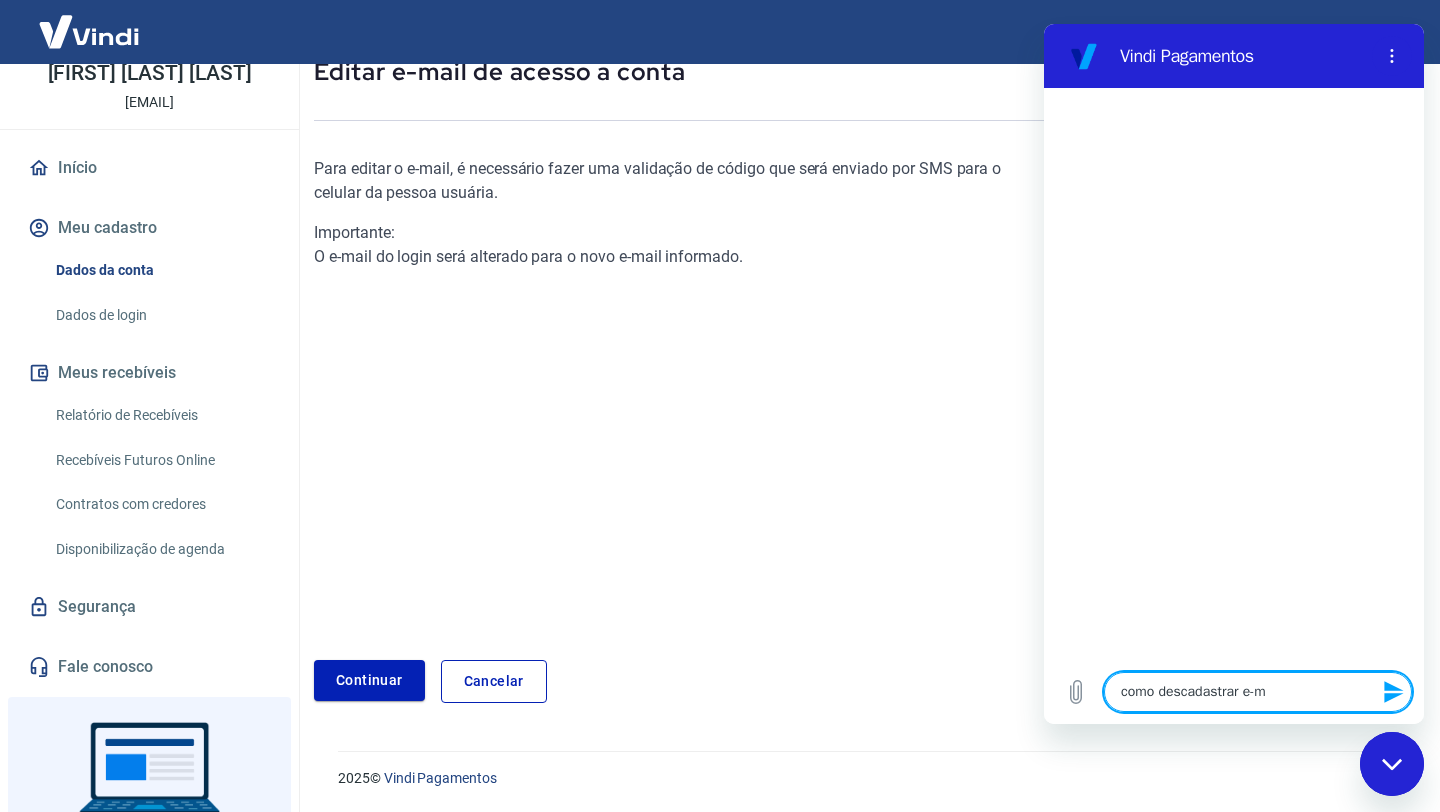 type on "como descadastrar e-ma" 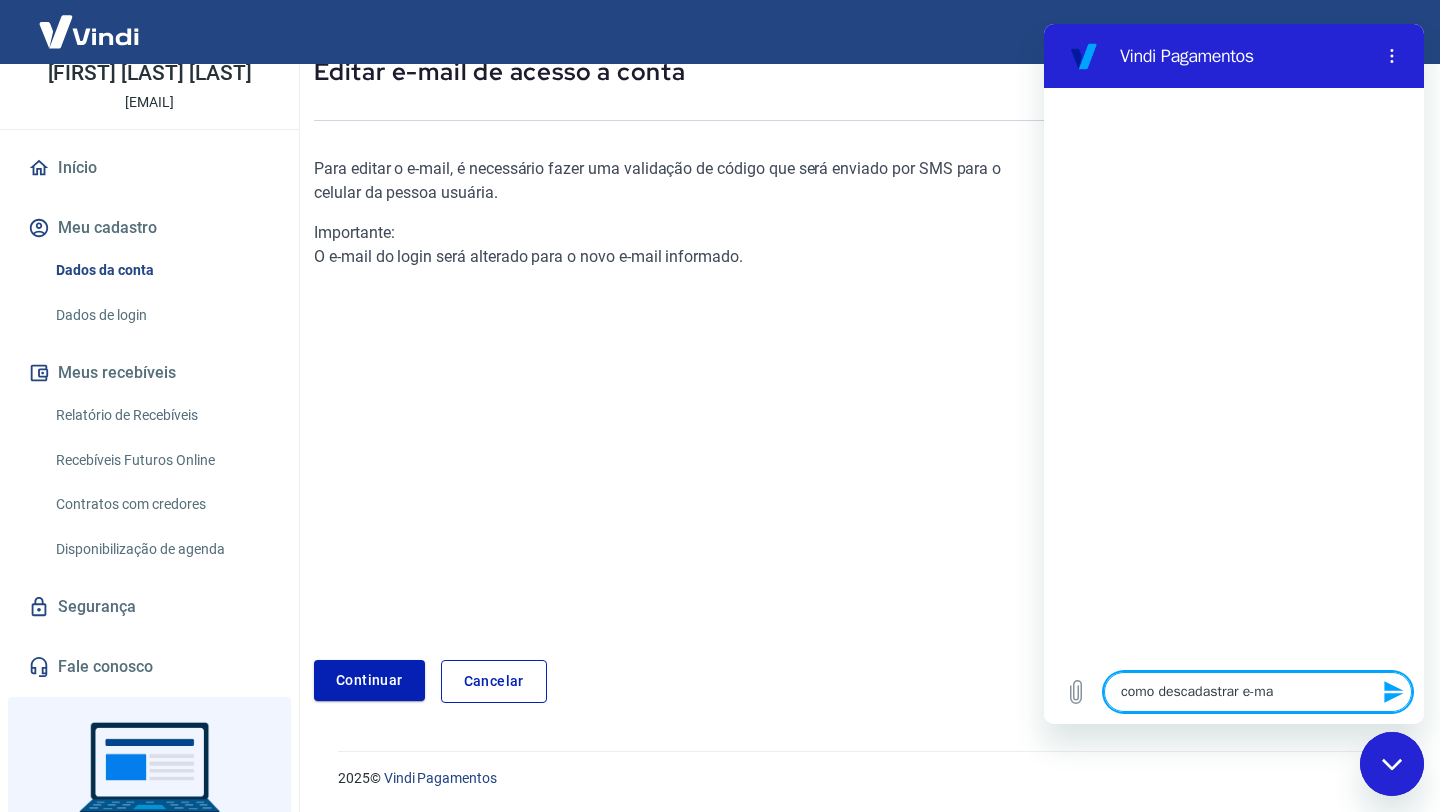 type on "como descadastrar e-mai" 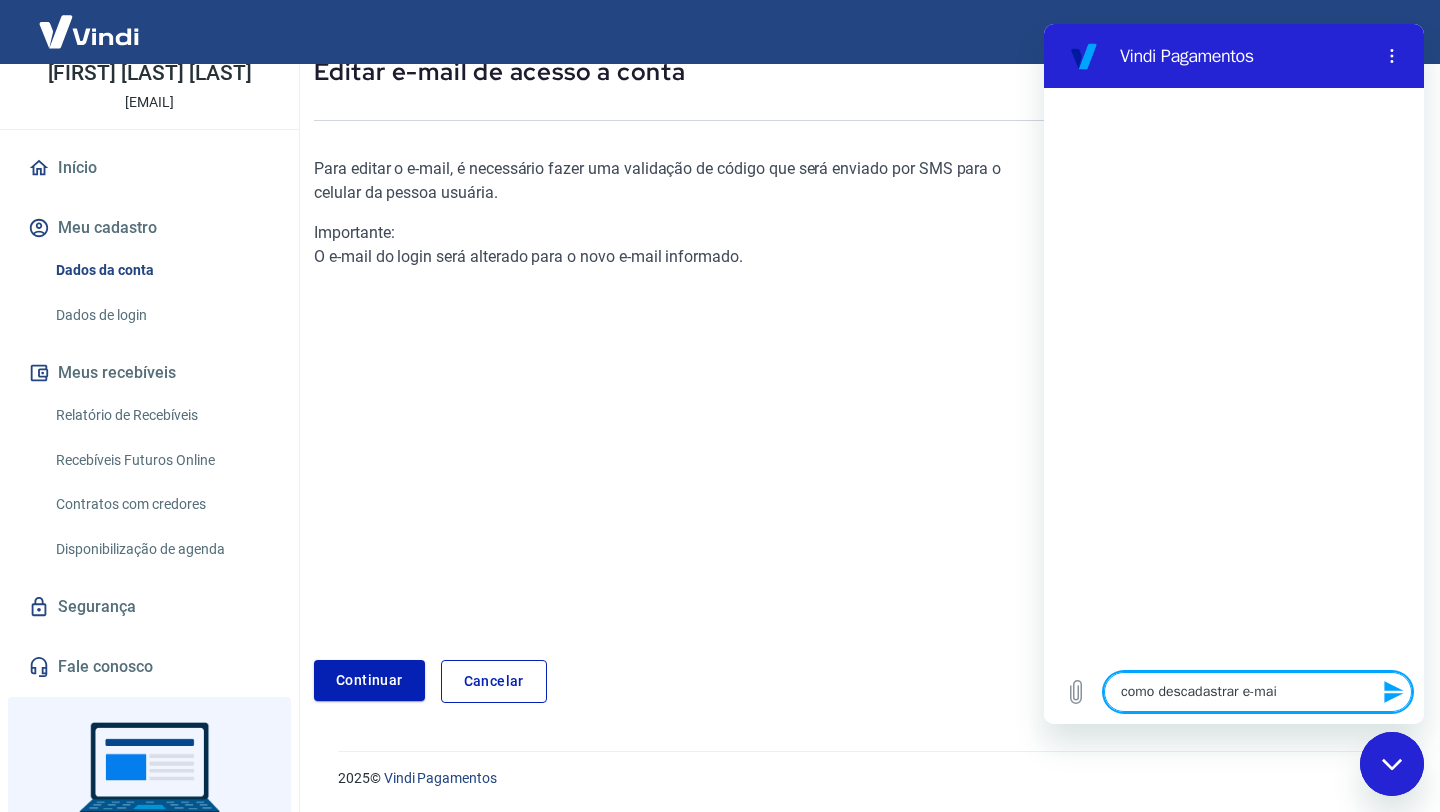 type on "como descadastrar e-mail" 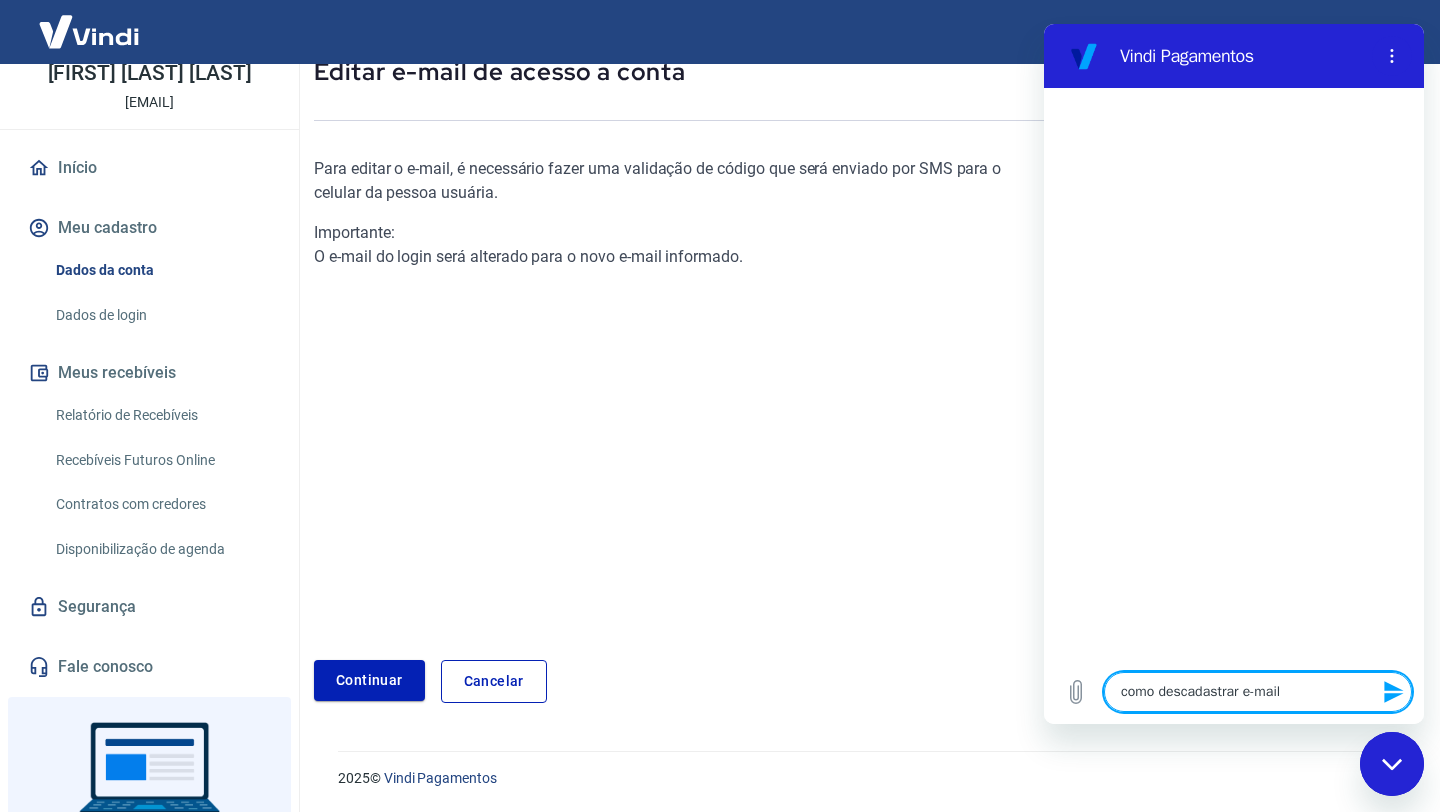 type on "como descadastrar e-mail" 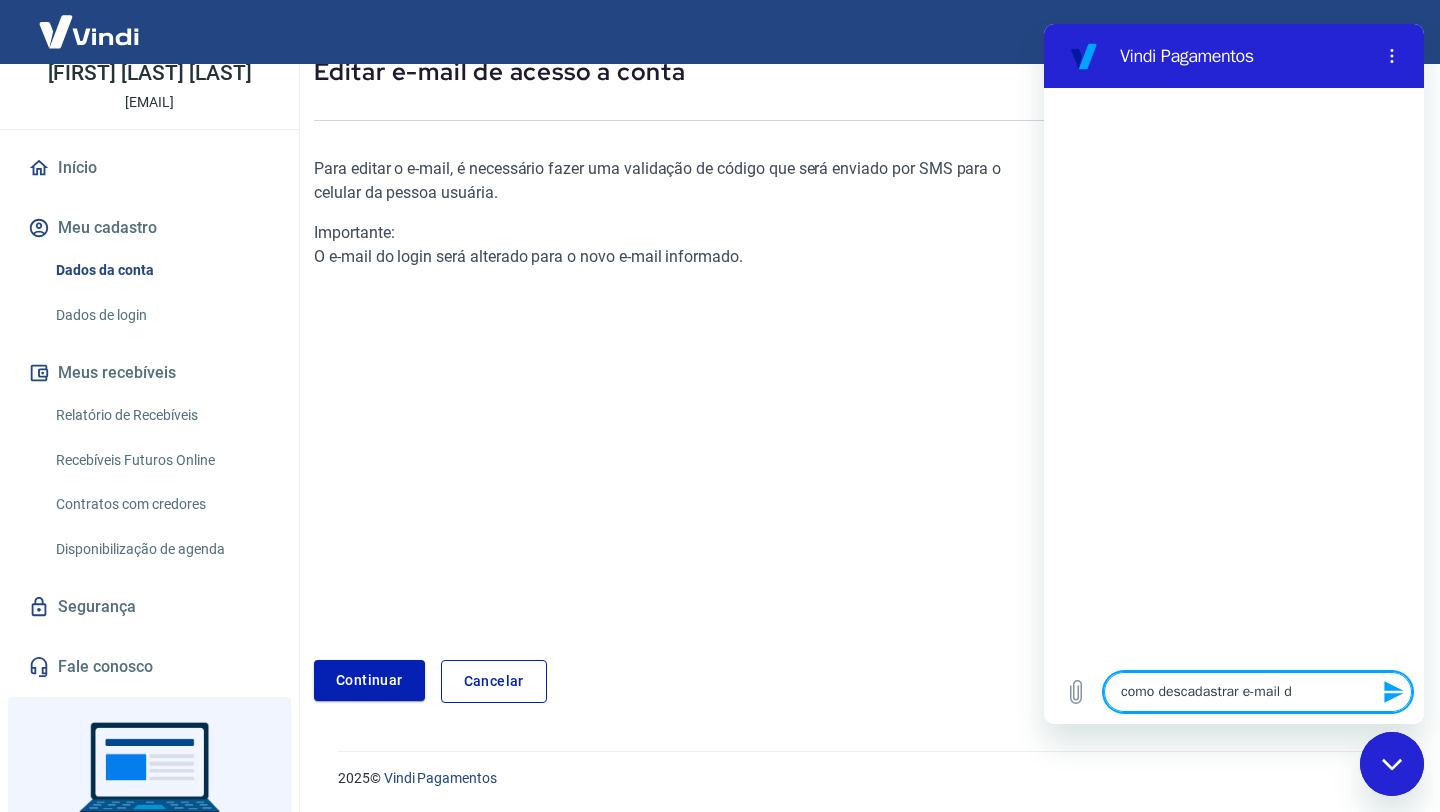 type on "como descadastrar e-mail de" 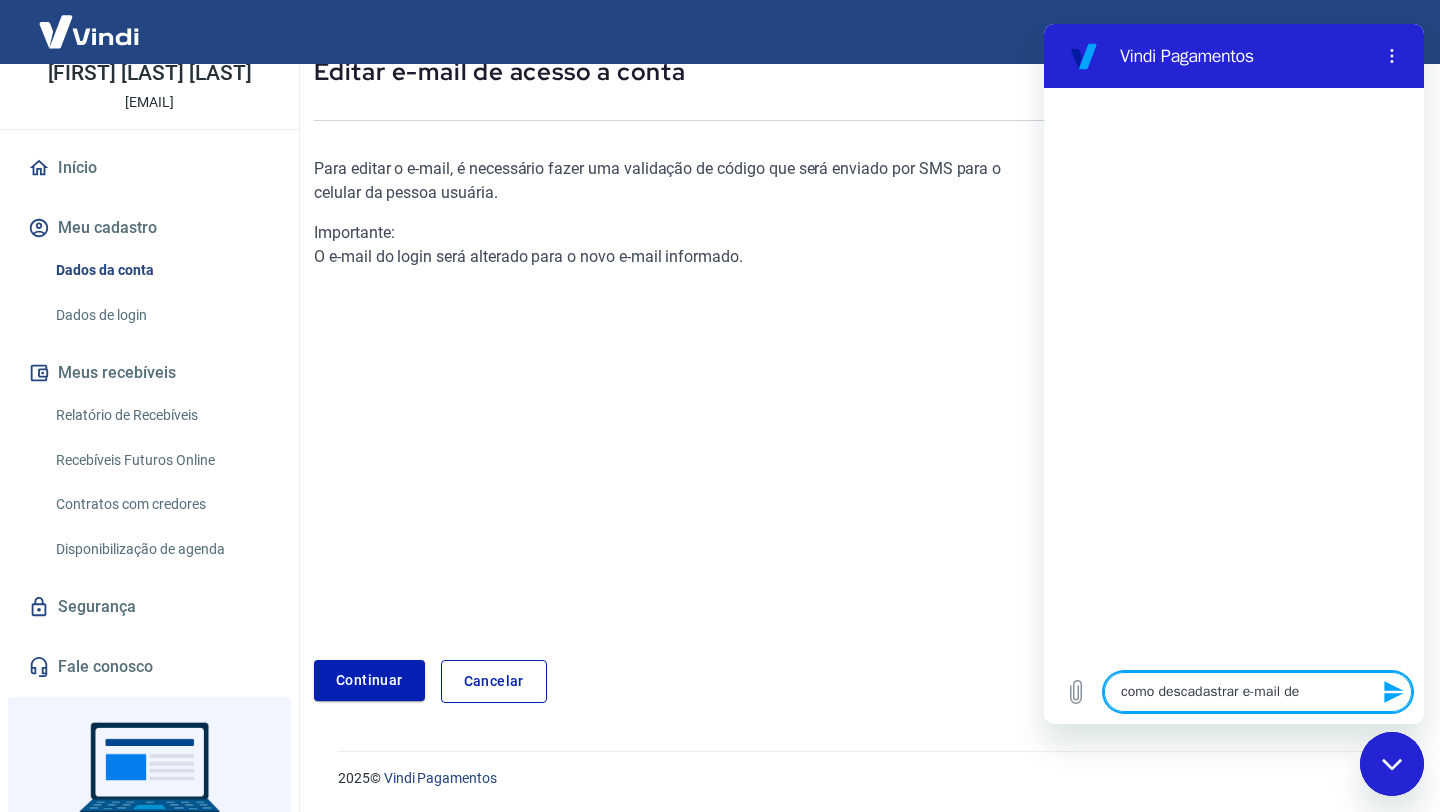 type on "como descadastrar e-mail de" 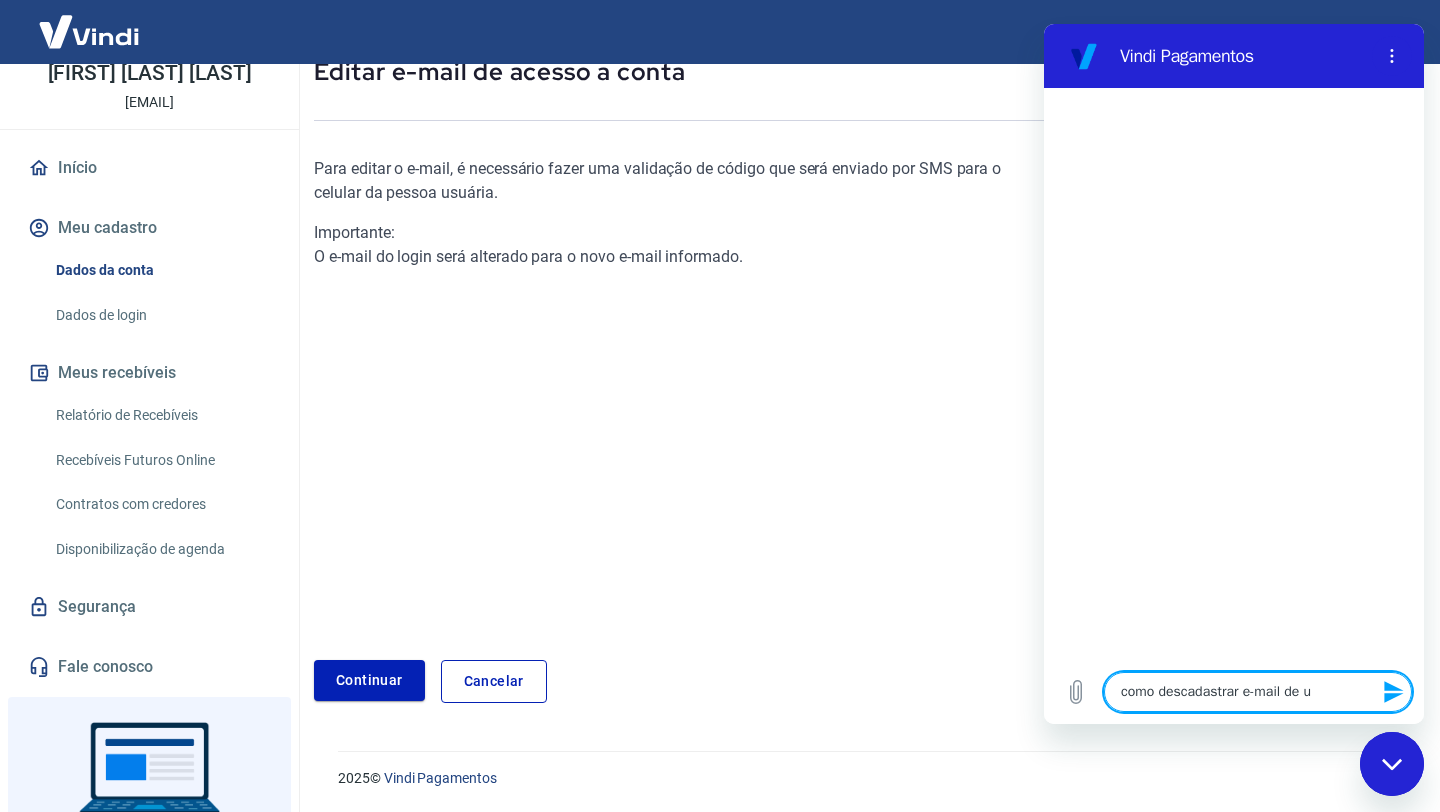type on "como descadastrar e-mail de us" 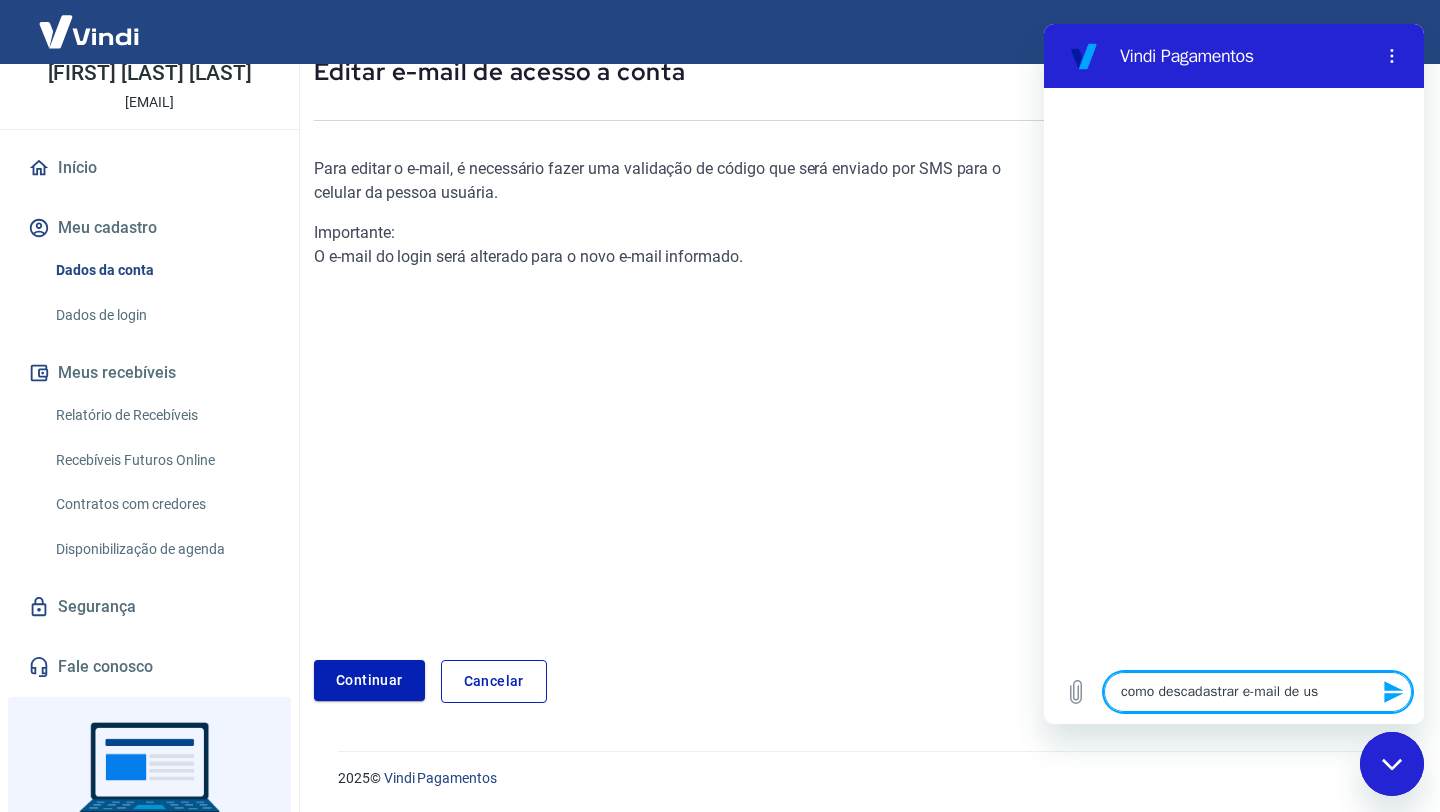 type on "como descadastrar e-mail de usu" 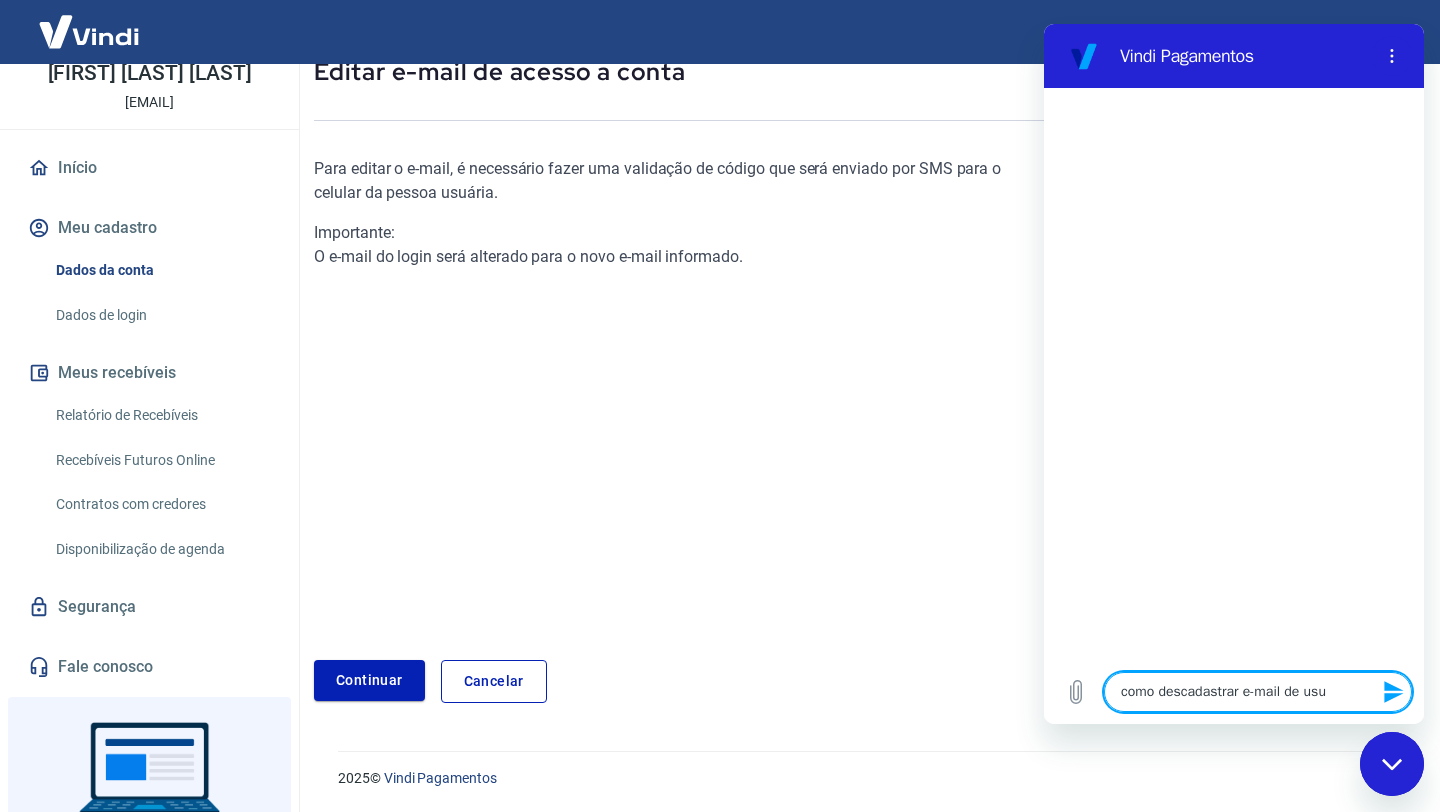 type on "como descadastrar e-mail de usus" 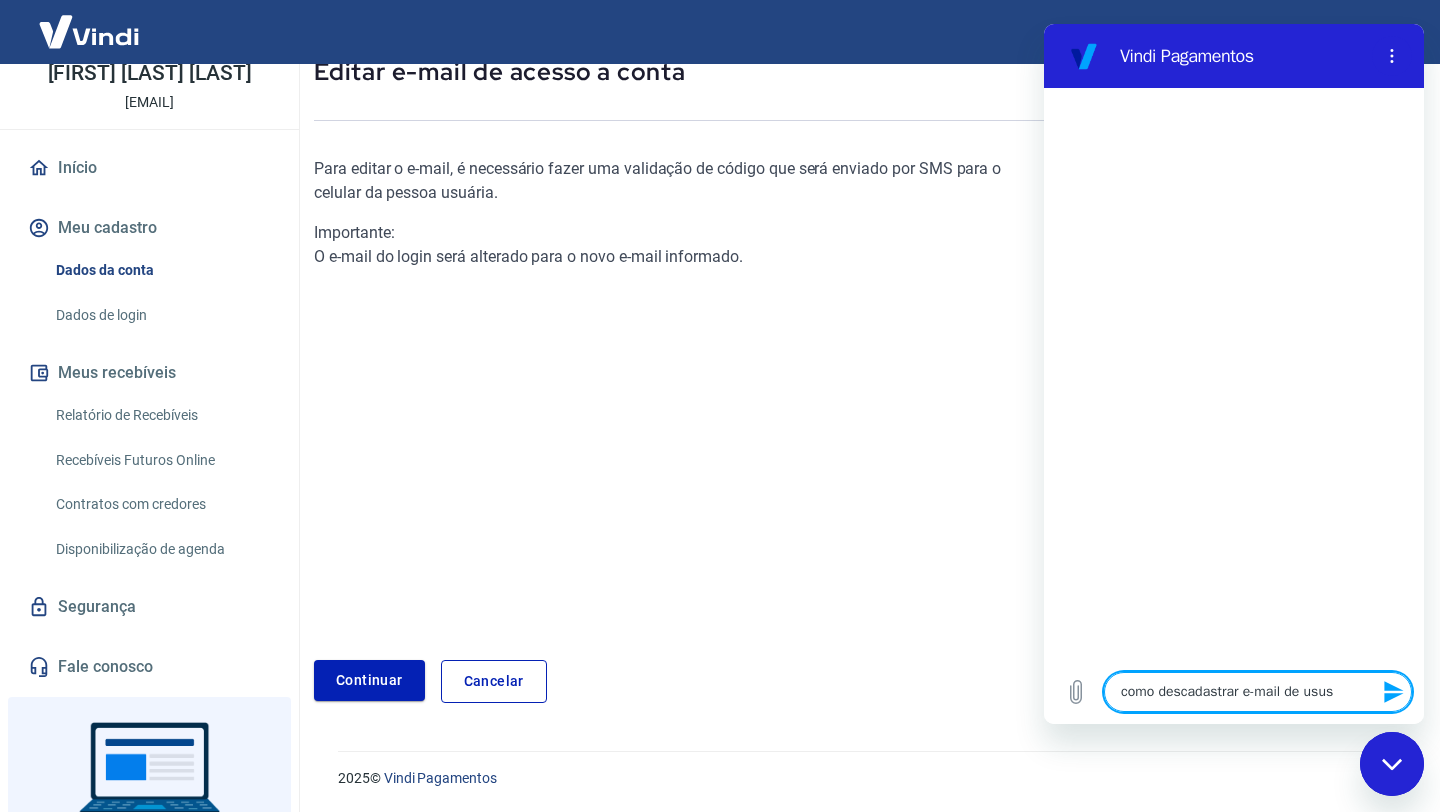 type on "x" 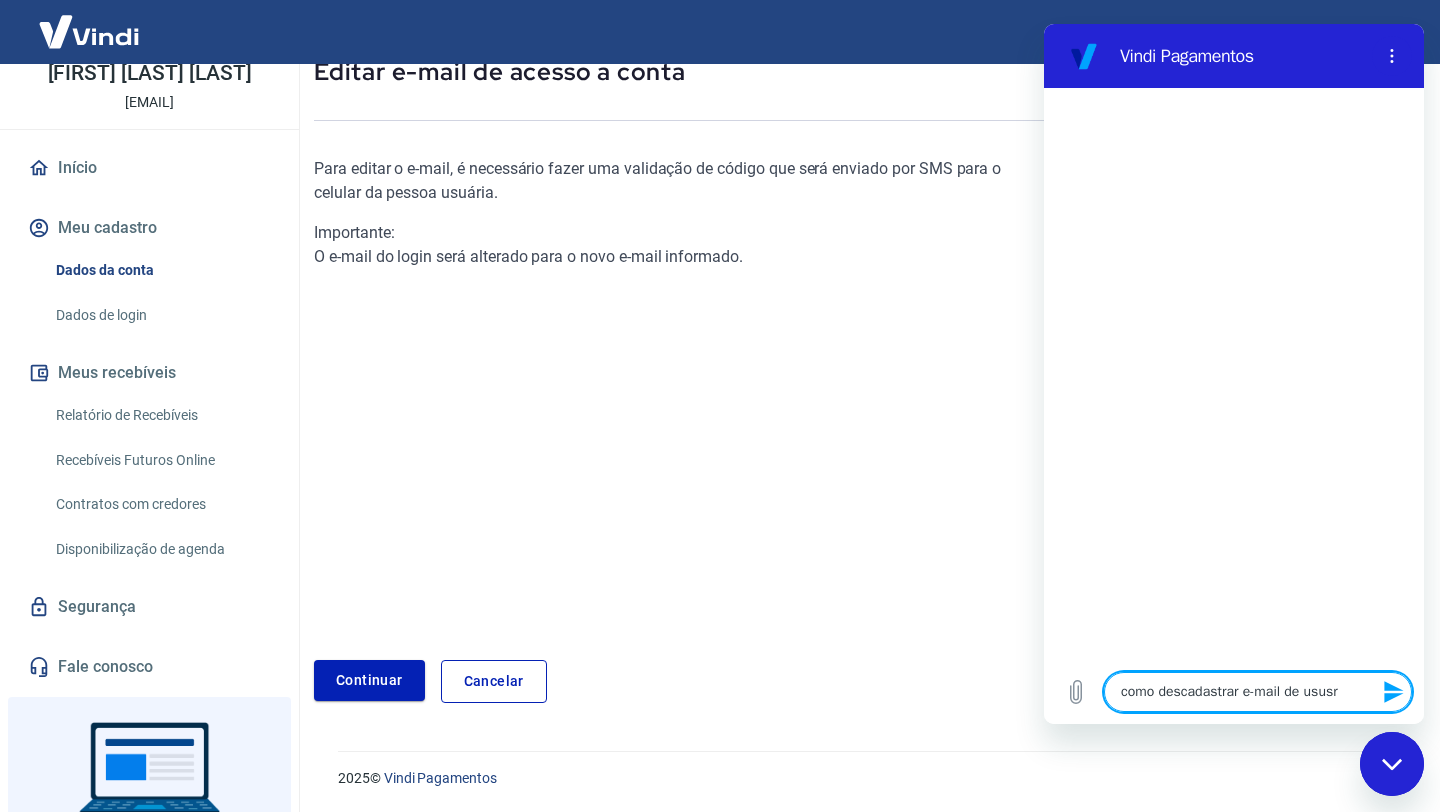 type on "como descadastrar e-mail de ususri" 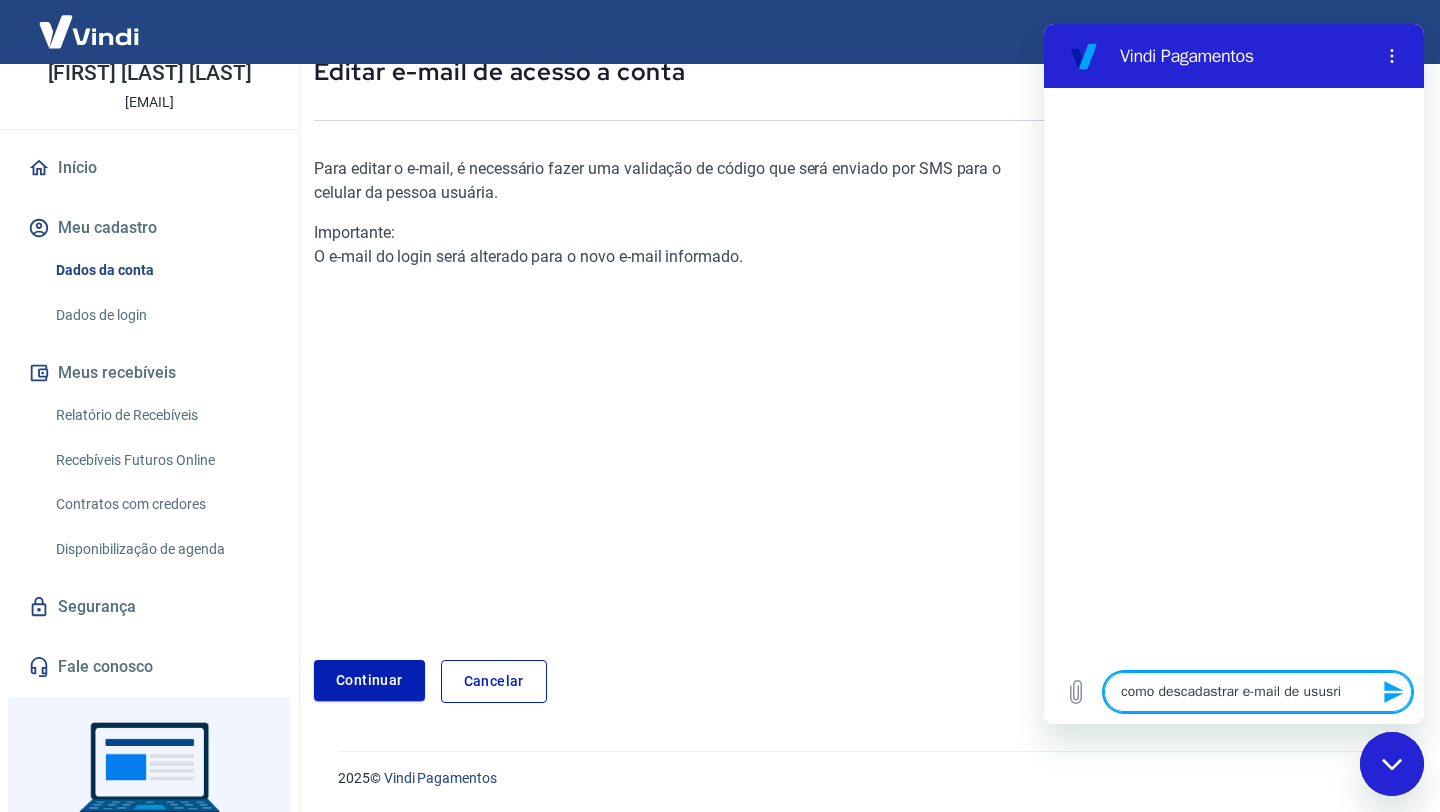 type on "como descadastrar e-mail de ususrio" 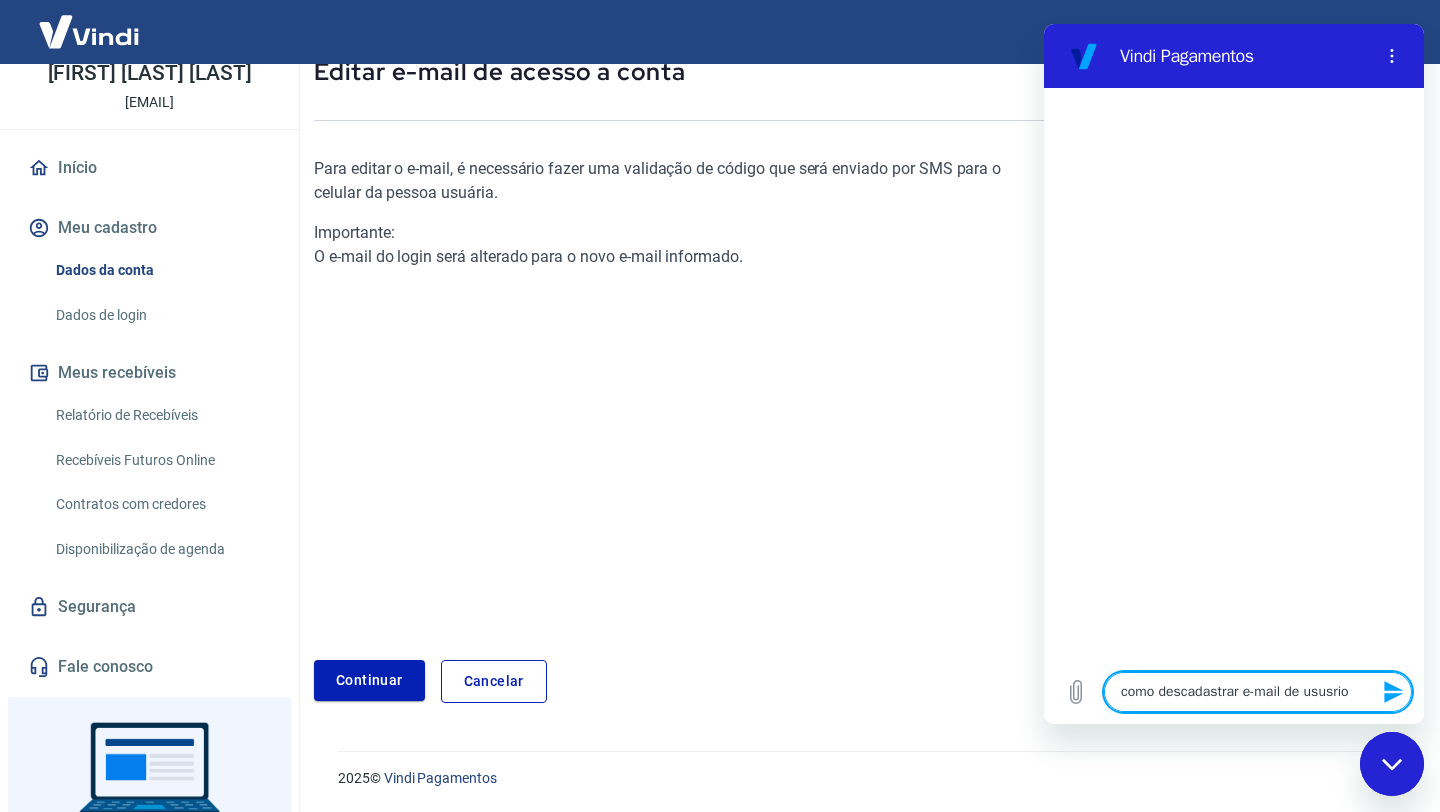 type on "como descadastrar e-mail de ususri" 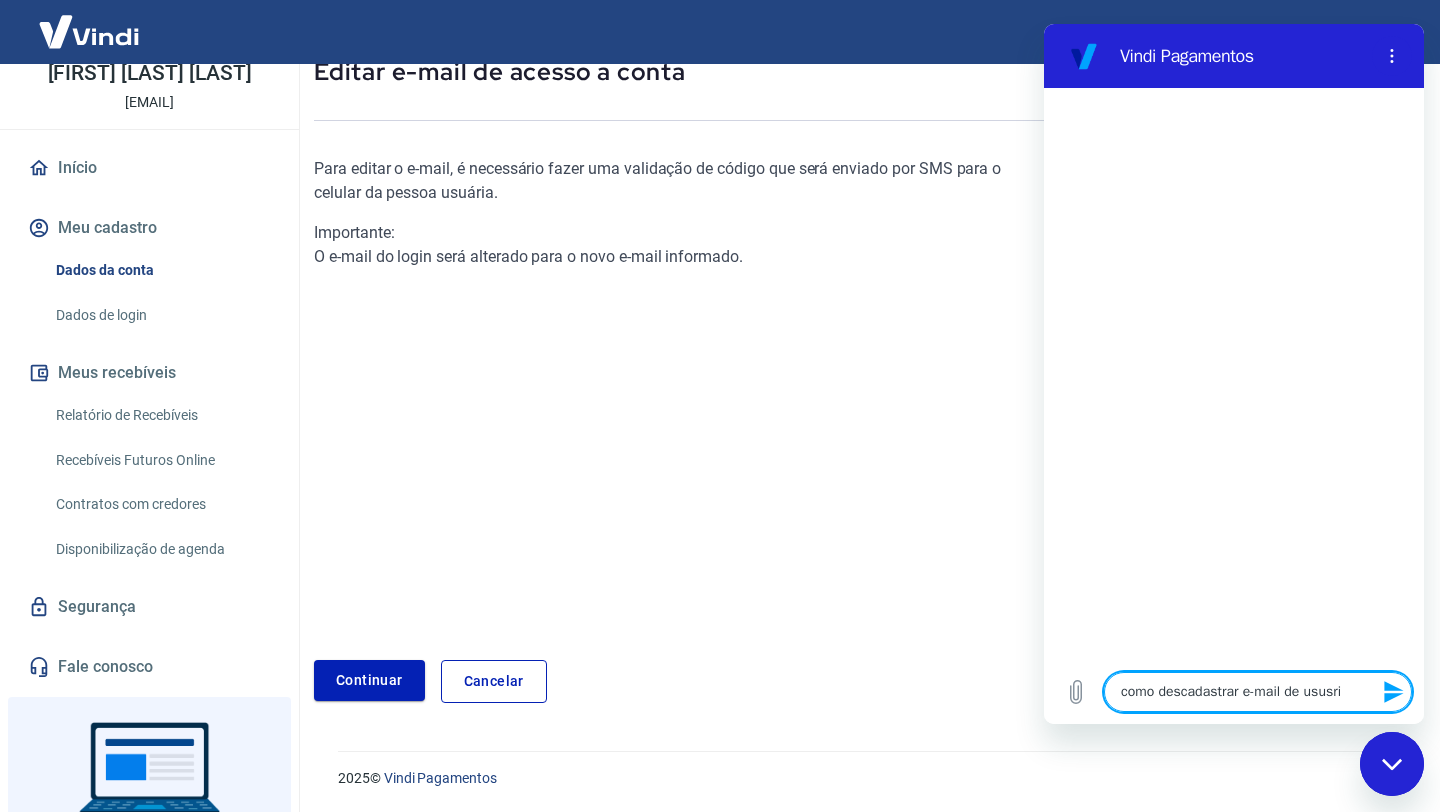 type on "como descadastrar e-mail de ususr" 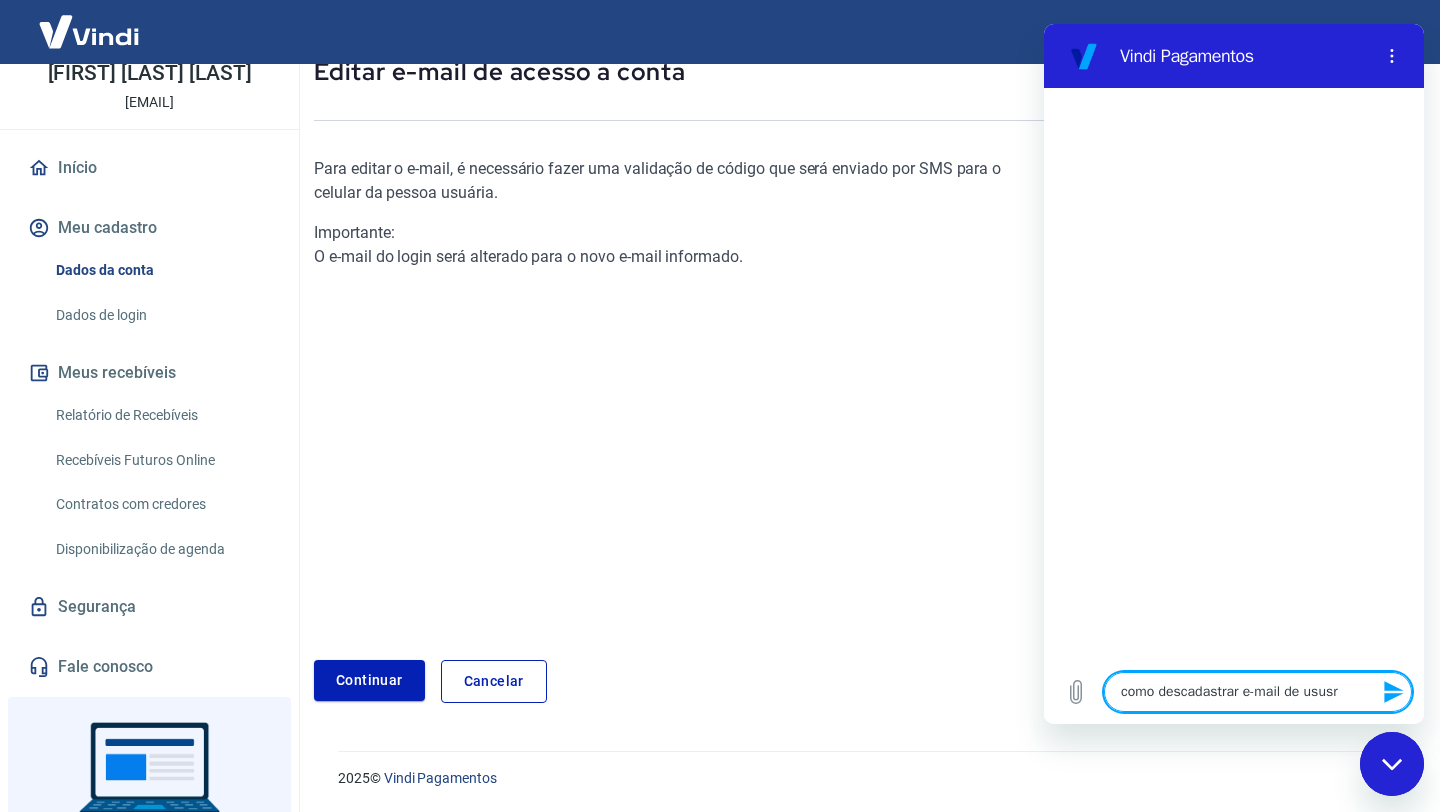 type on "como descadastrar e-mail de usus" 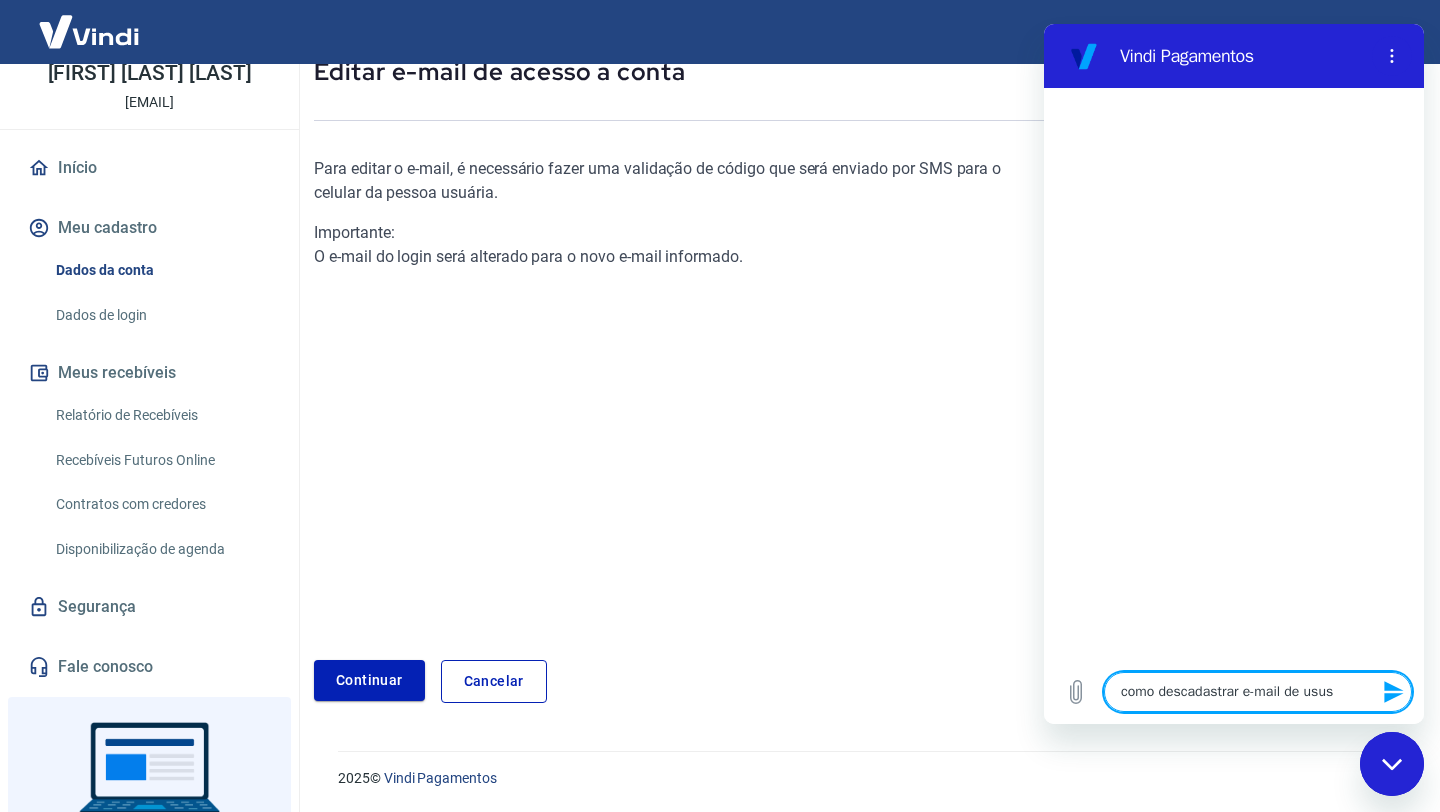 type on "como descadastrar e-mail de usu" 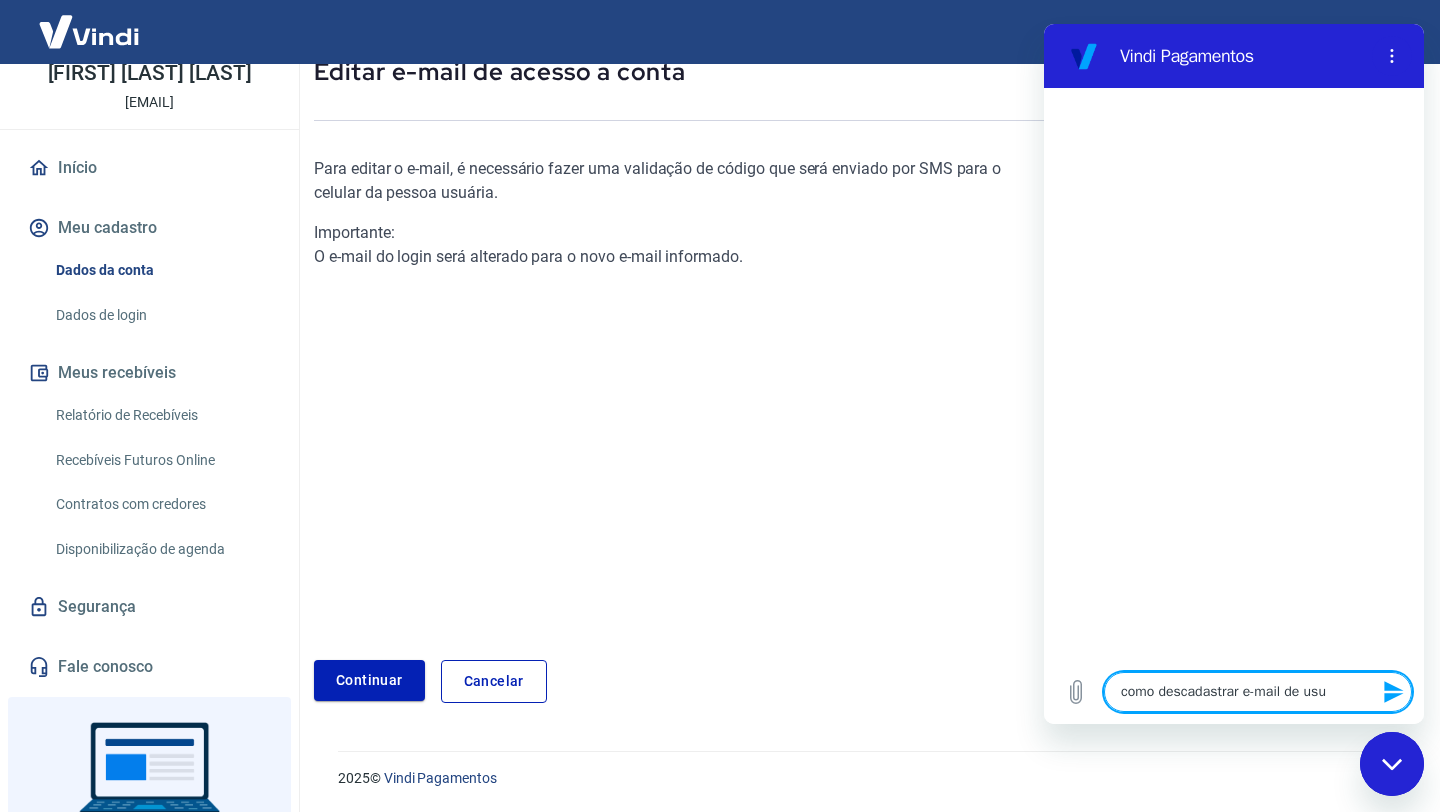 type on "como descadastrar e-mail de usua" 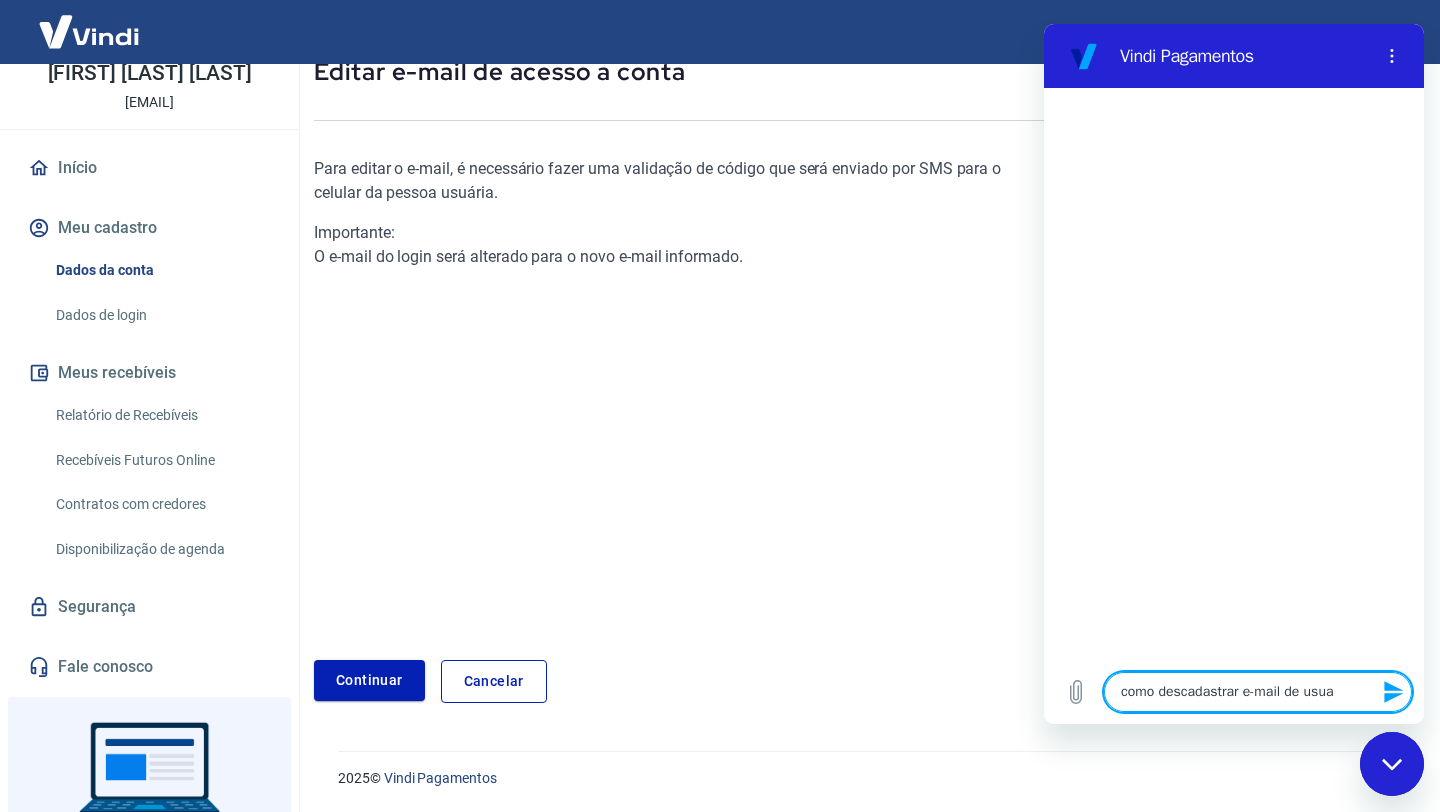 type on "como descadastrar e-mail de usuar" 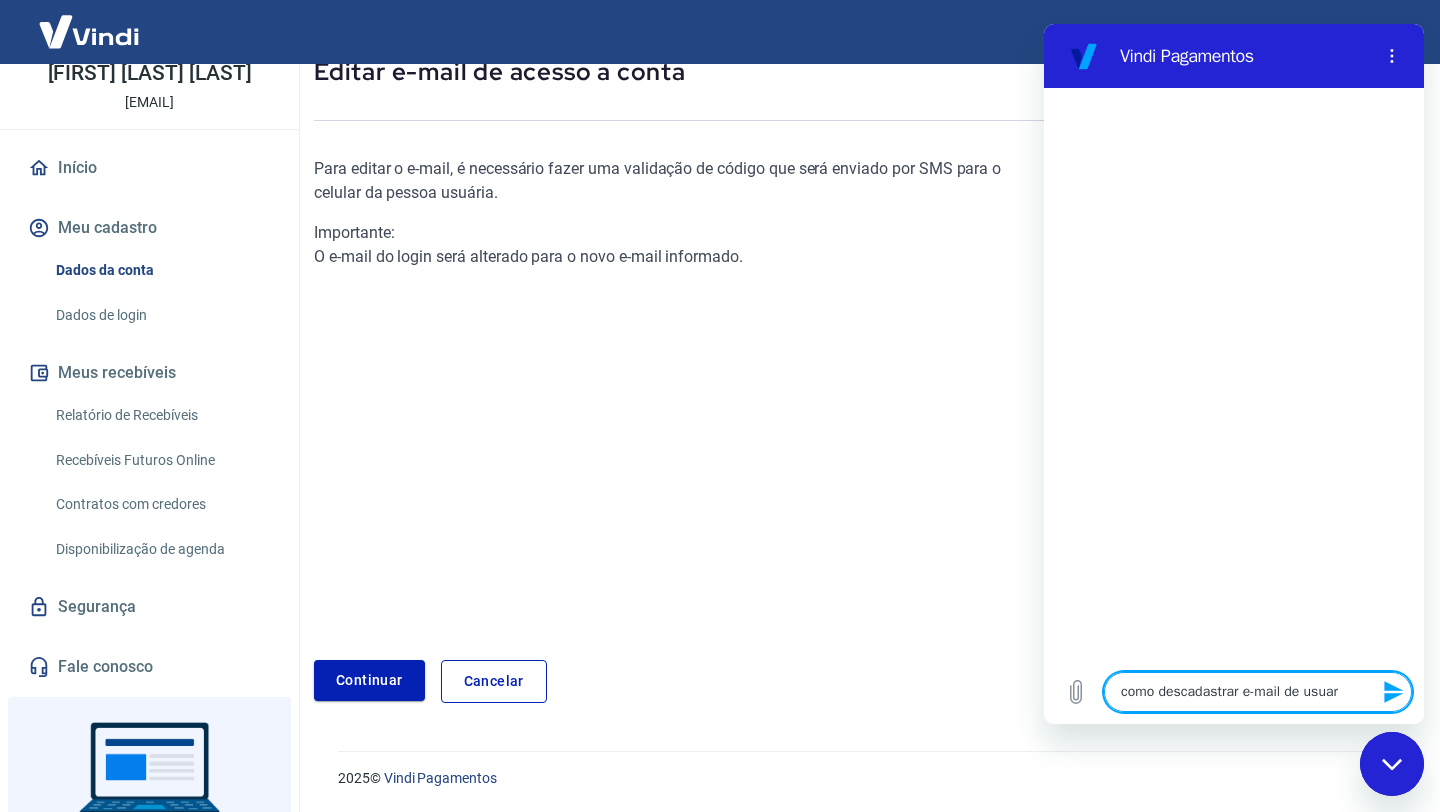 type on "como descadastrar e-mail de usuari" 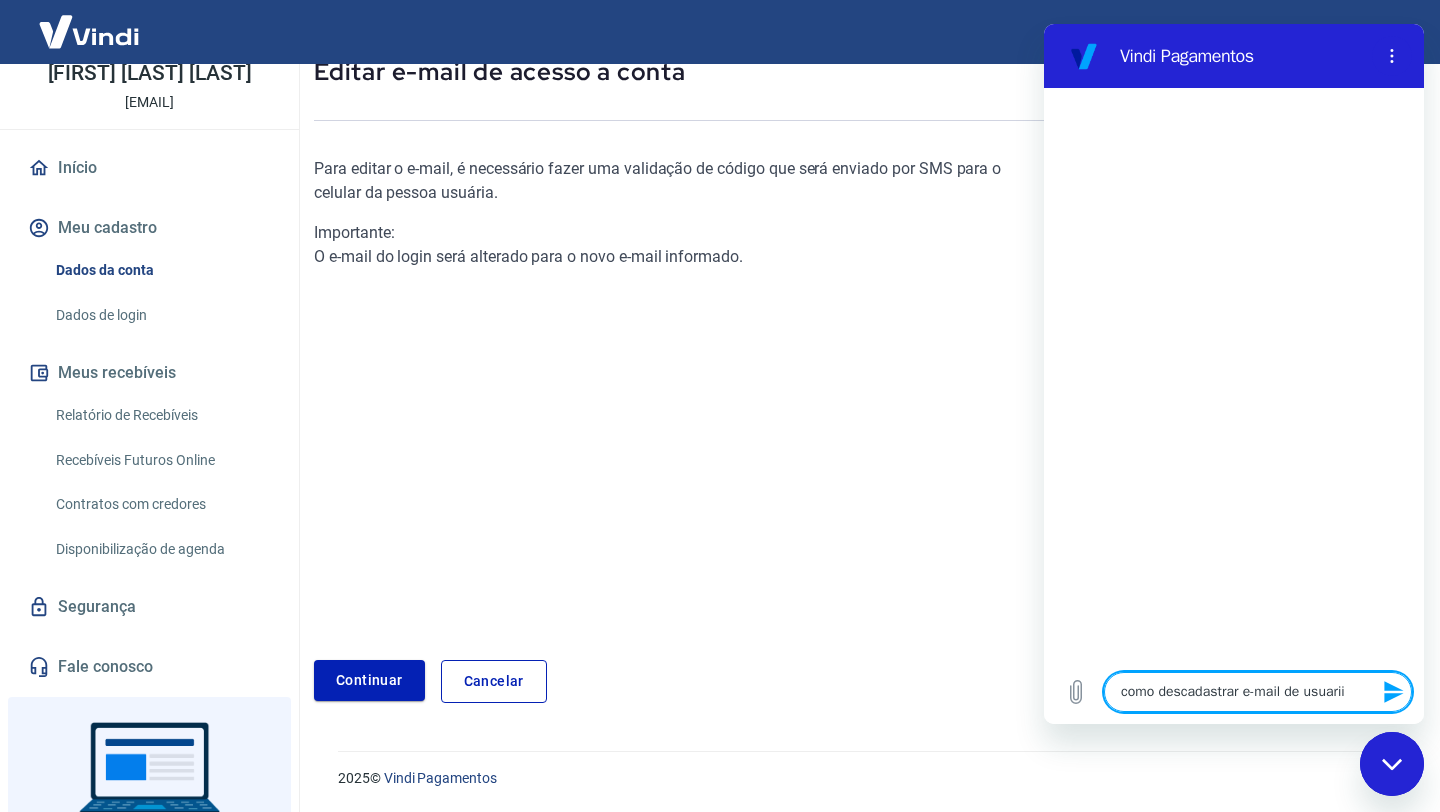 type on "como descadastrar e-mail de usuariio" 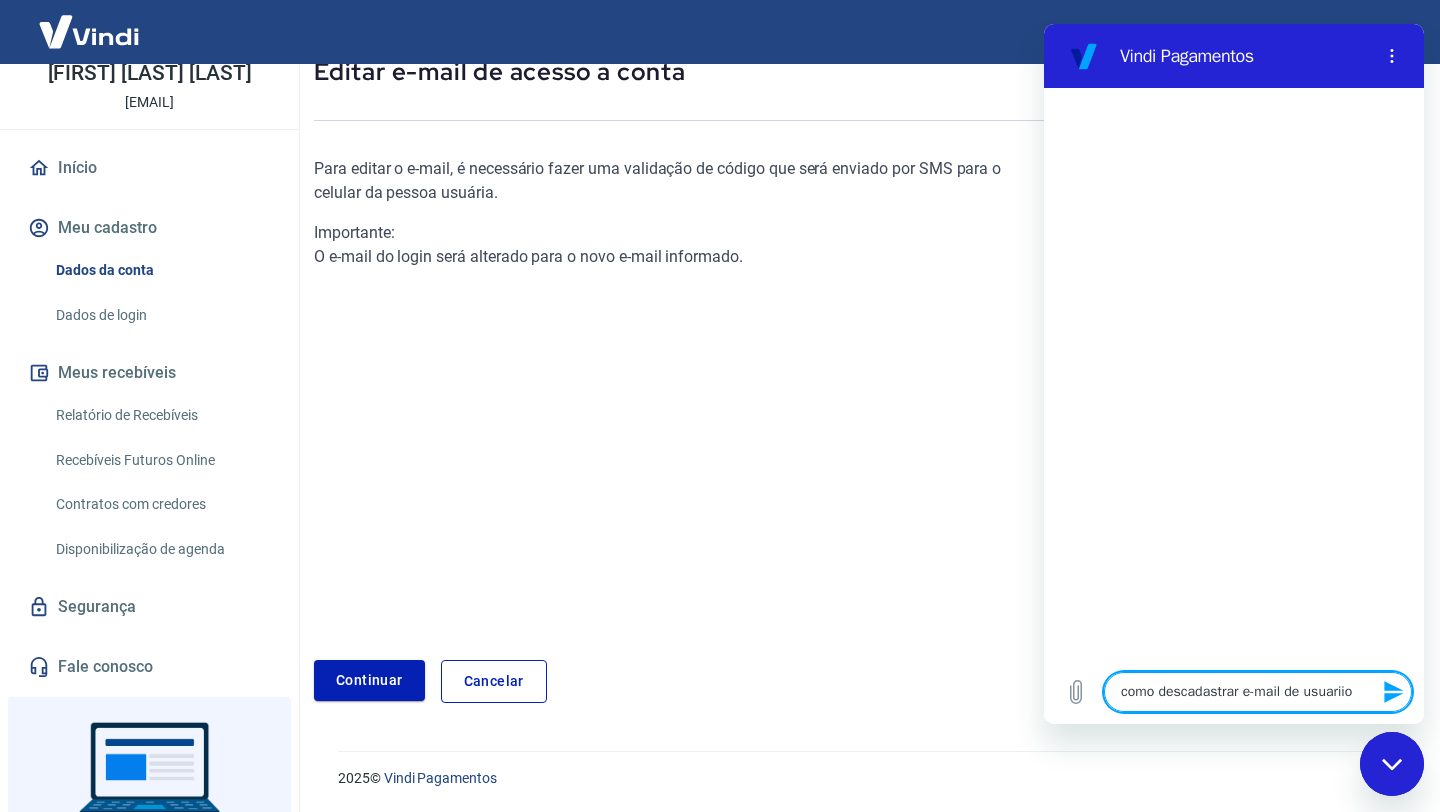 type on "como descadastrar e-mail de usuarii" 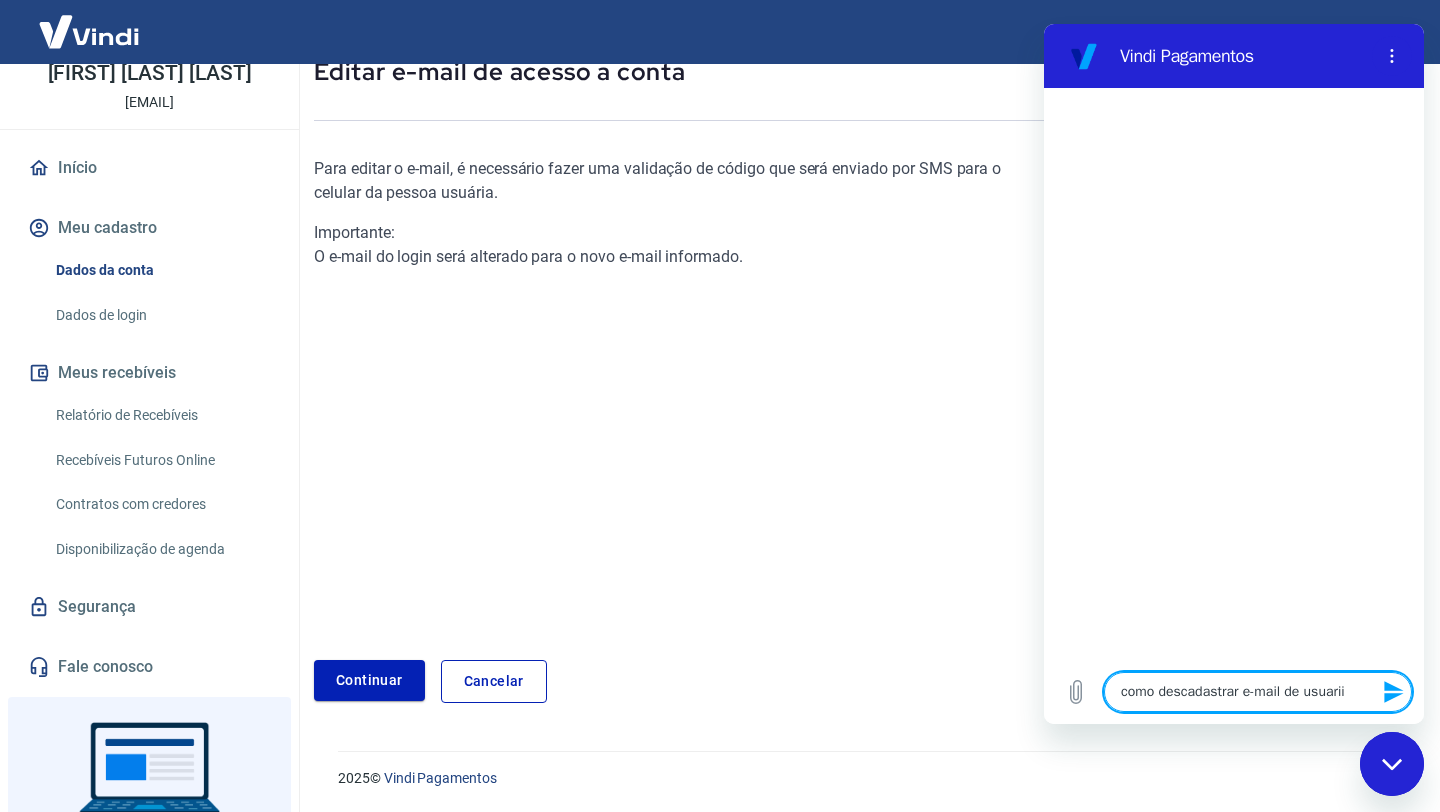 type on "como descadastrar e-mail de usuari" 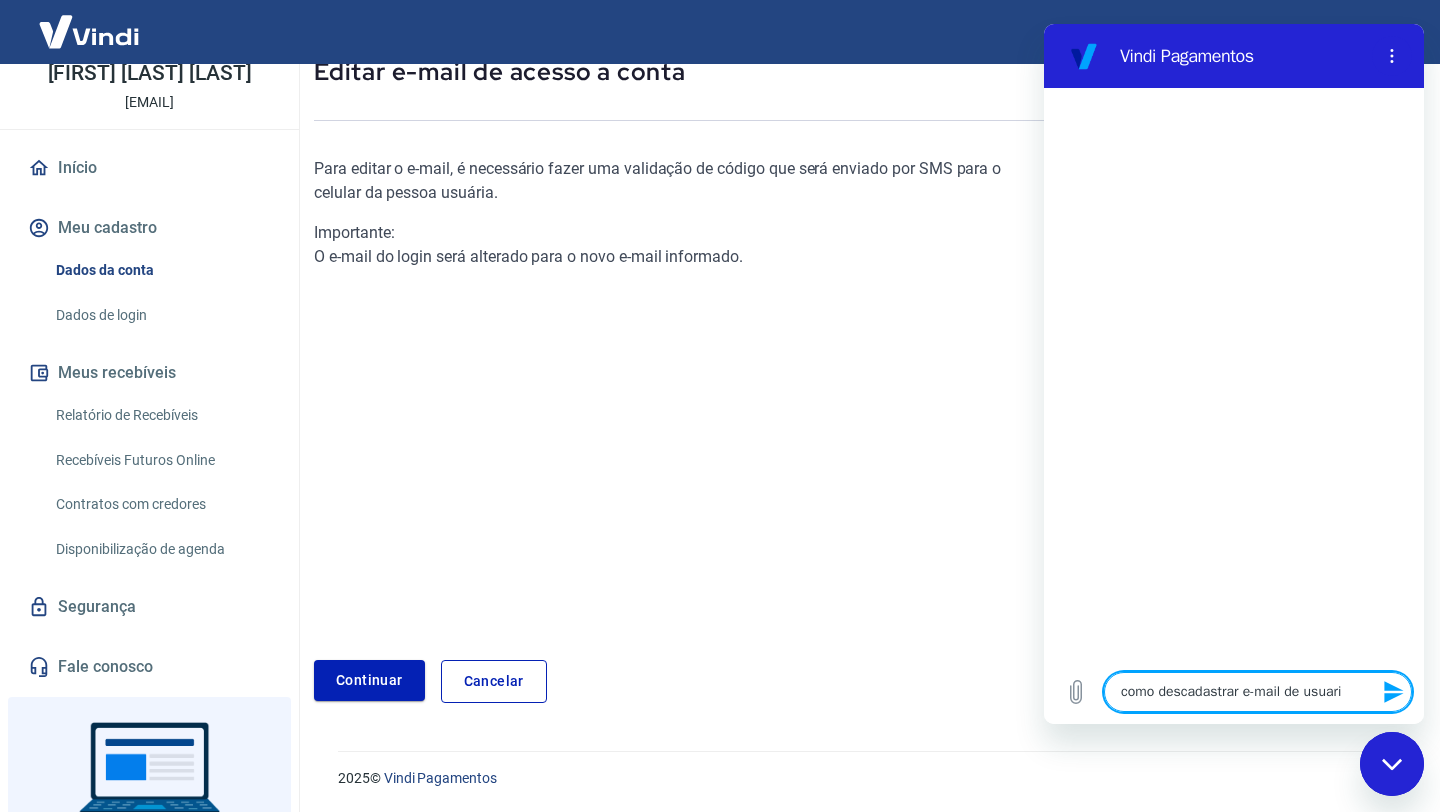 type on "como descadastrar e-mail de usuario" 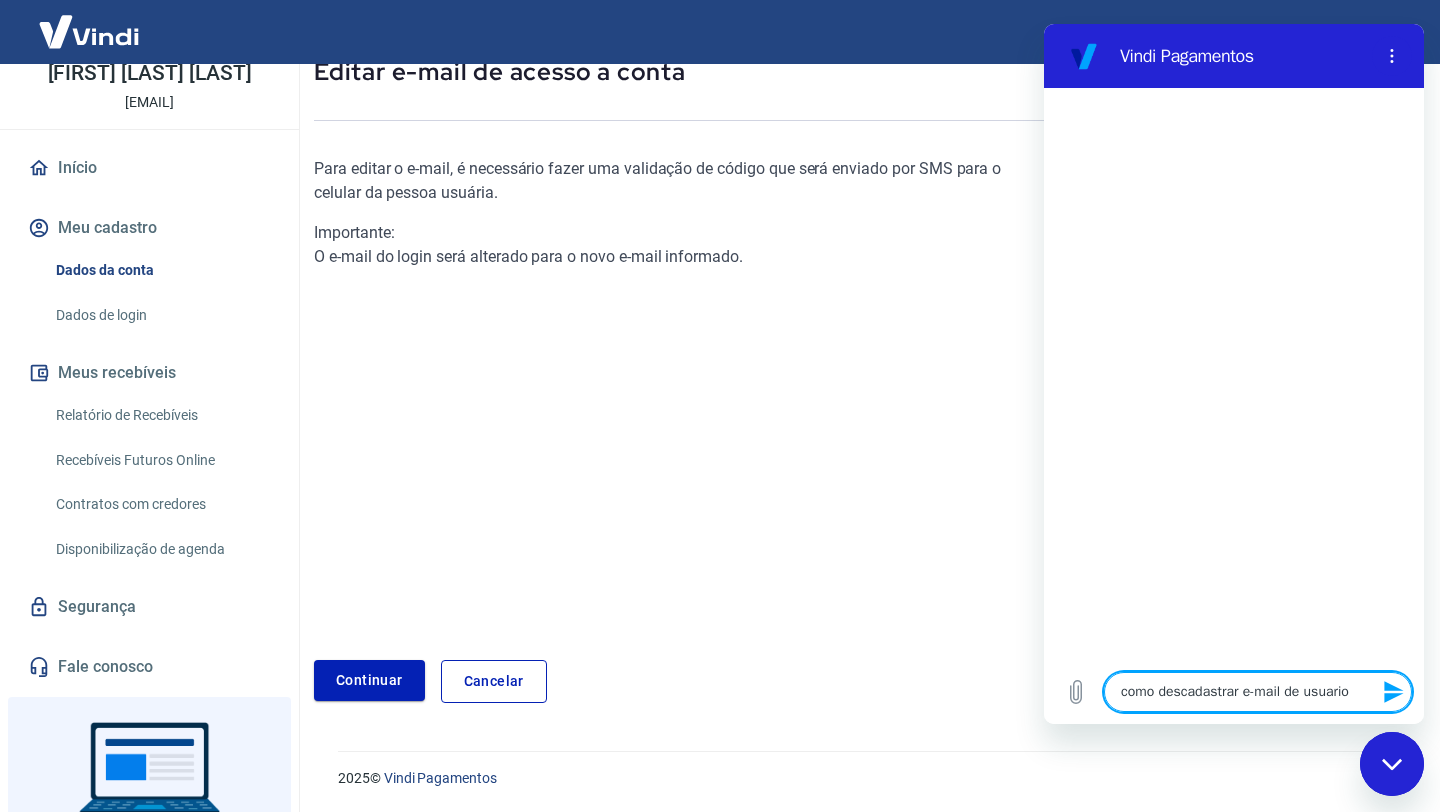 type on "como descadastrar e-mail de usuario?" 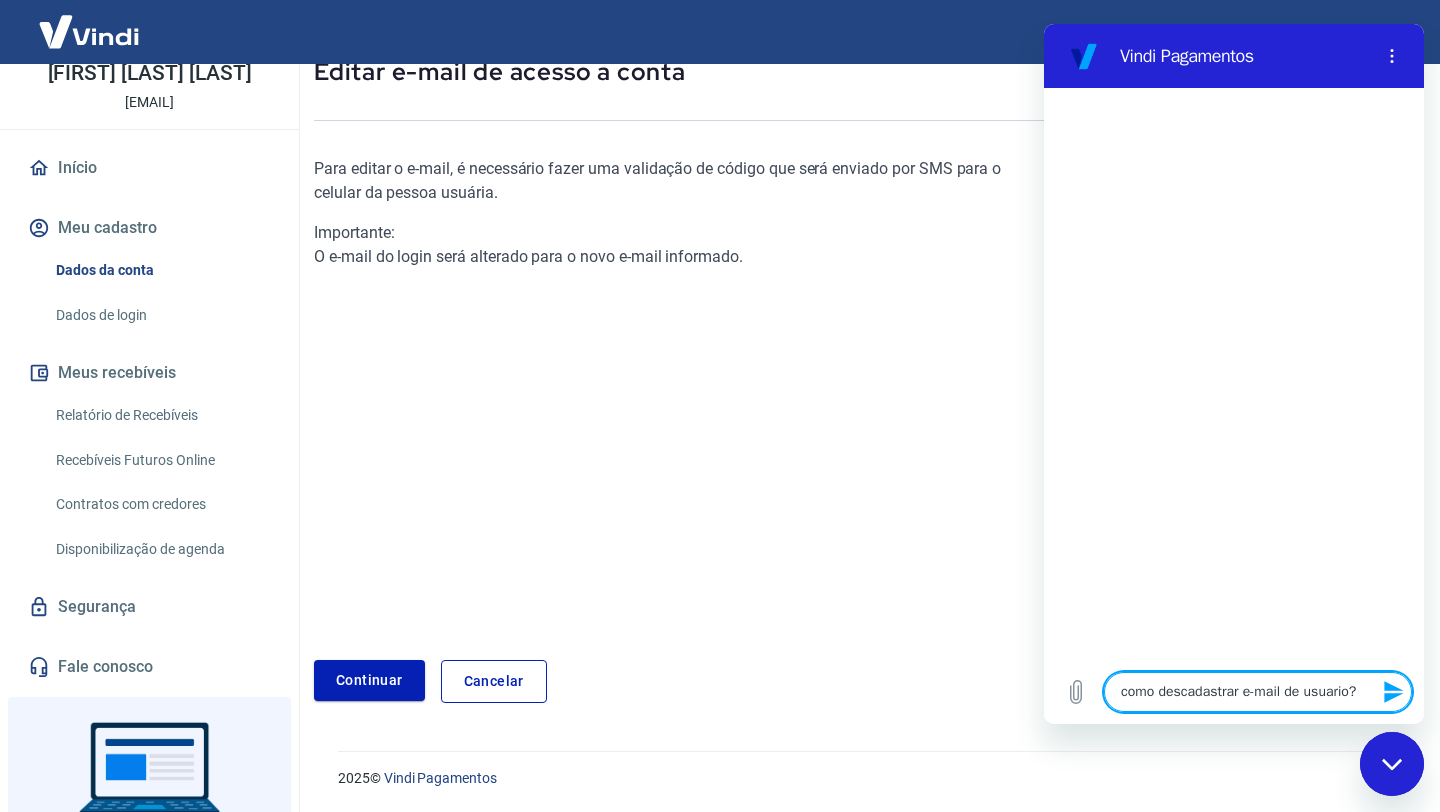 type 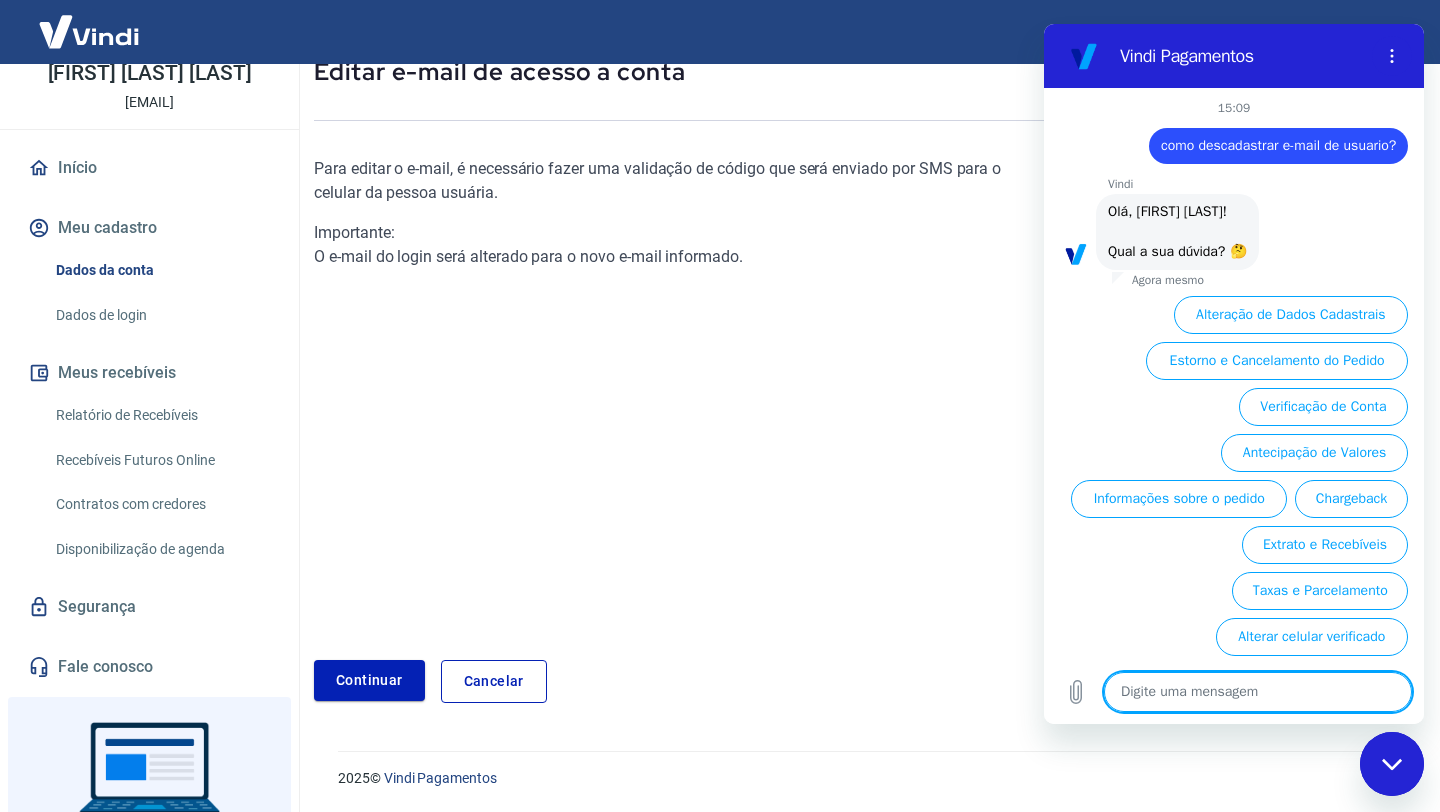 scroll, scrollTop: 1, scrollLeft: 0, axis: vertical 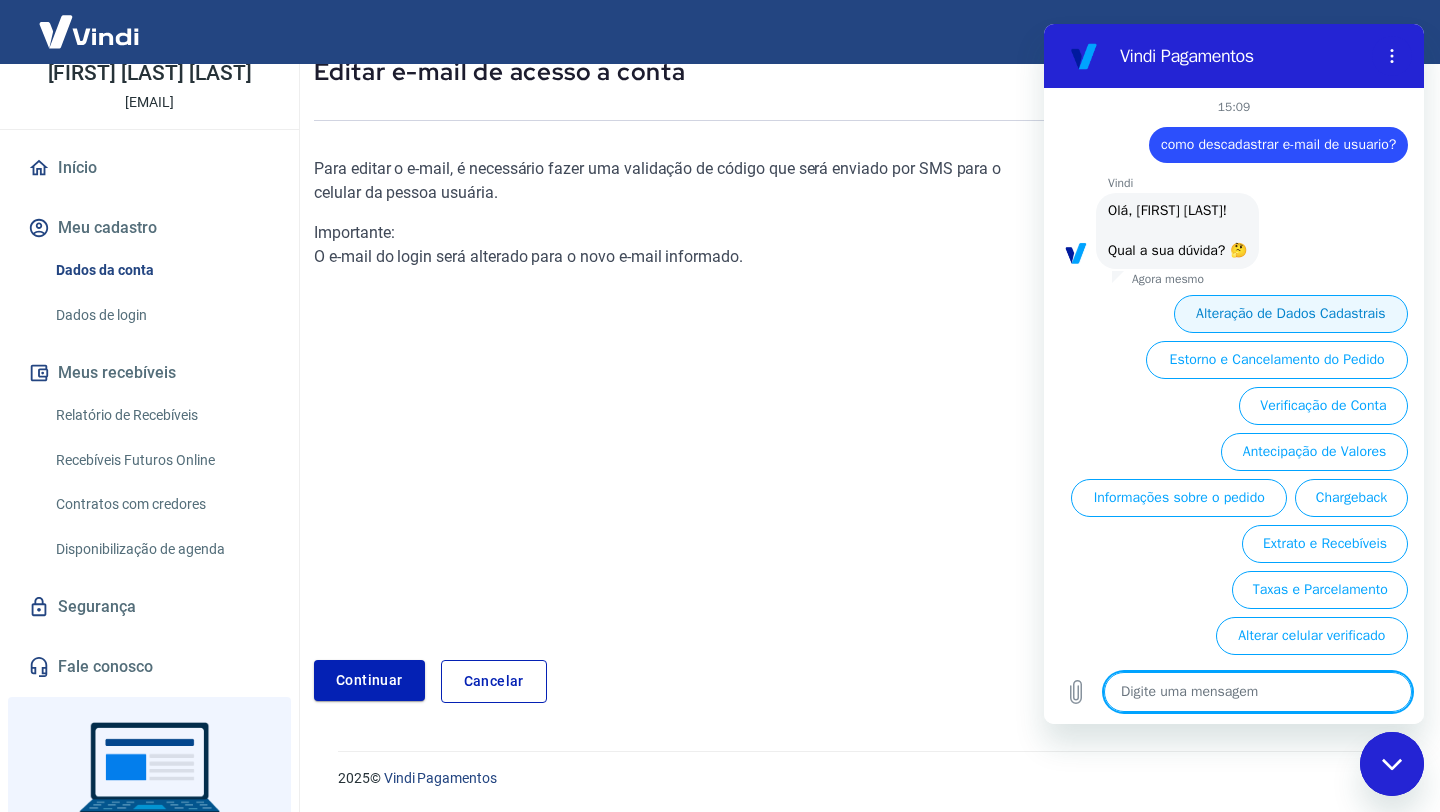 click on "Alteração de Dados Cadastrais" at bounding box center (1291, 314) 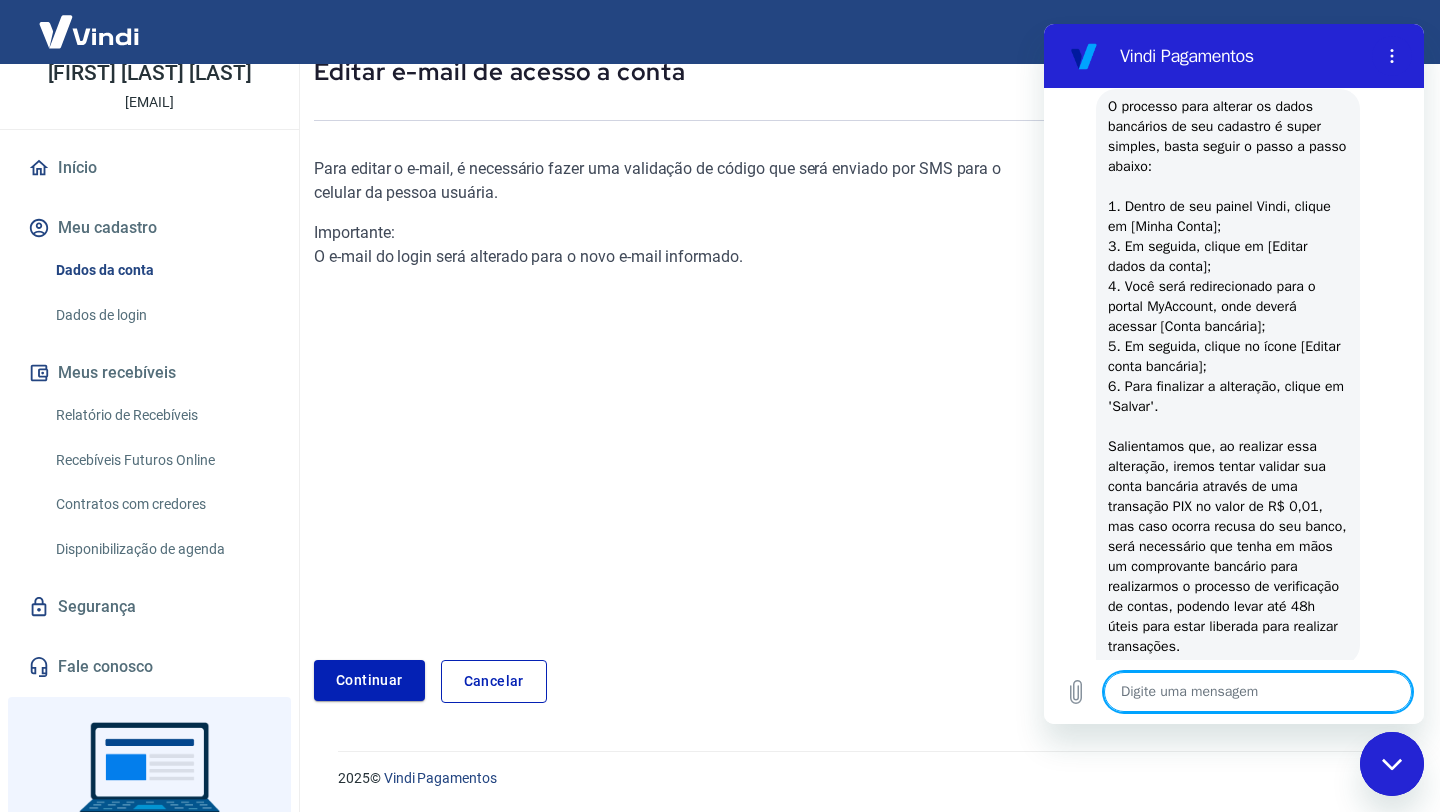 scroll, scrollTop: 371, scrollLeft: 0, axis: vertical 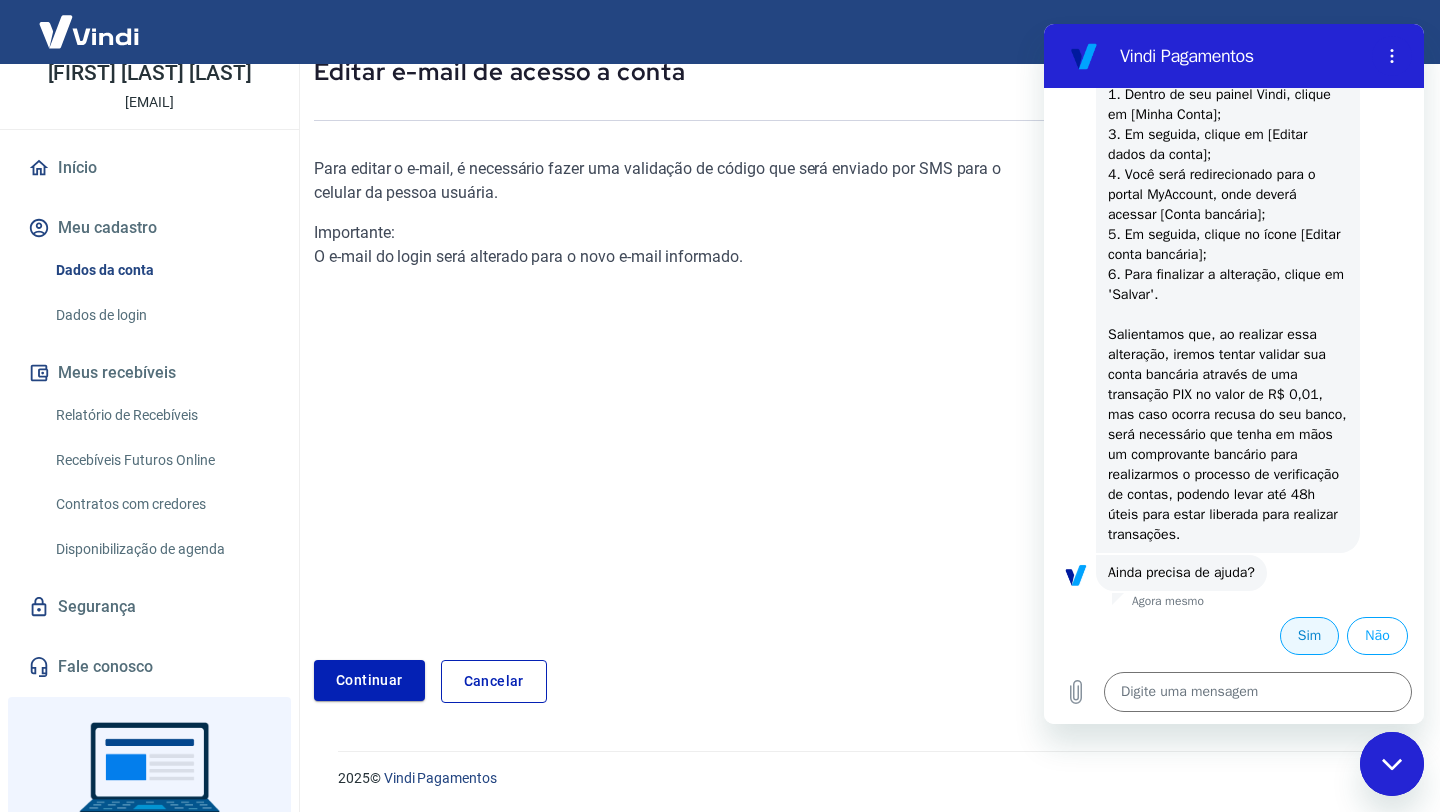 click on "Sim" at bounding box center [1309, 636] 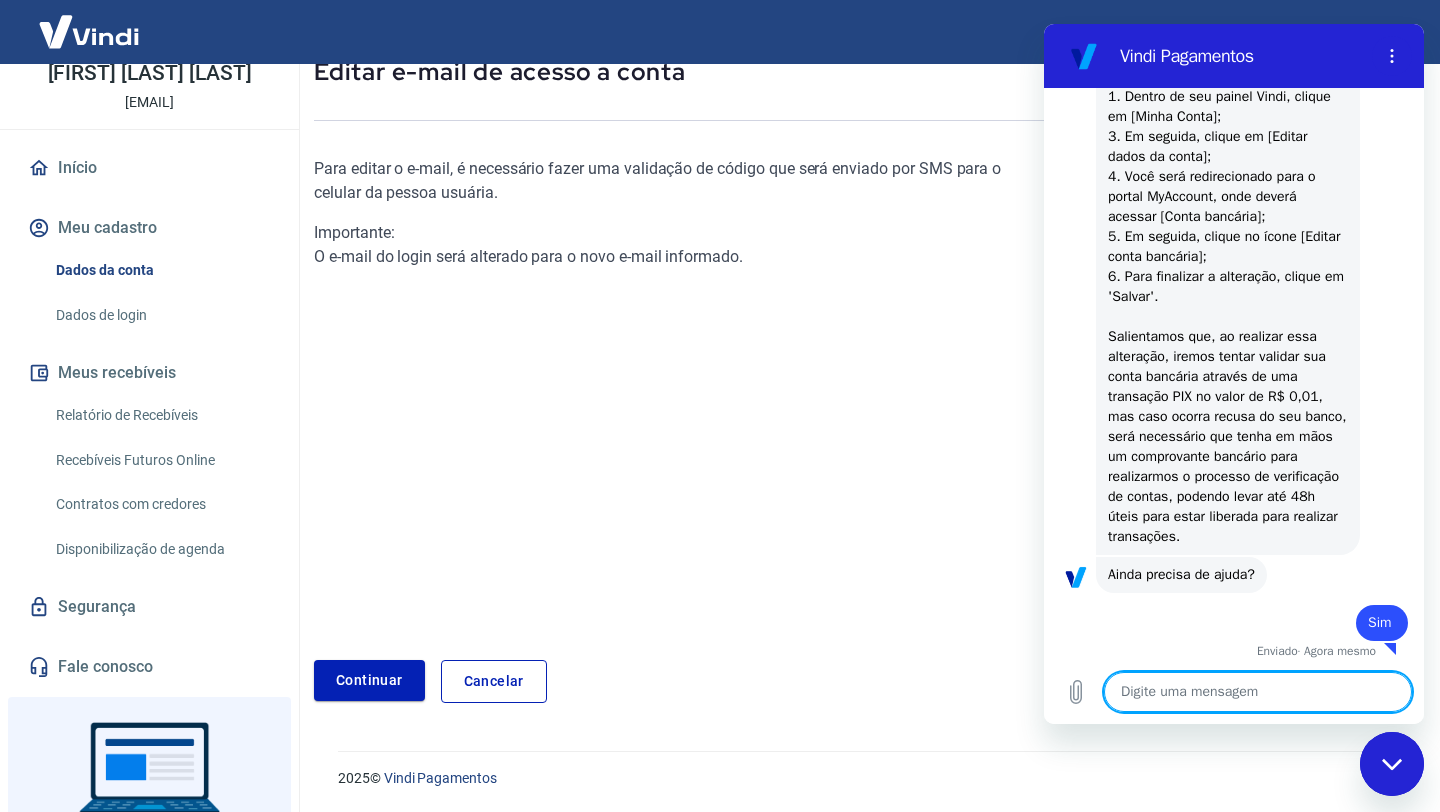 scroll, scrollTop: 373, scrollLeft: 0, axis: vertical 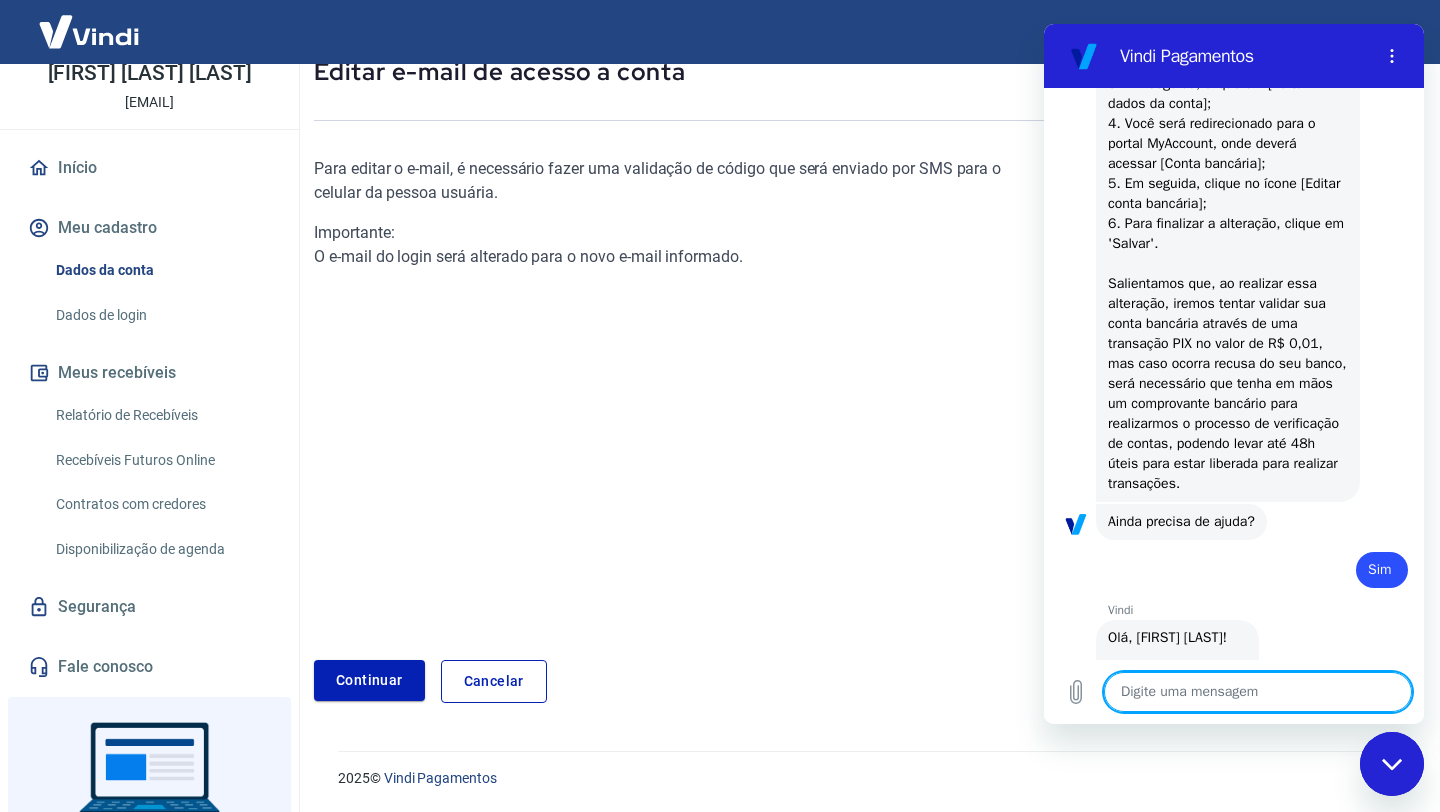 type on "x" 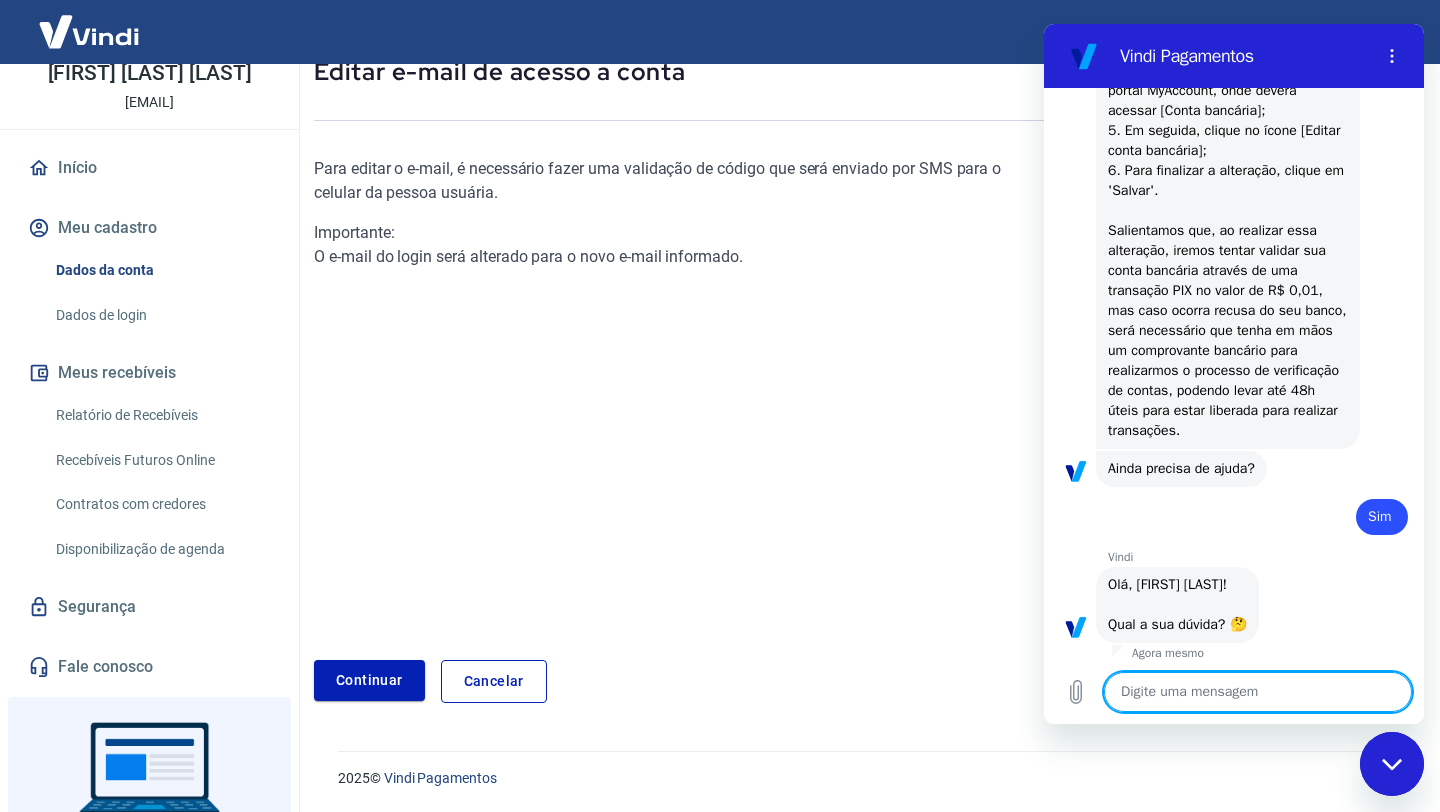 type on "o" 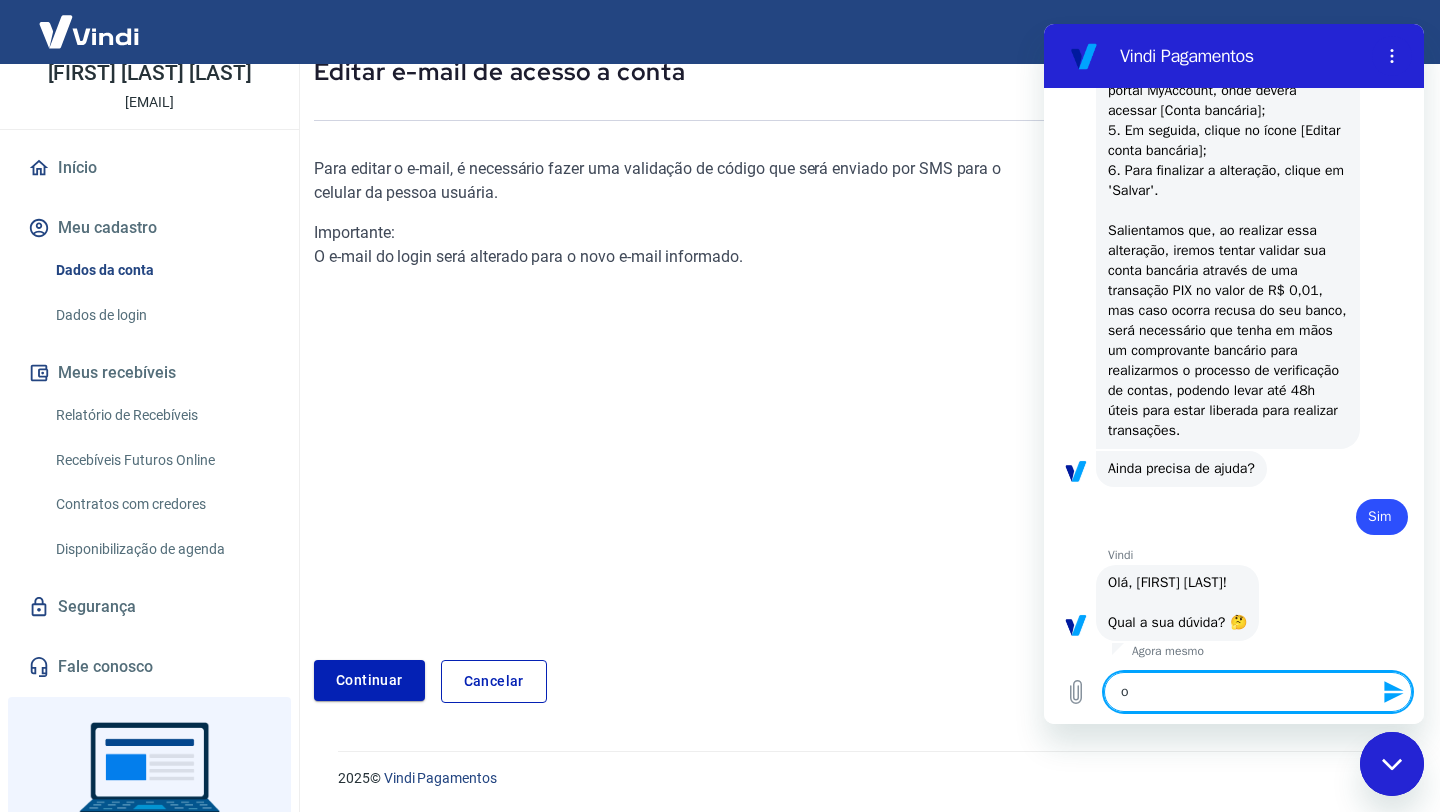 type on "o" 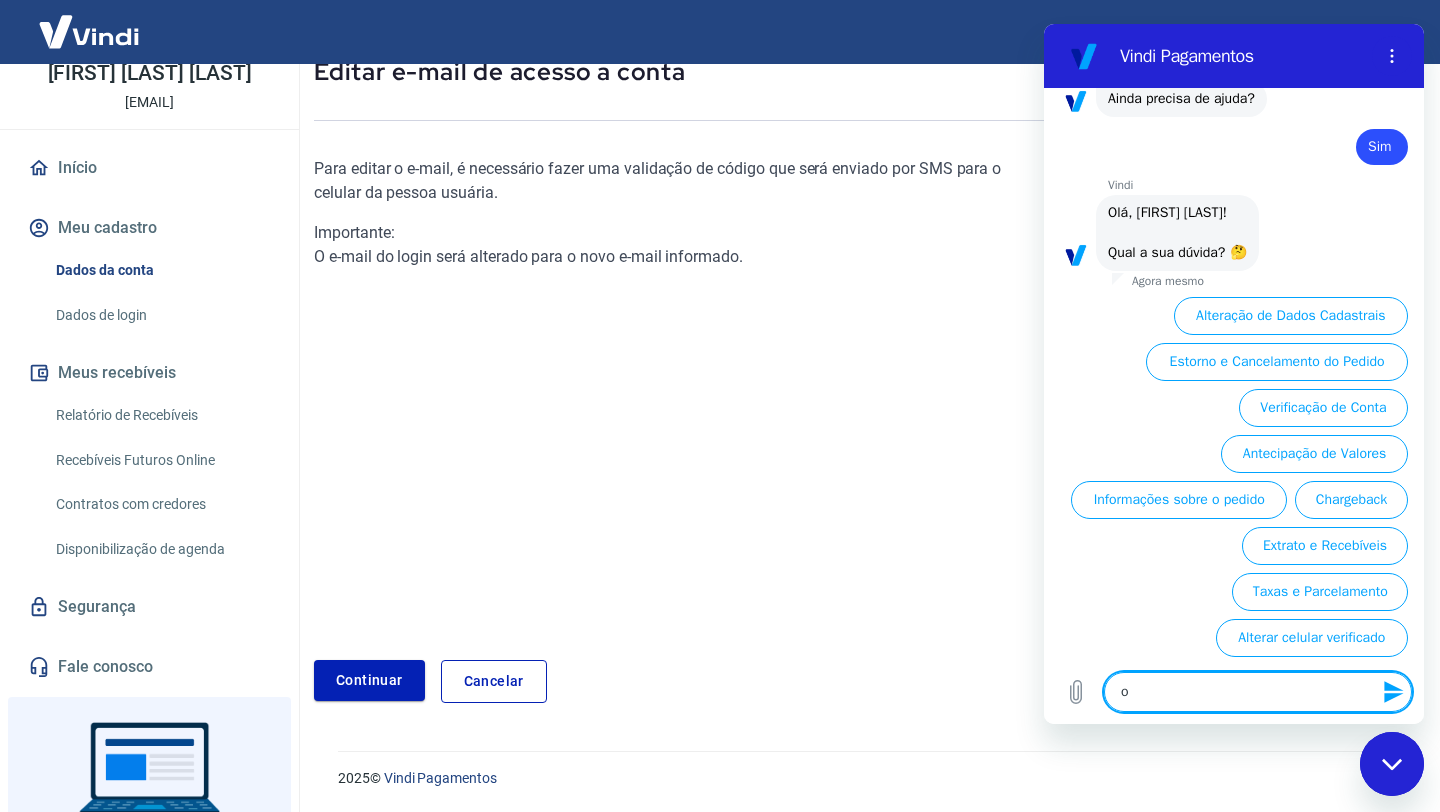 scroll, scrollTop: 847, scrollLeft: 0, axis: vertical 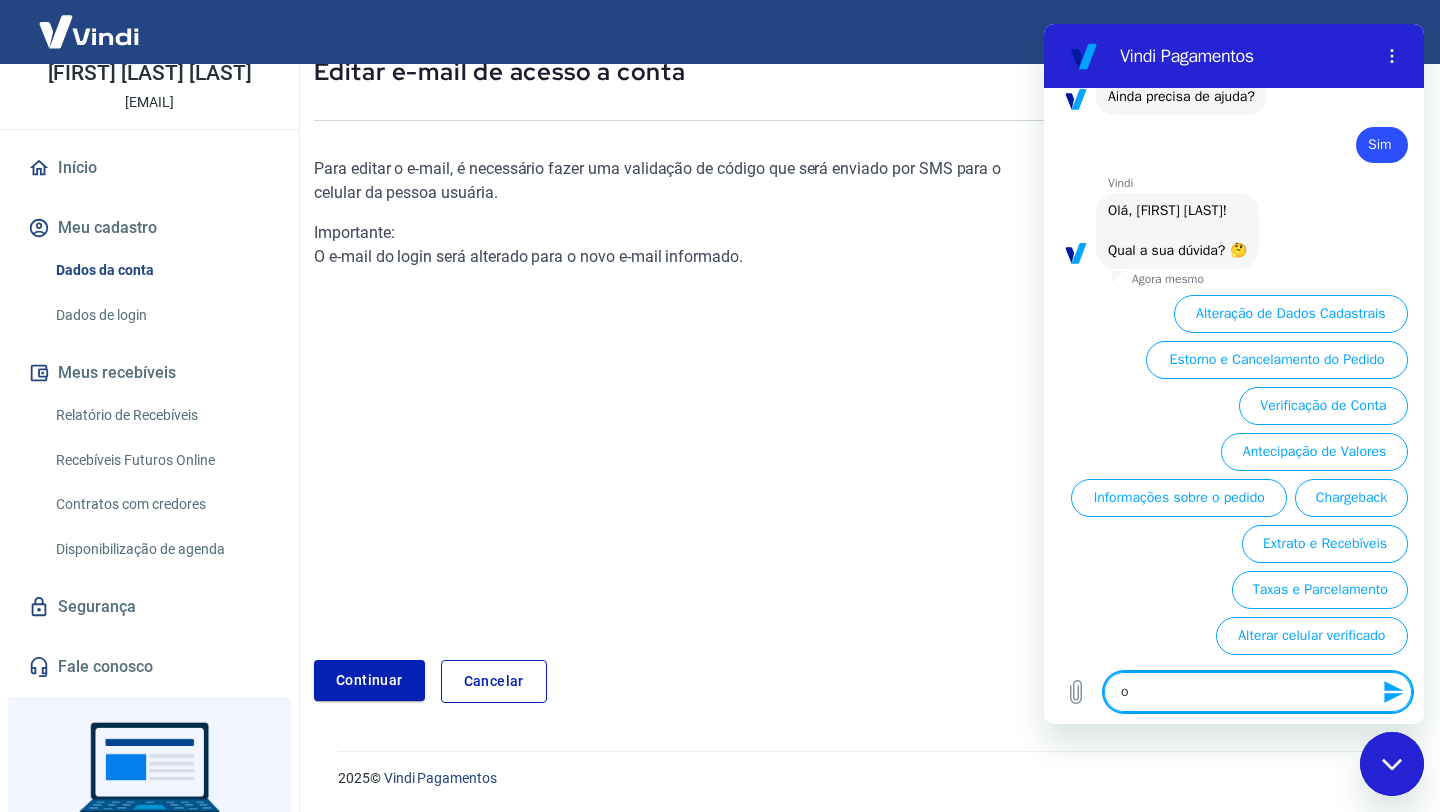 type on "o n" 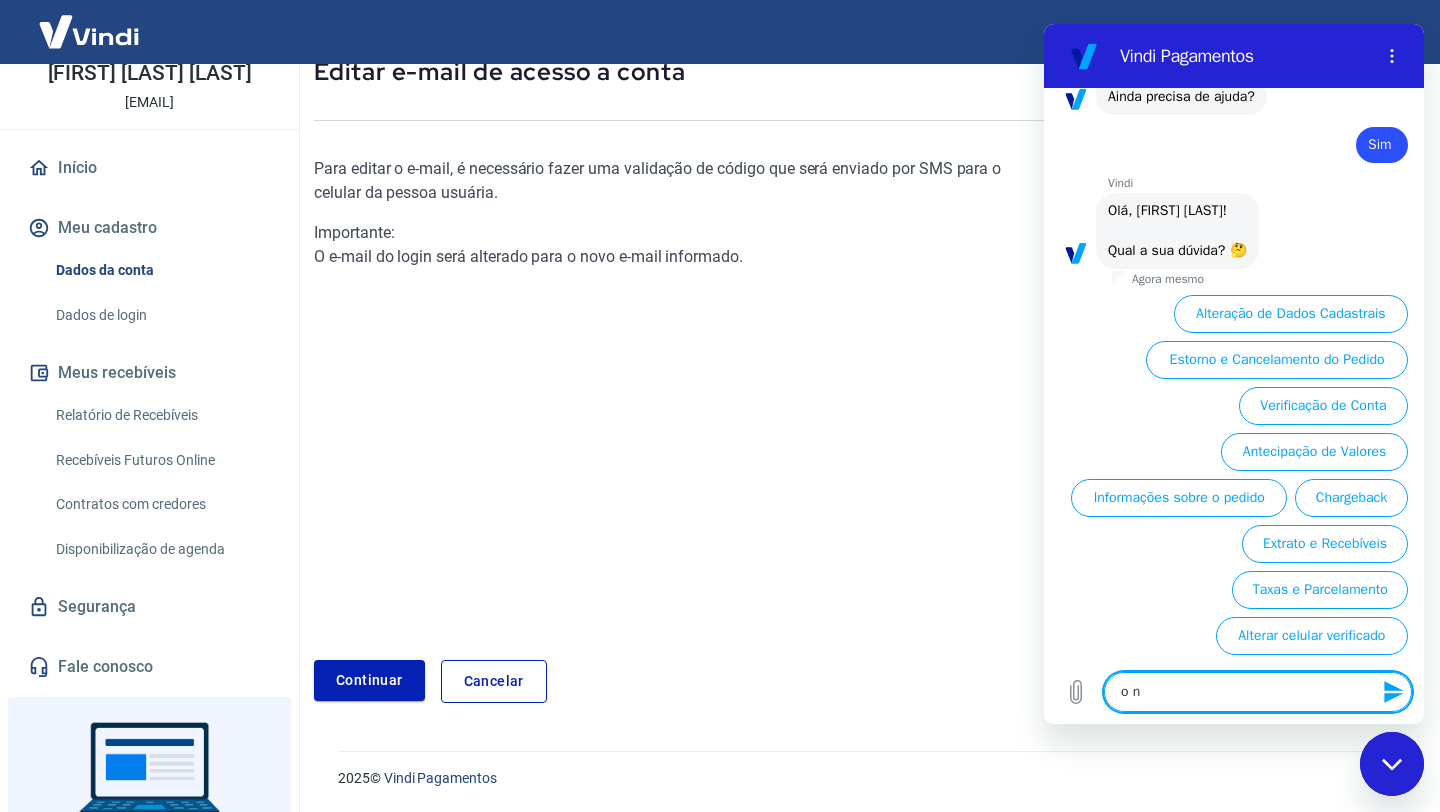 type on "o no" 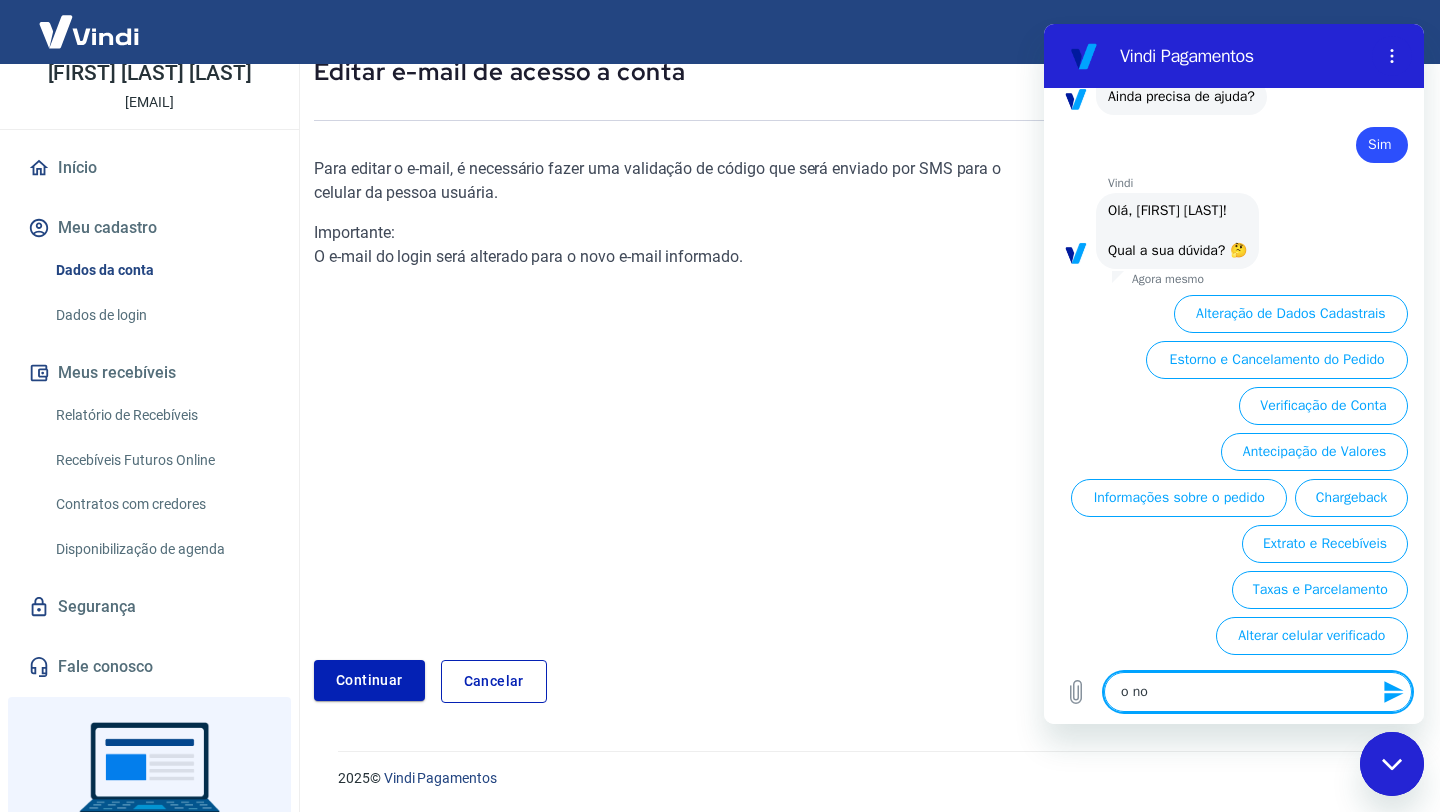 type on "o no" 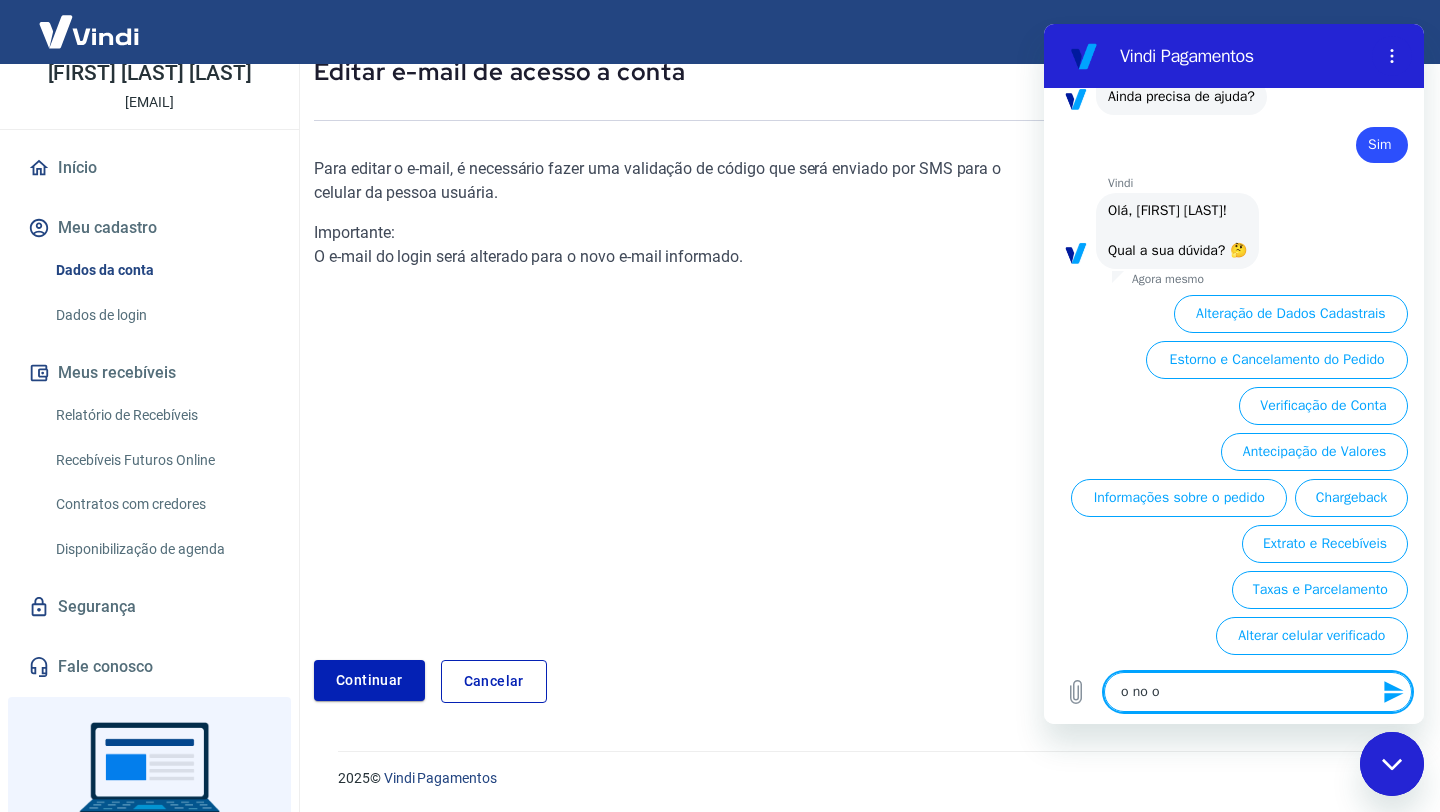 type on "o no" 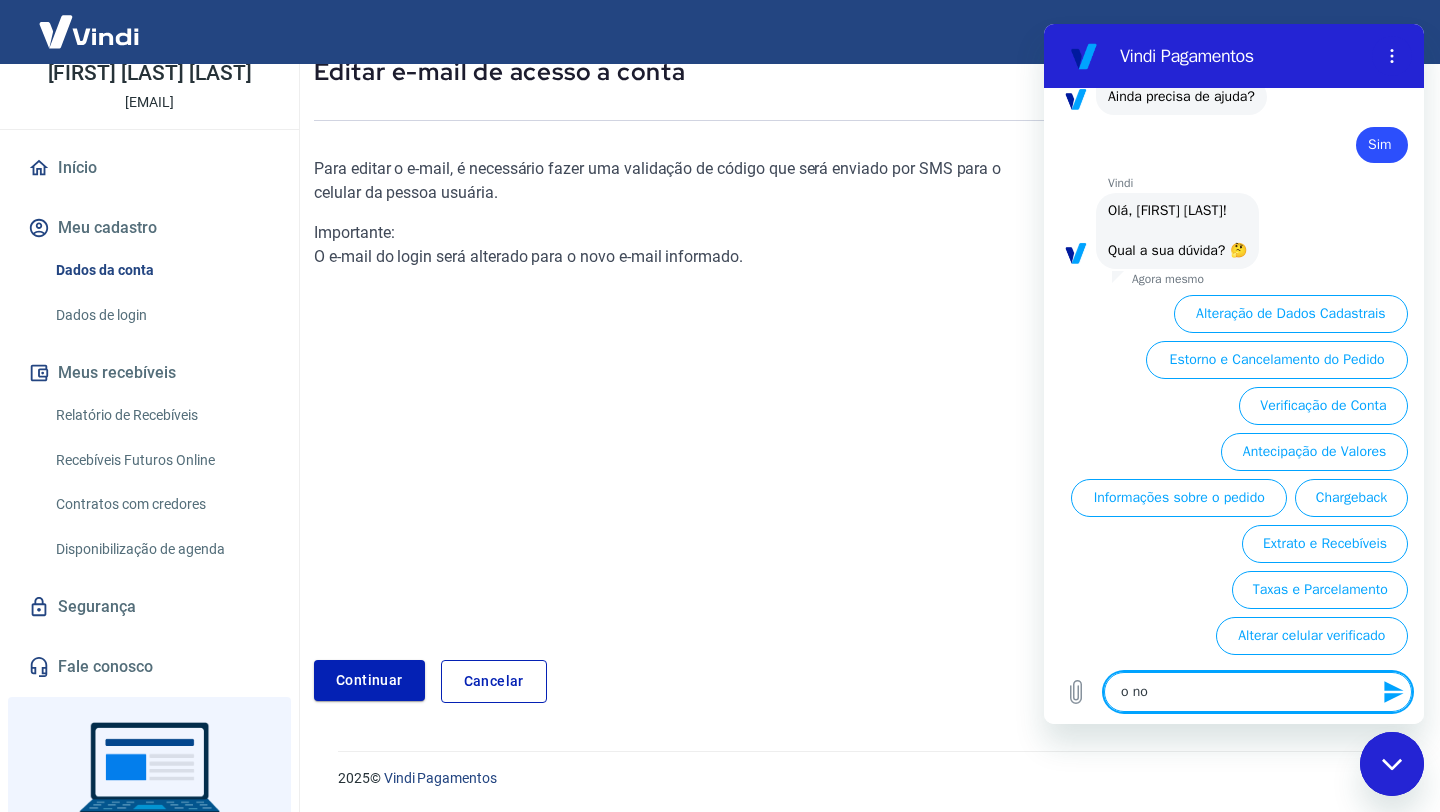 type on "o no" 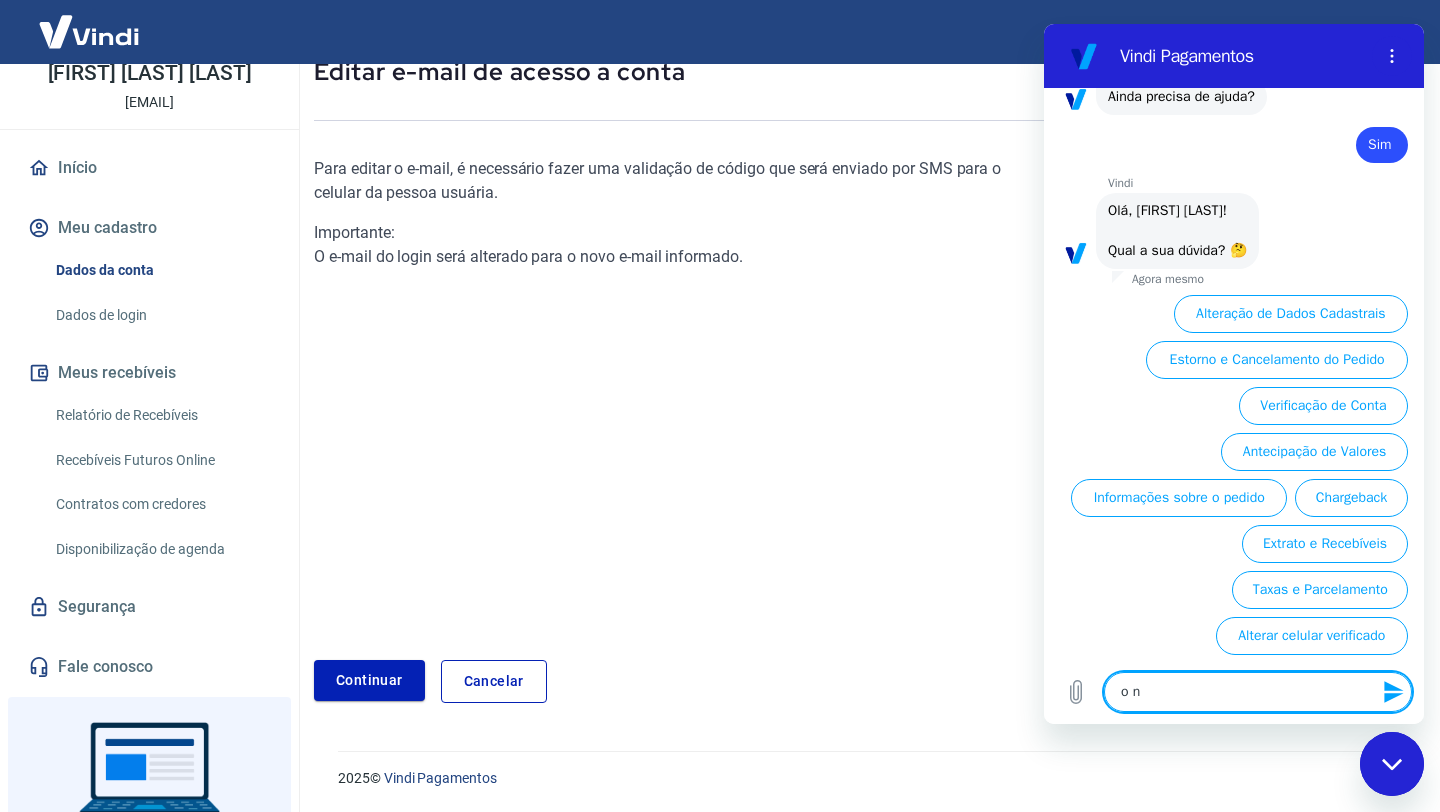type on "o" 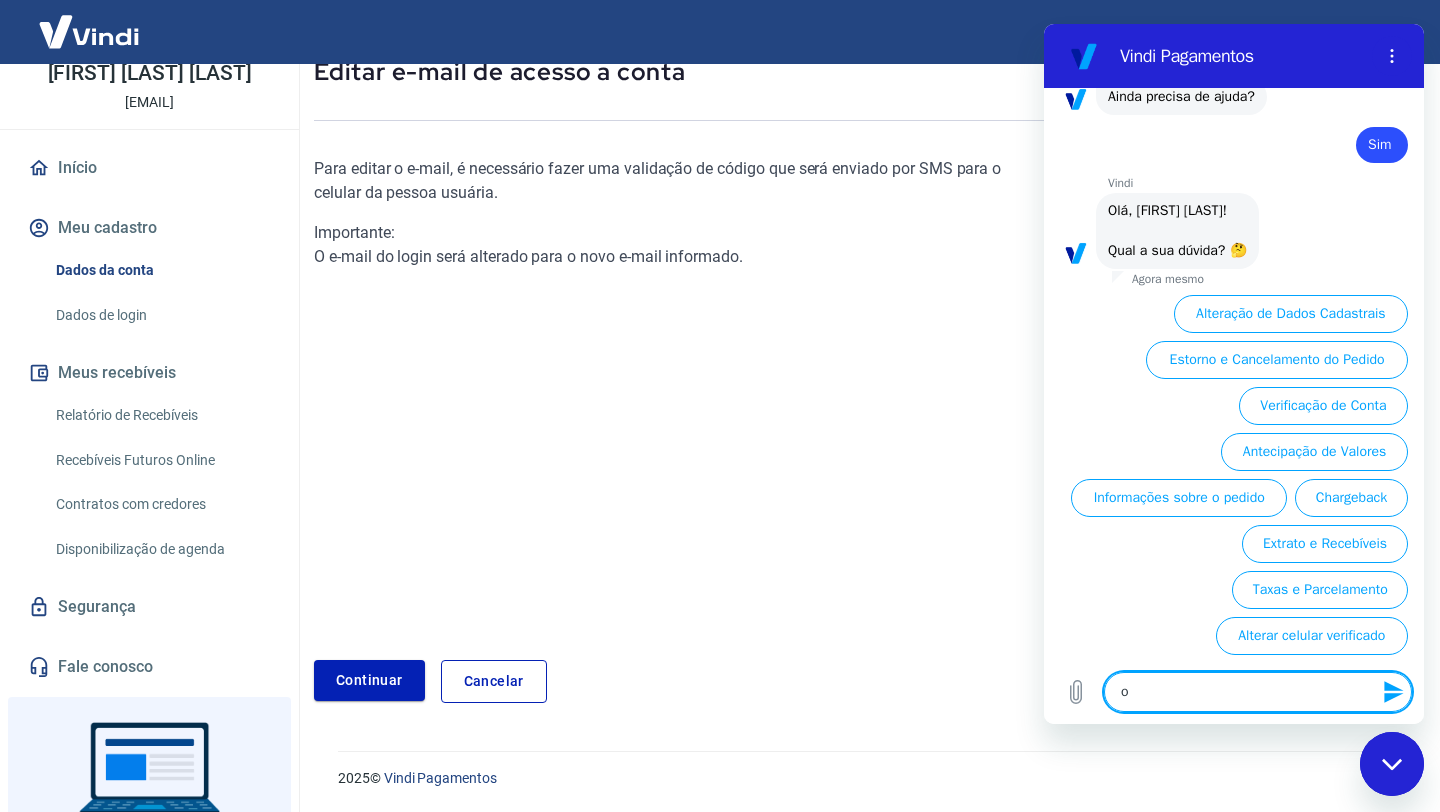 type on "o" 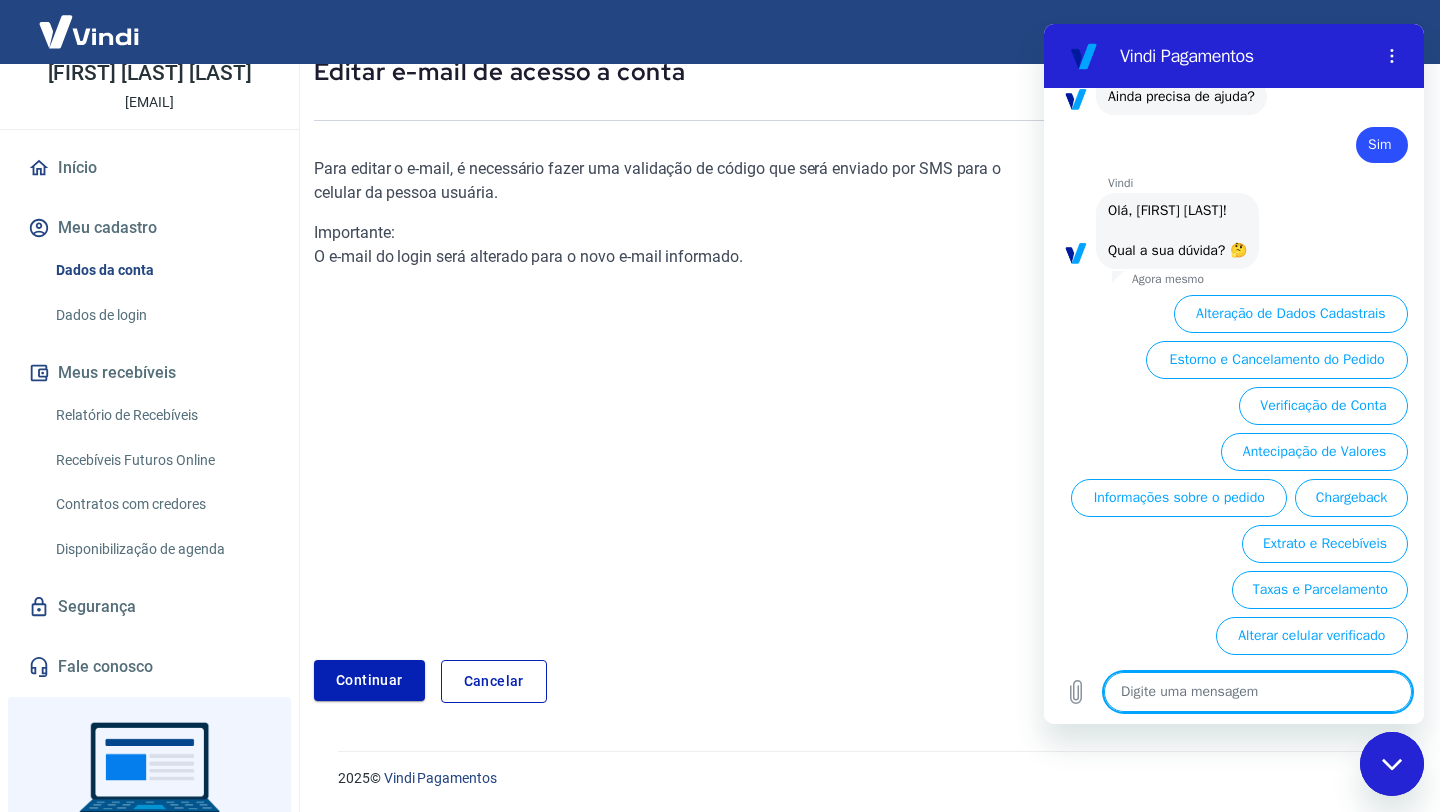 click at bounding box center [1392, 764] 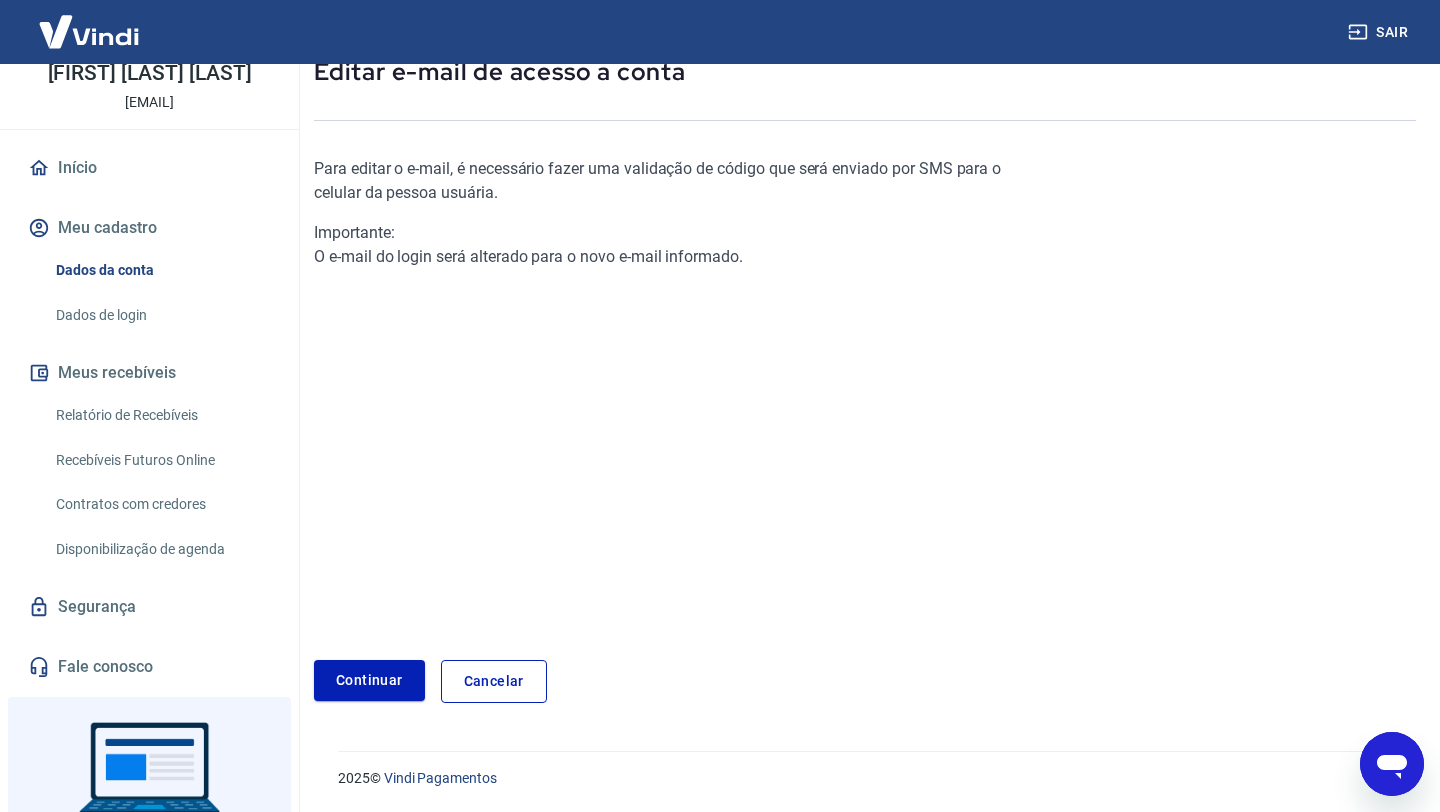 scroll, scrollTop: 0, scrollLeft: 0, axis: both 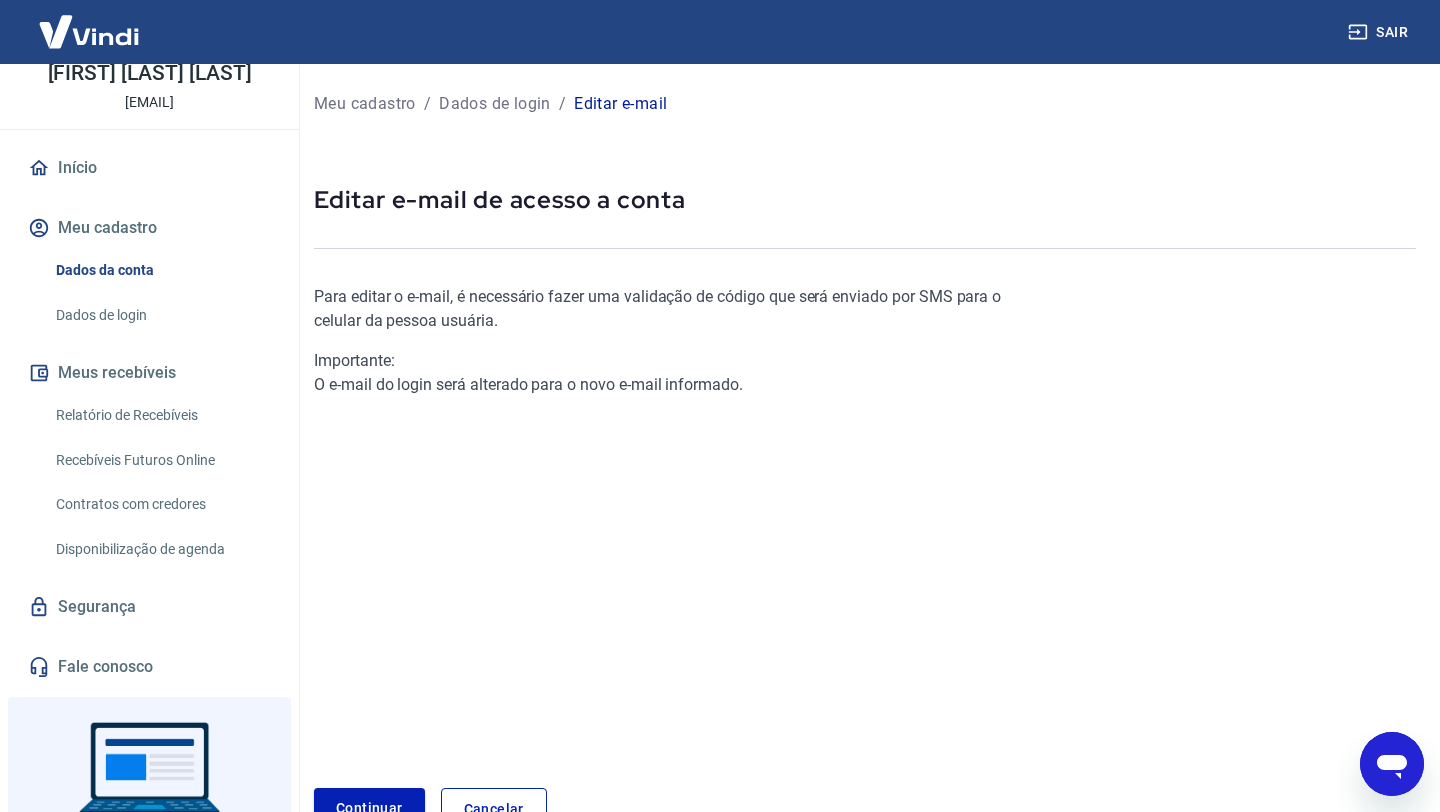 click on "Fale conosco" at bounding box center [149, 667] 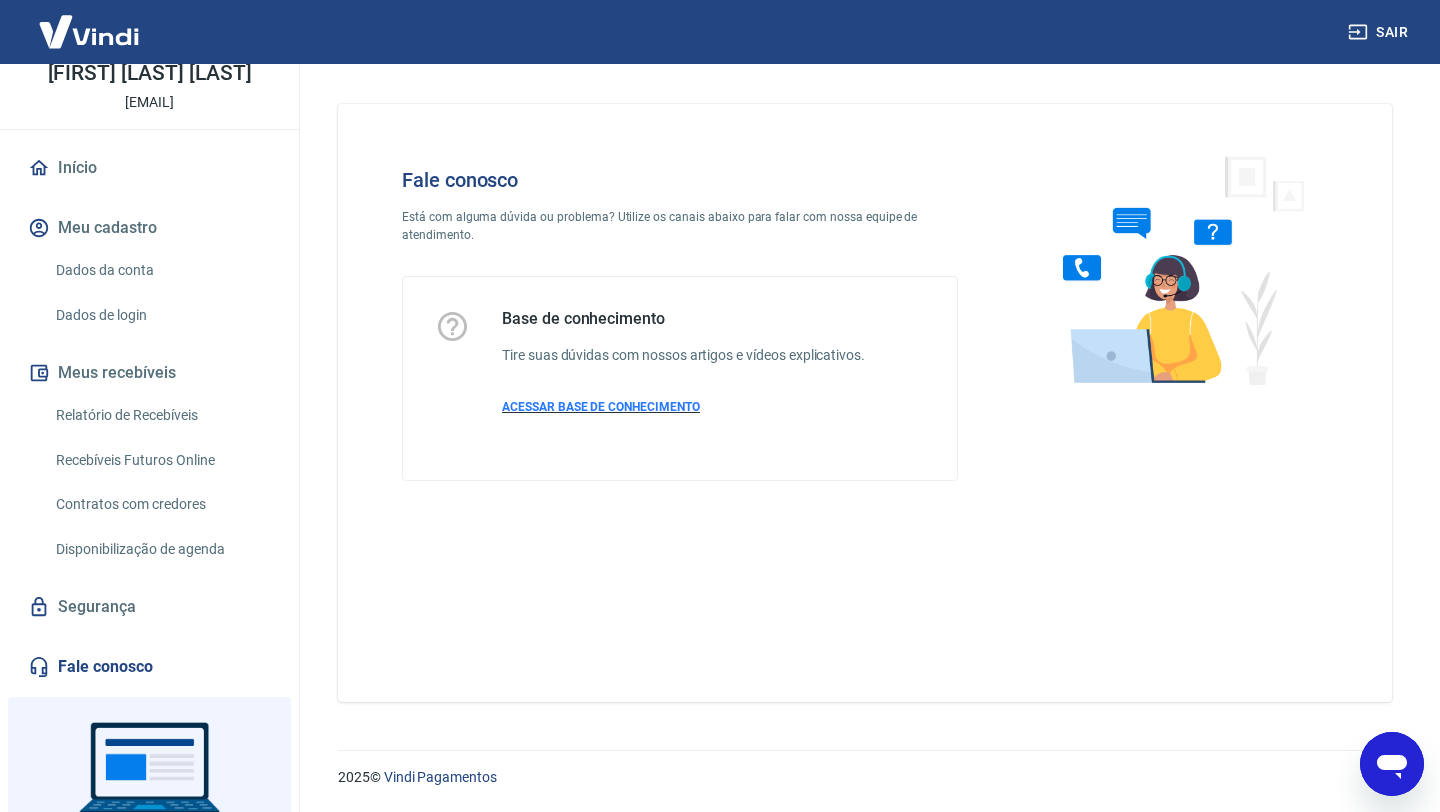click on "ACESSAR BASE DE CONHECIMENTO" at bounding box center [601, 407] 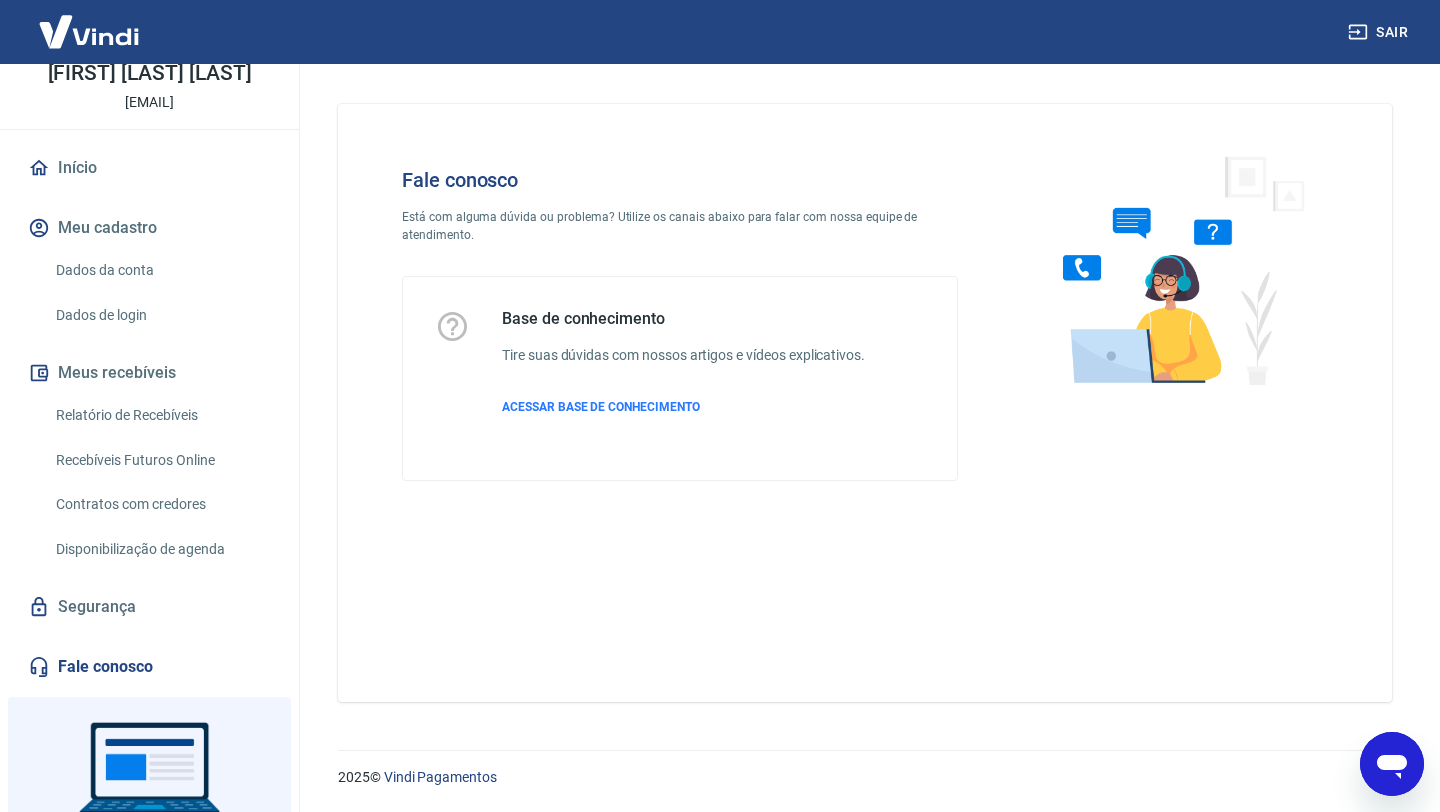 click on "Fale conosco" at bounding box center [149, 667] 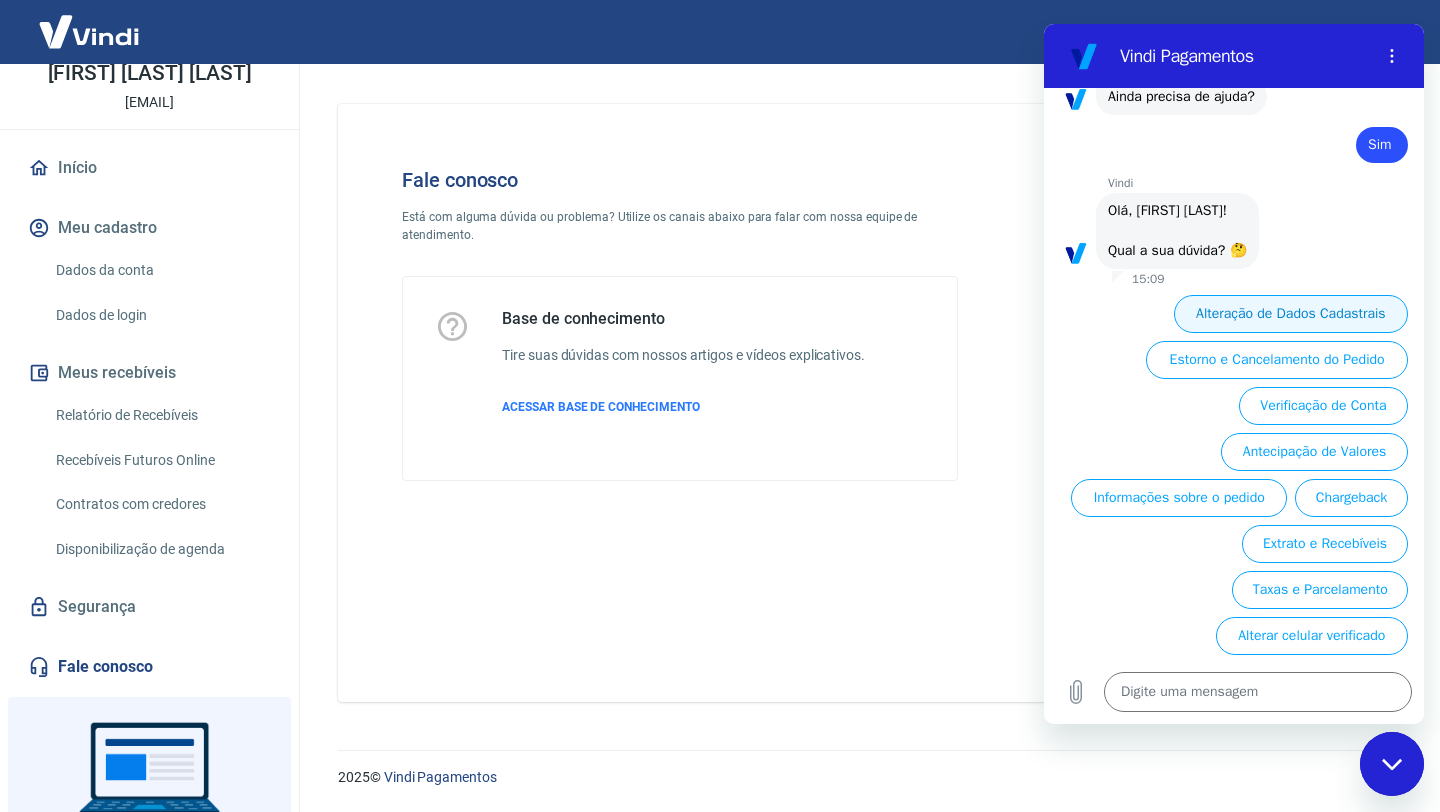 click on "Alteração de Dados Cadastrais" at bounding box center [1291, 314] 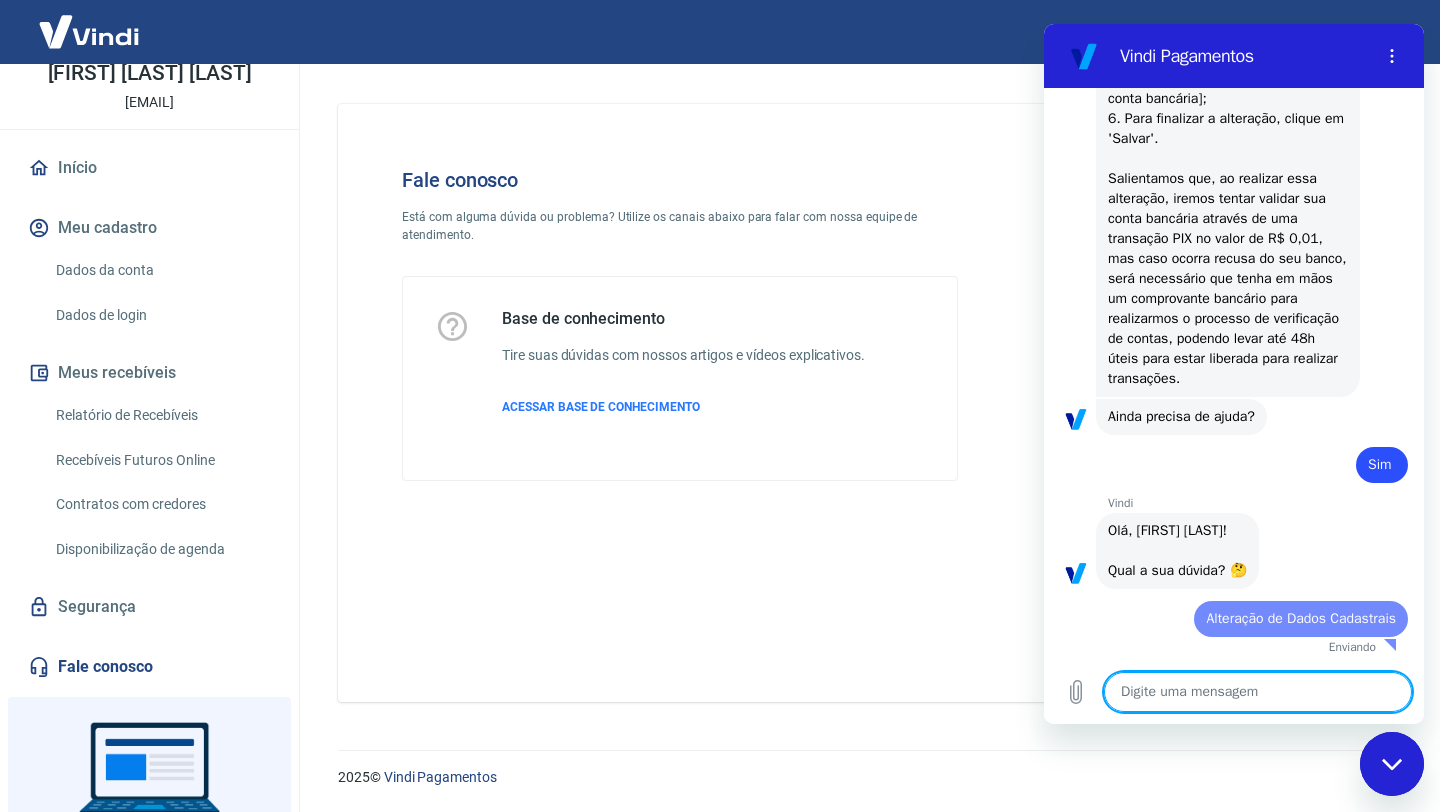 scroll, scrollTop: 527, scrollLeft: 0, axis: vertical 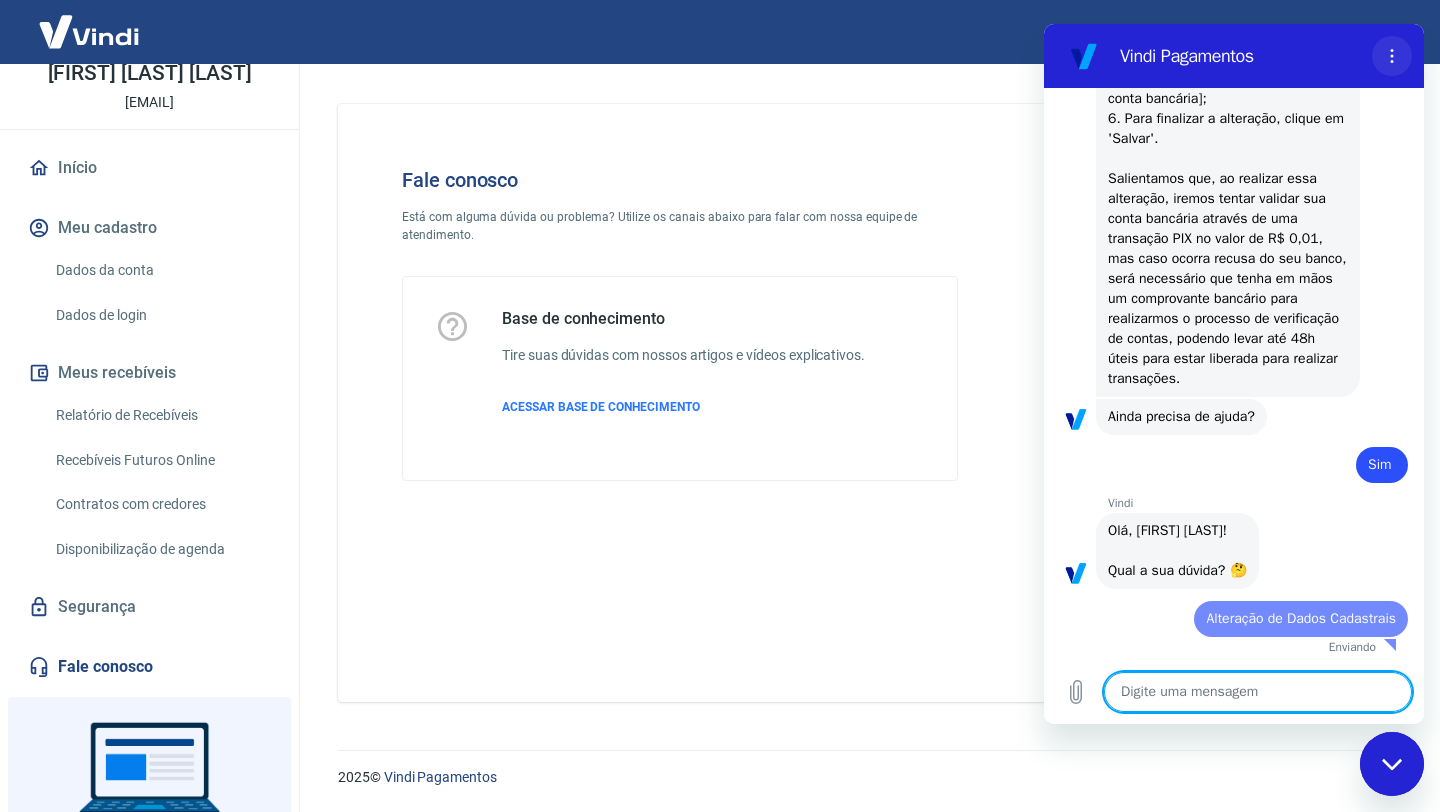 click 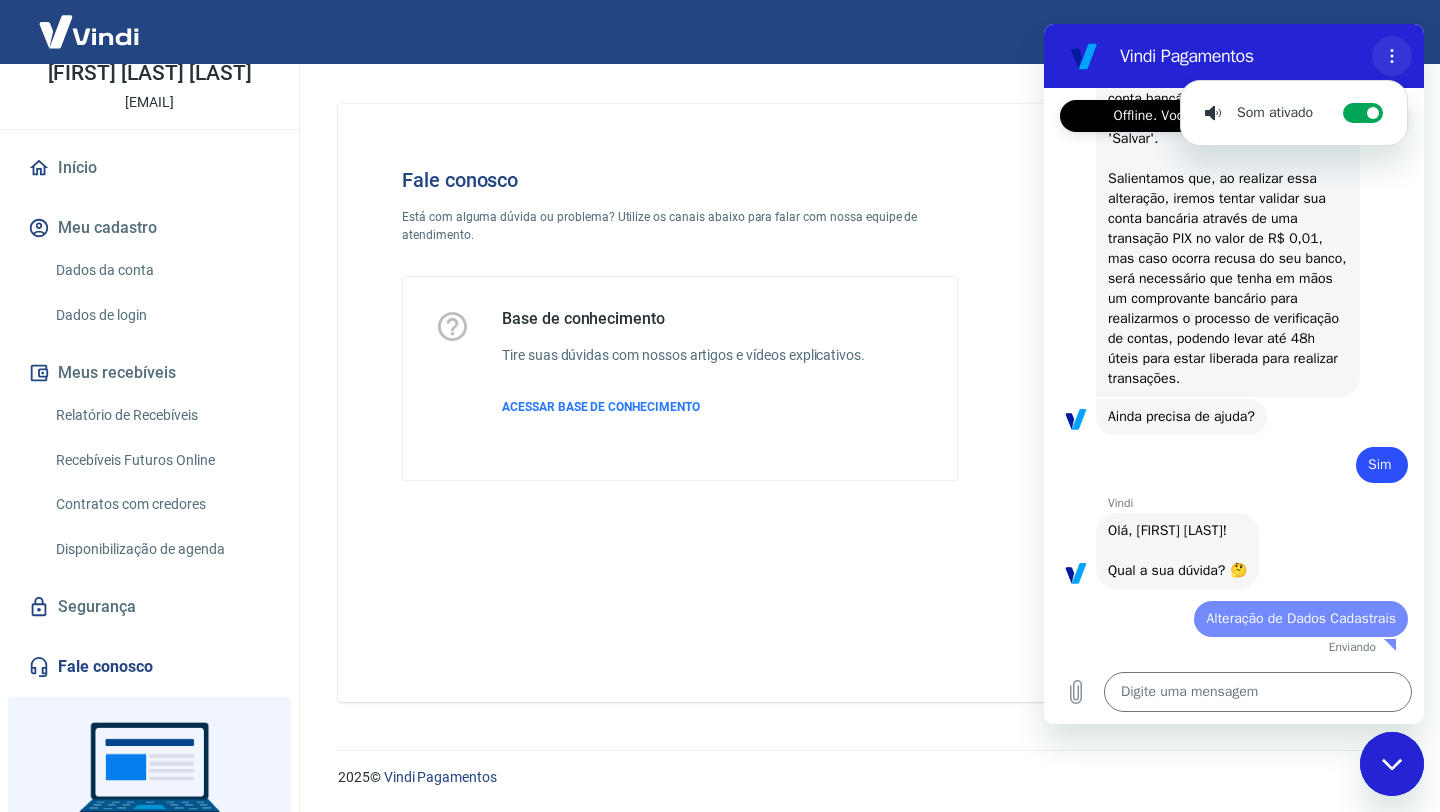 click 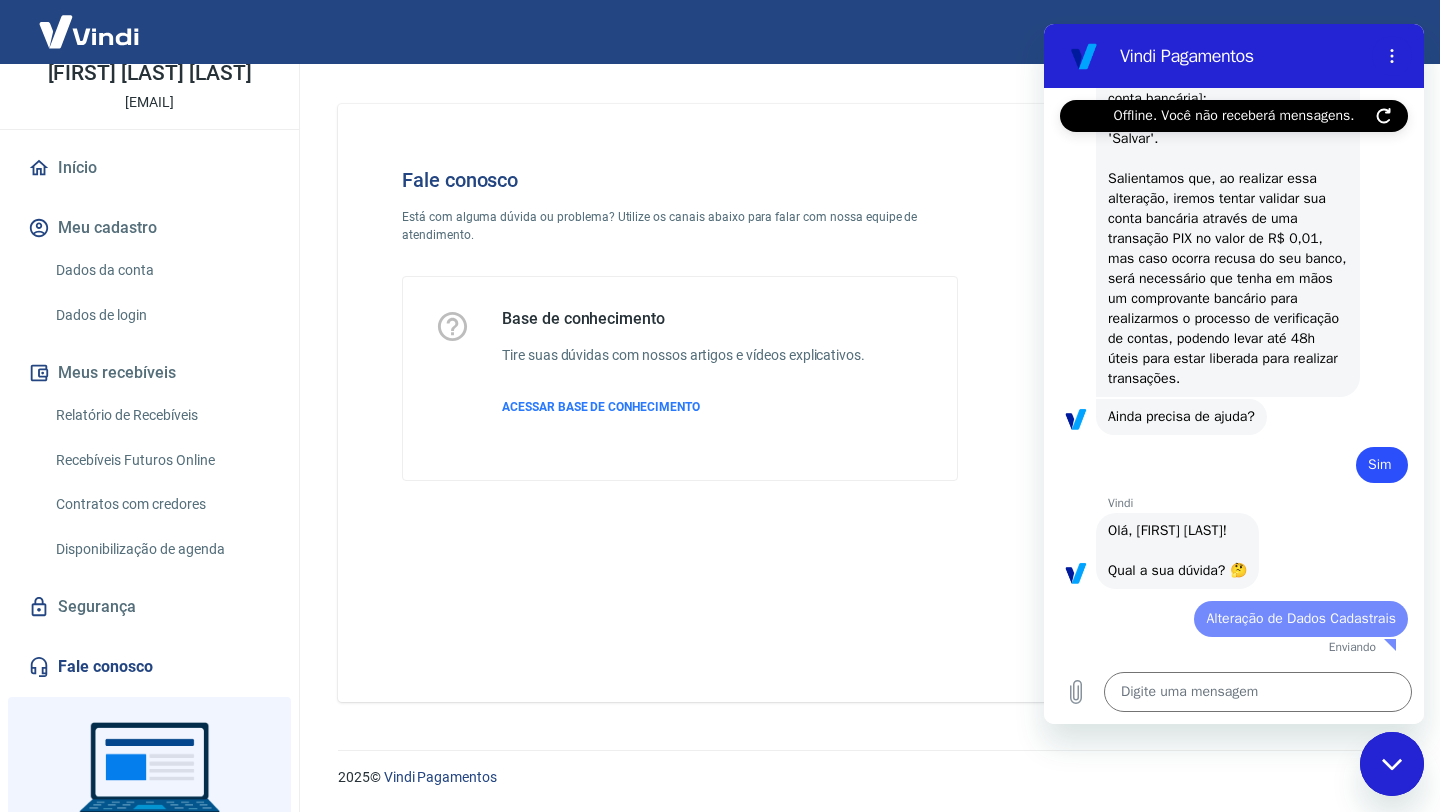 click 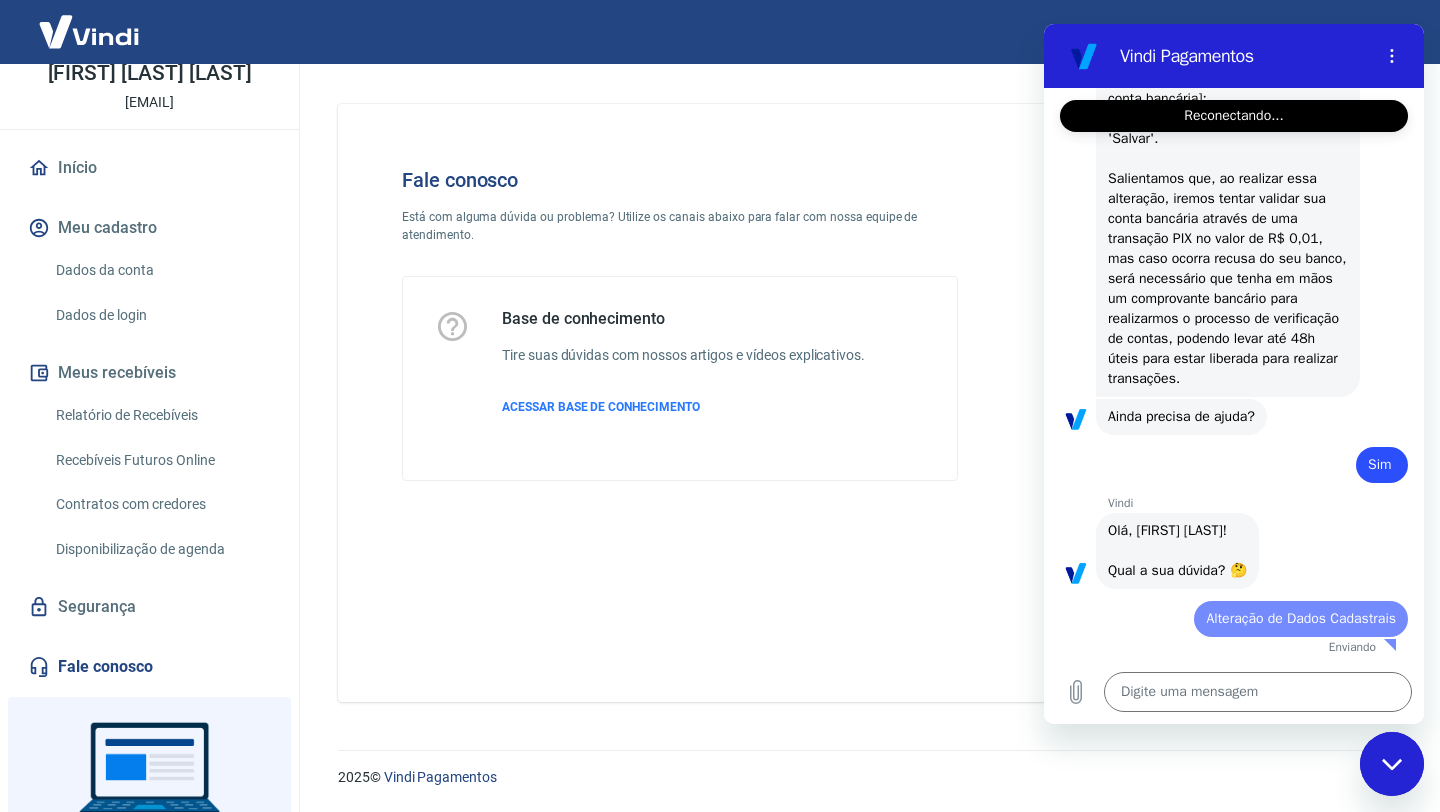 click on "Fale conosco Está com alguma dúvida ou problema? Utilize os canais abaixo para falar com nossa equipe de atendimento. Base de conhecimento Tire suas dúvidas com nossos artigos e vídeos explicativos. ACESSAR BASE DE CONHECIMENTO" at bounding box center [865, 403] 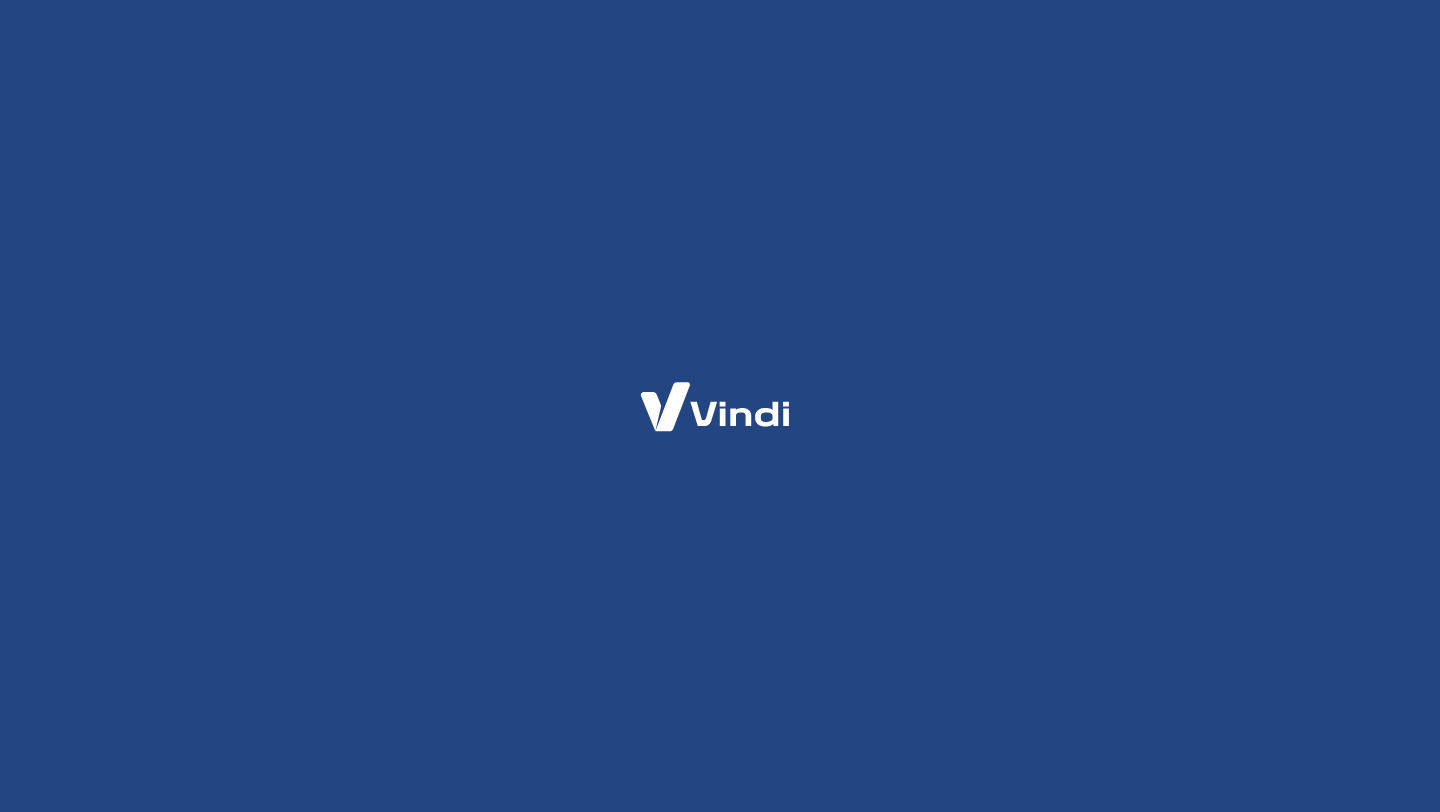 scroll, scrollTop: 0, scrollLeft: 0, axis: both 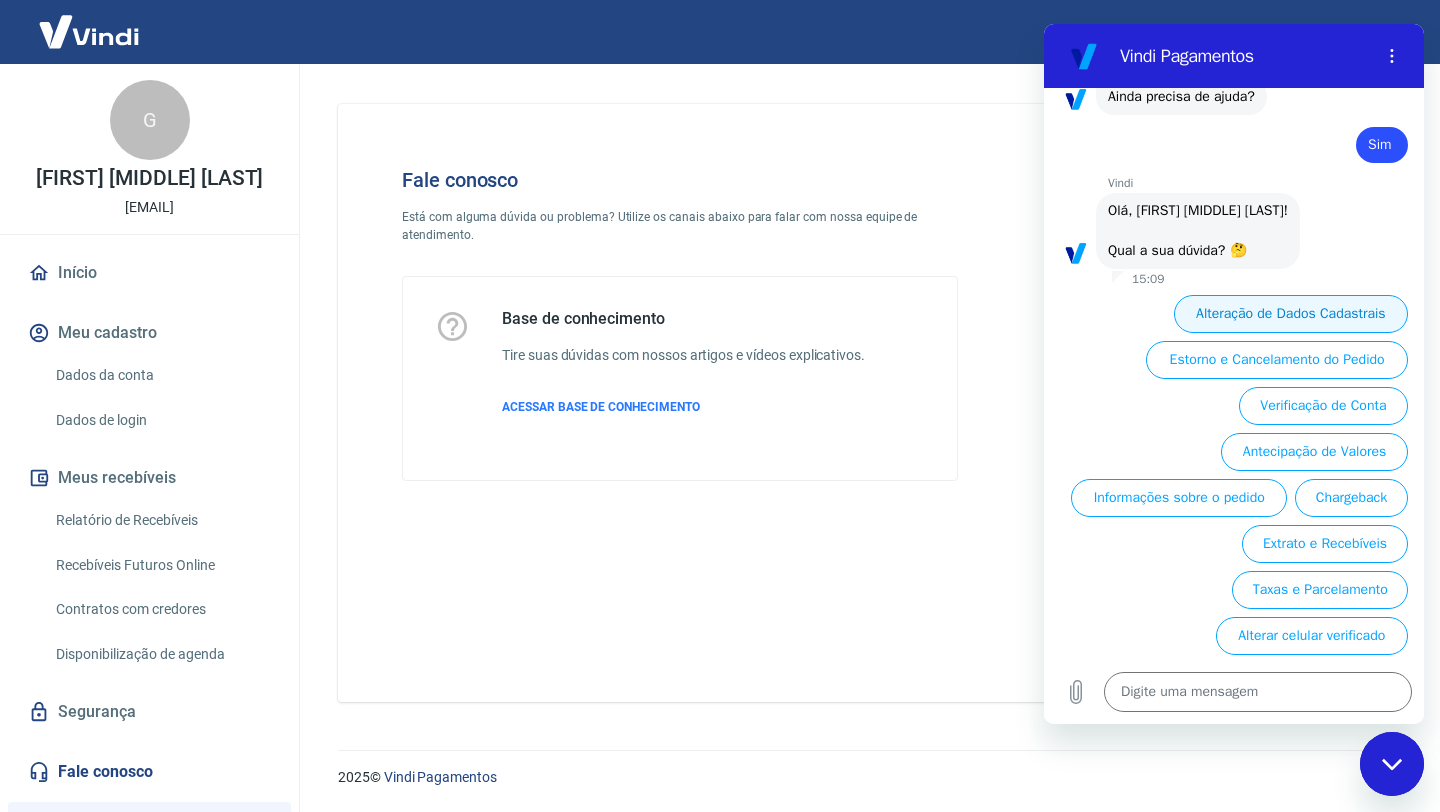 click on "Alteração de Dados Cadastrais" at bounding box center [1291, 314] 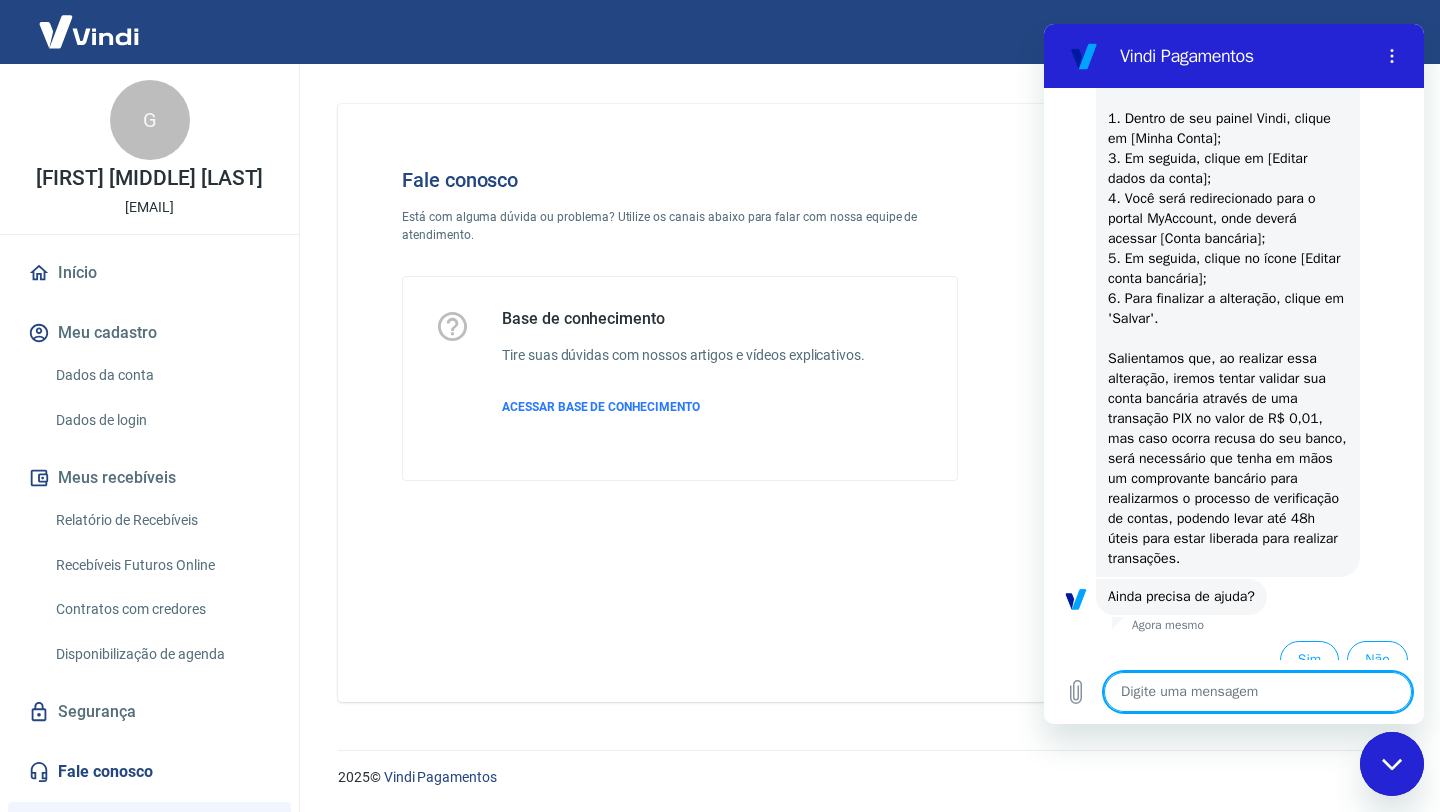 scroll, scrollTop: 1217, scrollLeft: 0, axis: vertical 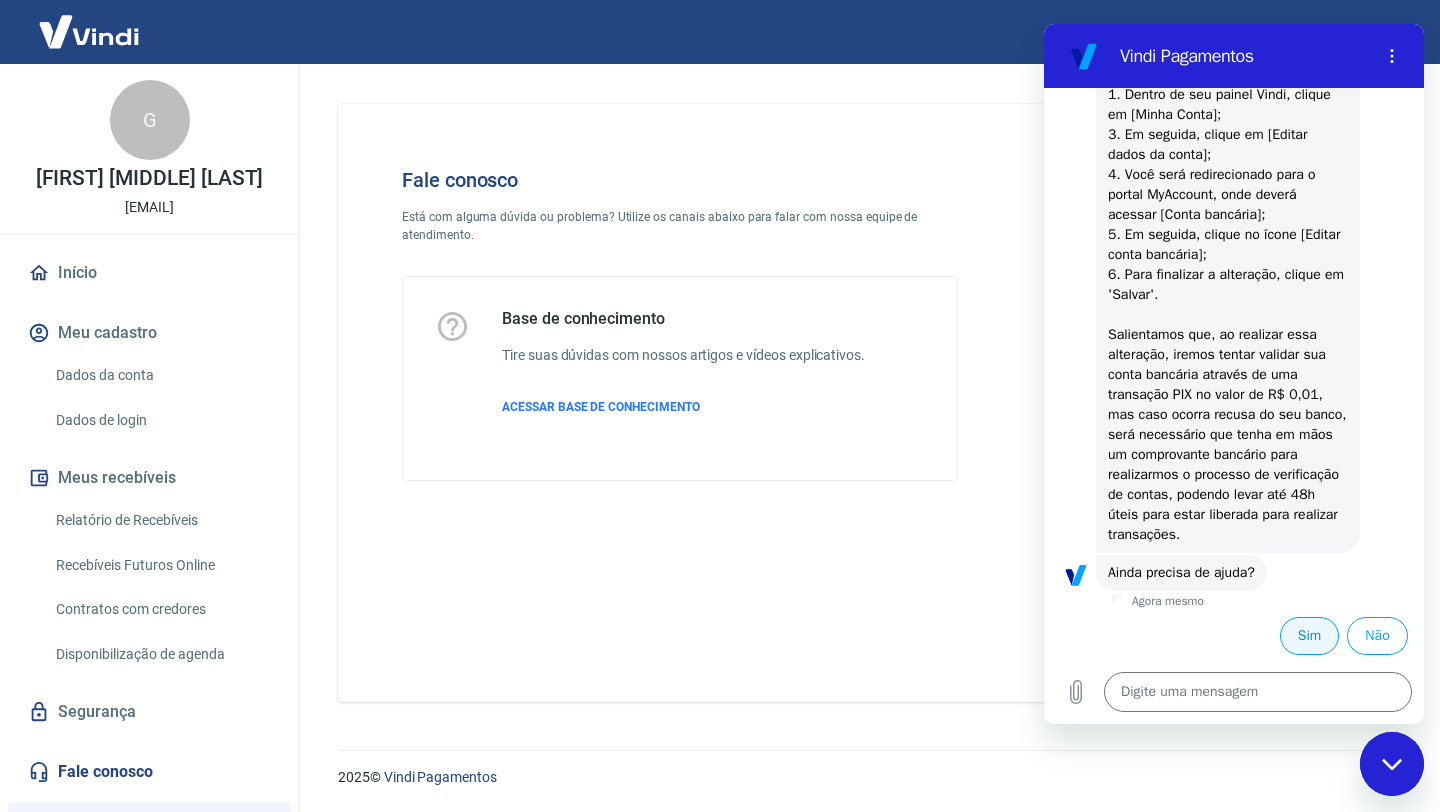 click on "Sim" at bounding box center [1309, 636] 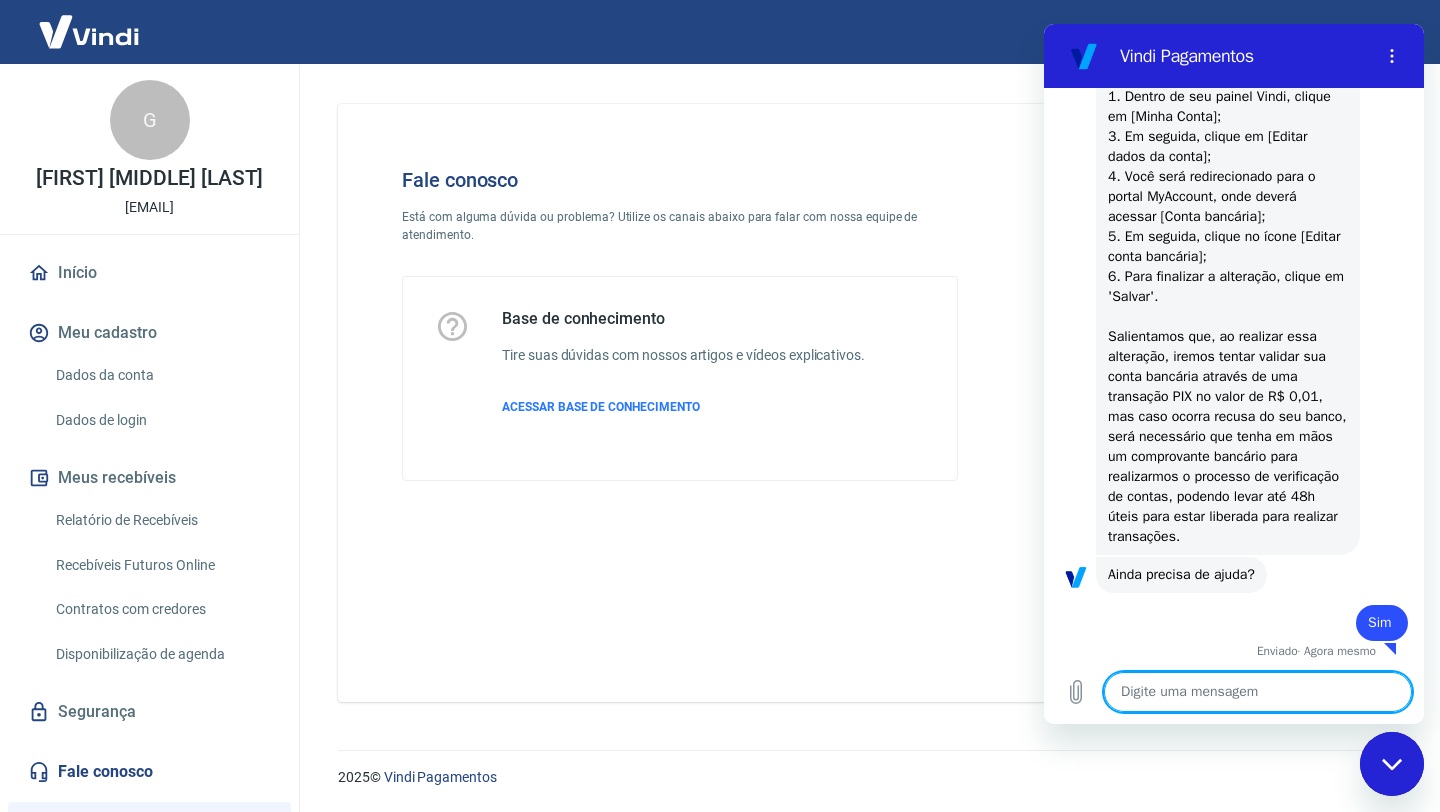scroll, scrollTop: 1219, scrollLeft: 0, axis: vertical 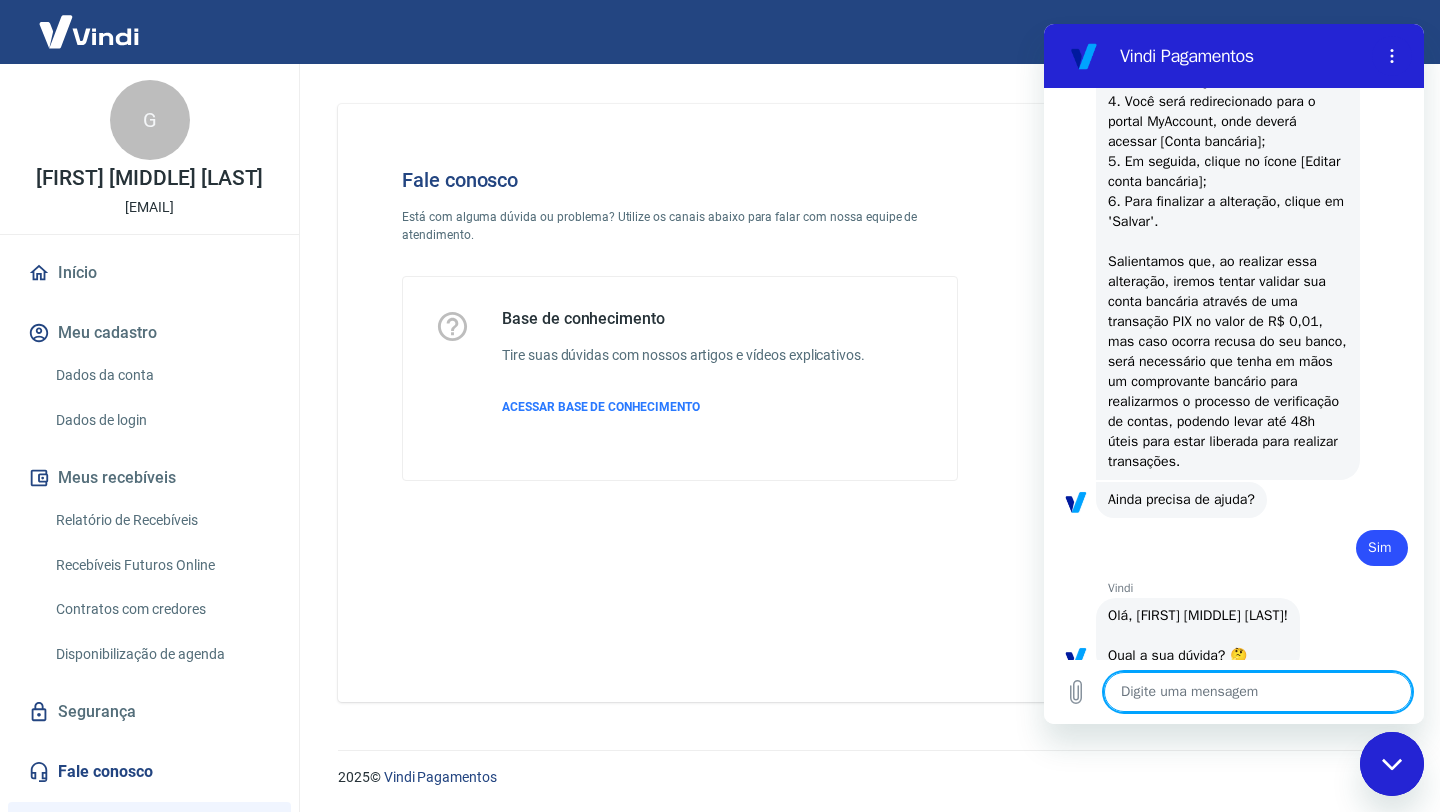 type on "x" 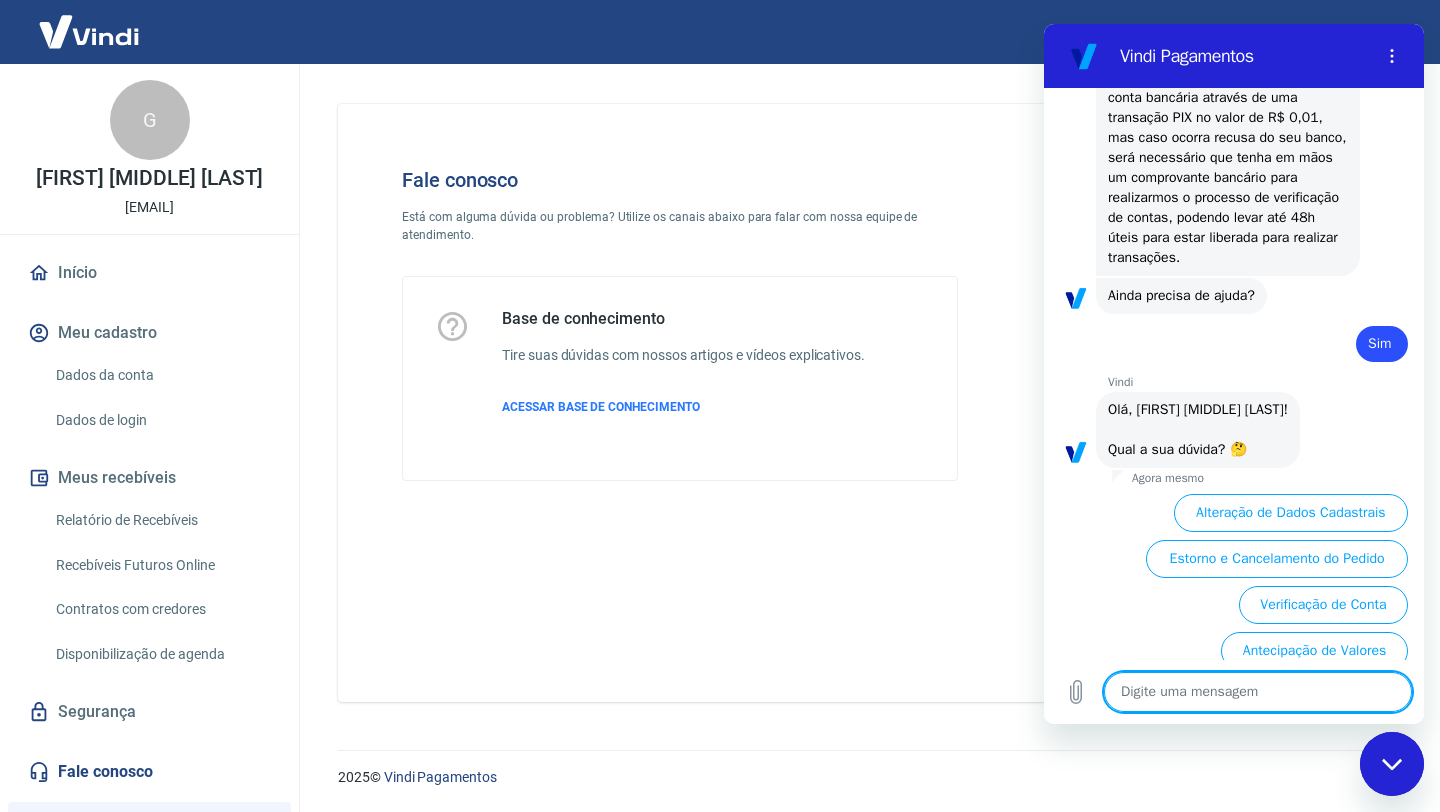 scroll, scrollTop: 1693, scrollLeft: 0, axis: vertical 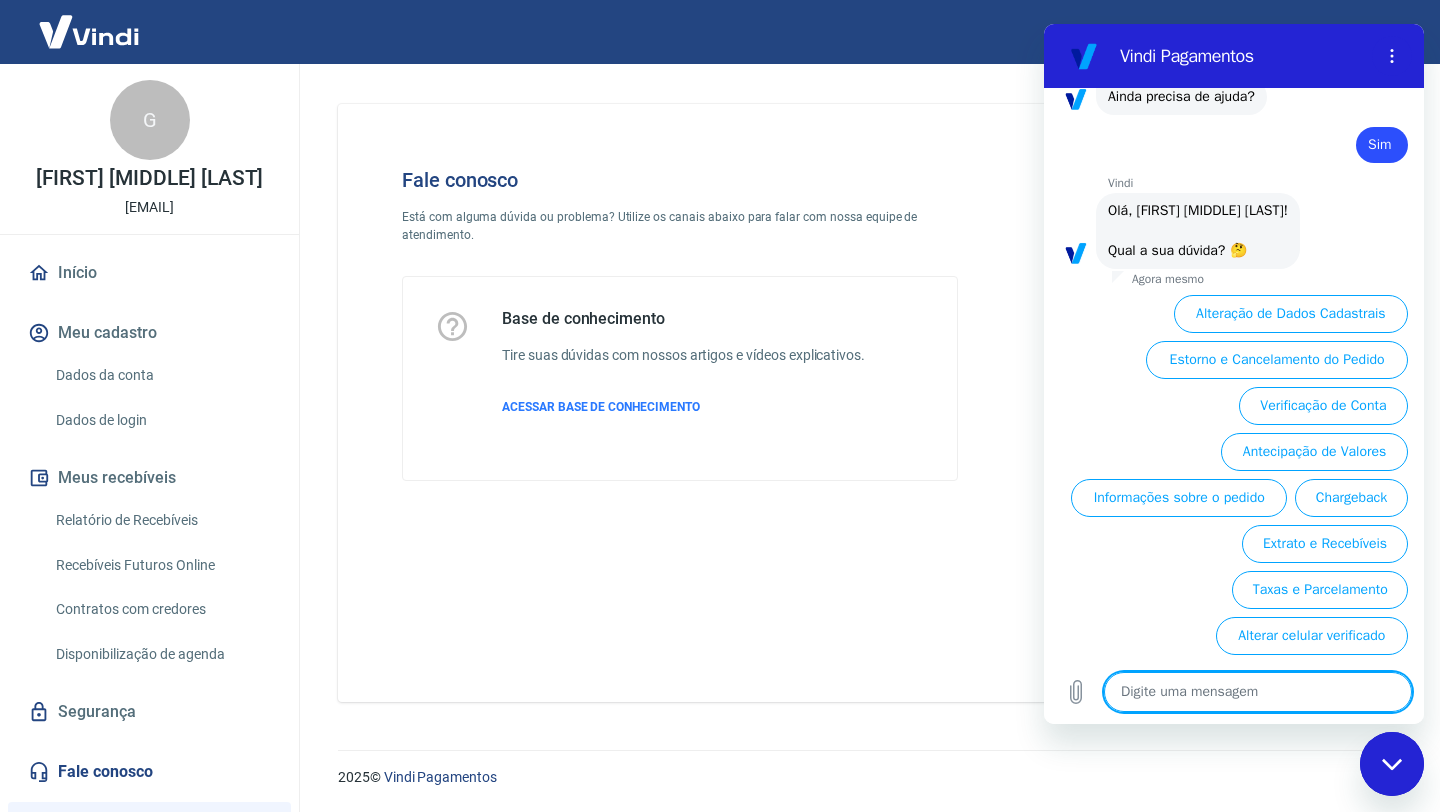 type on "a" 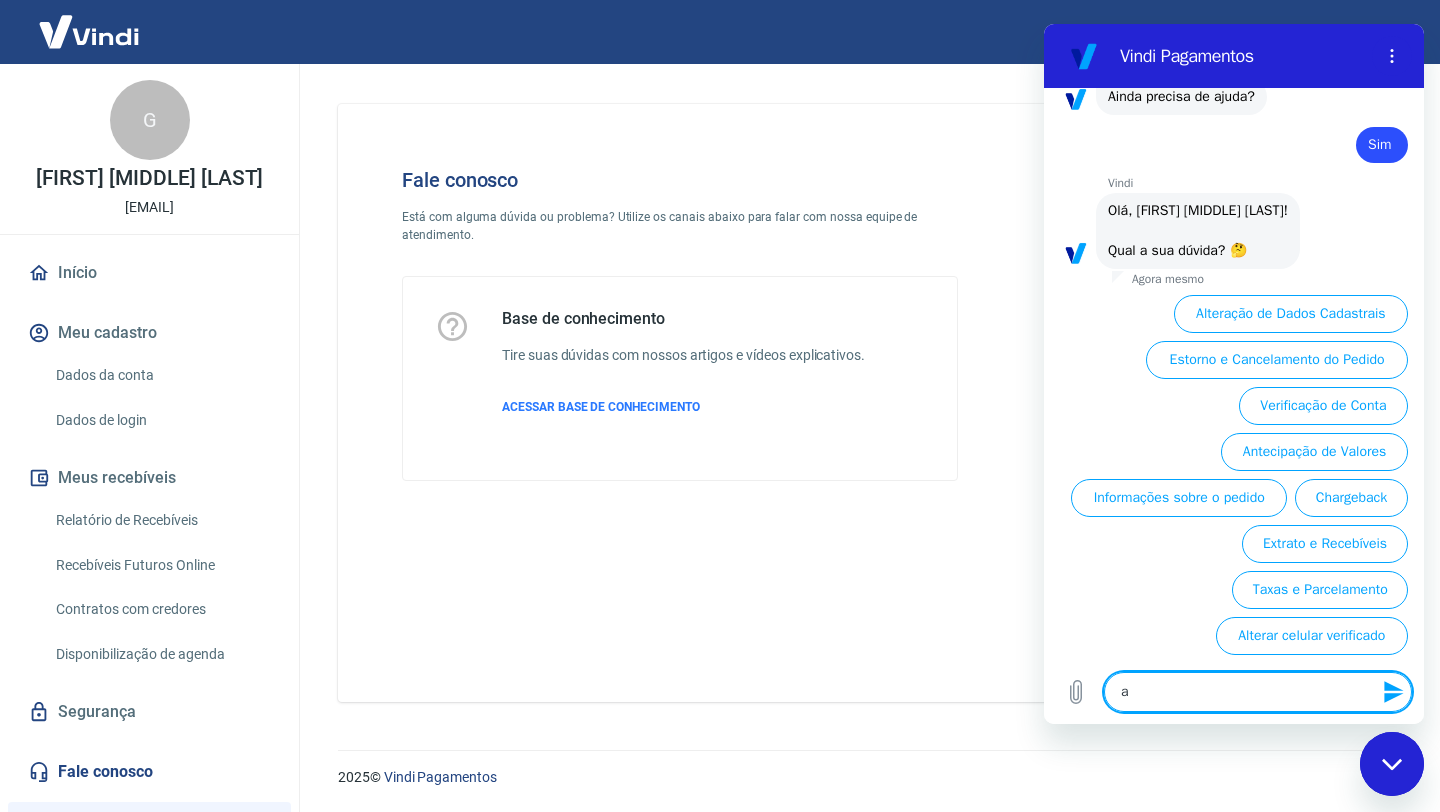 type on "at" 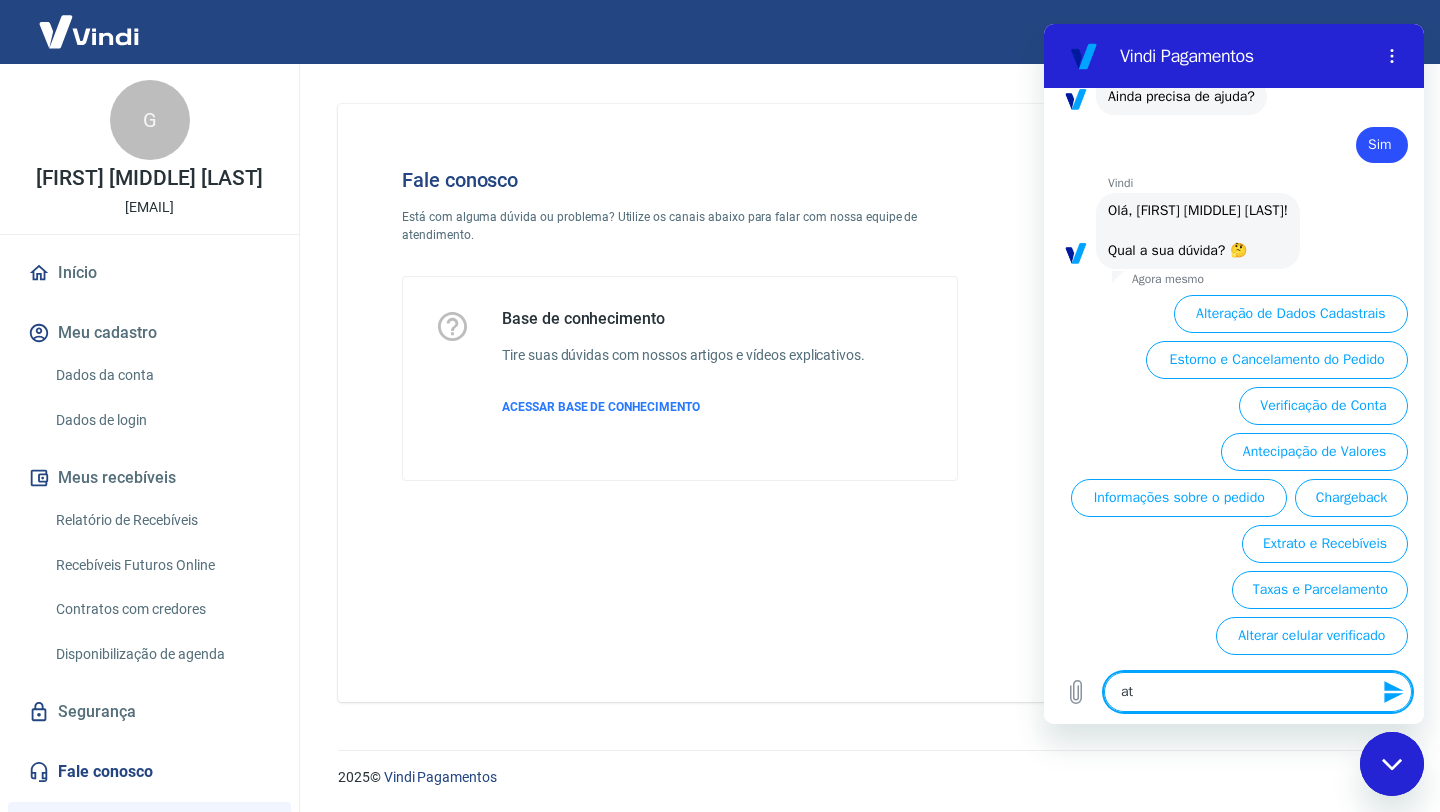 type on "a" 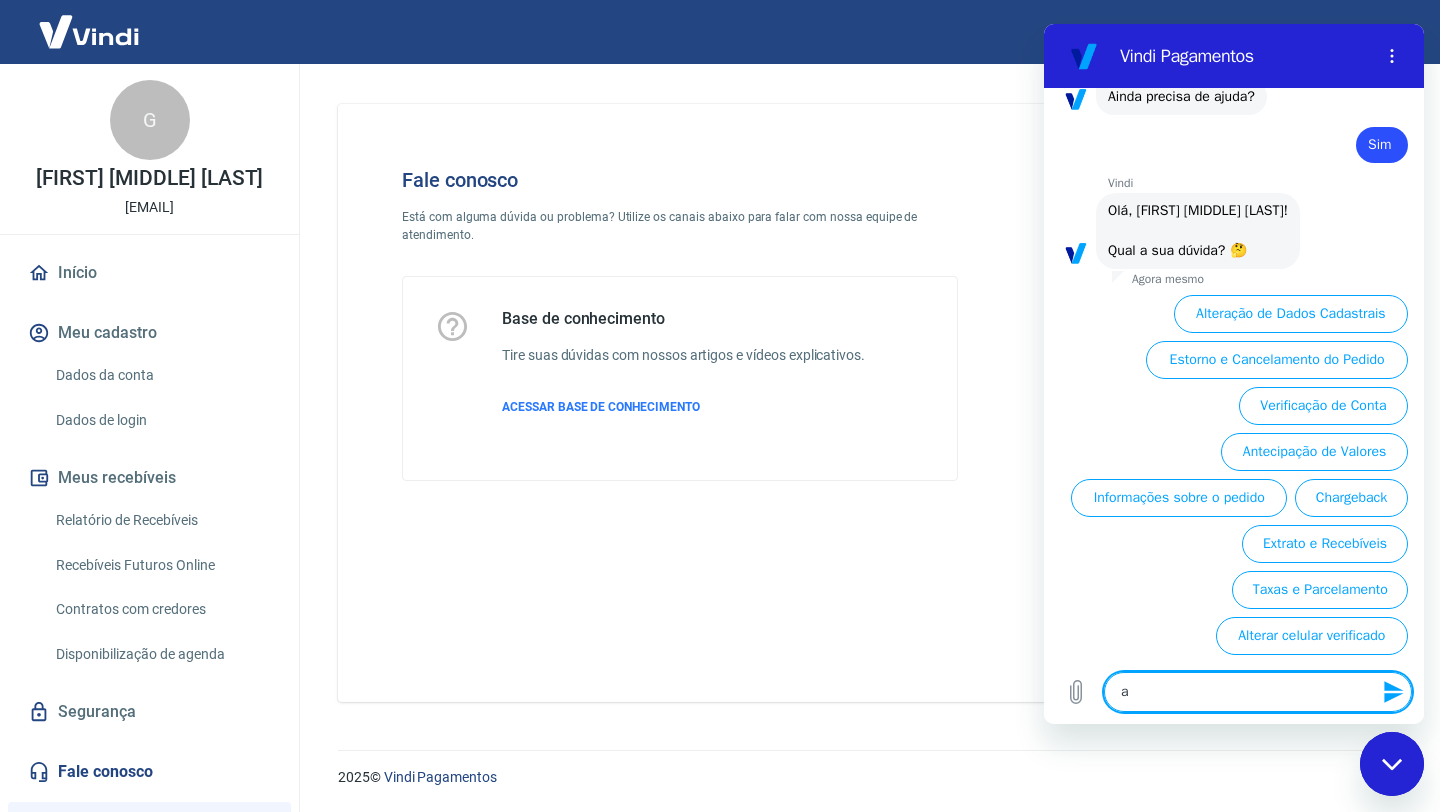 type on "aa" 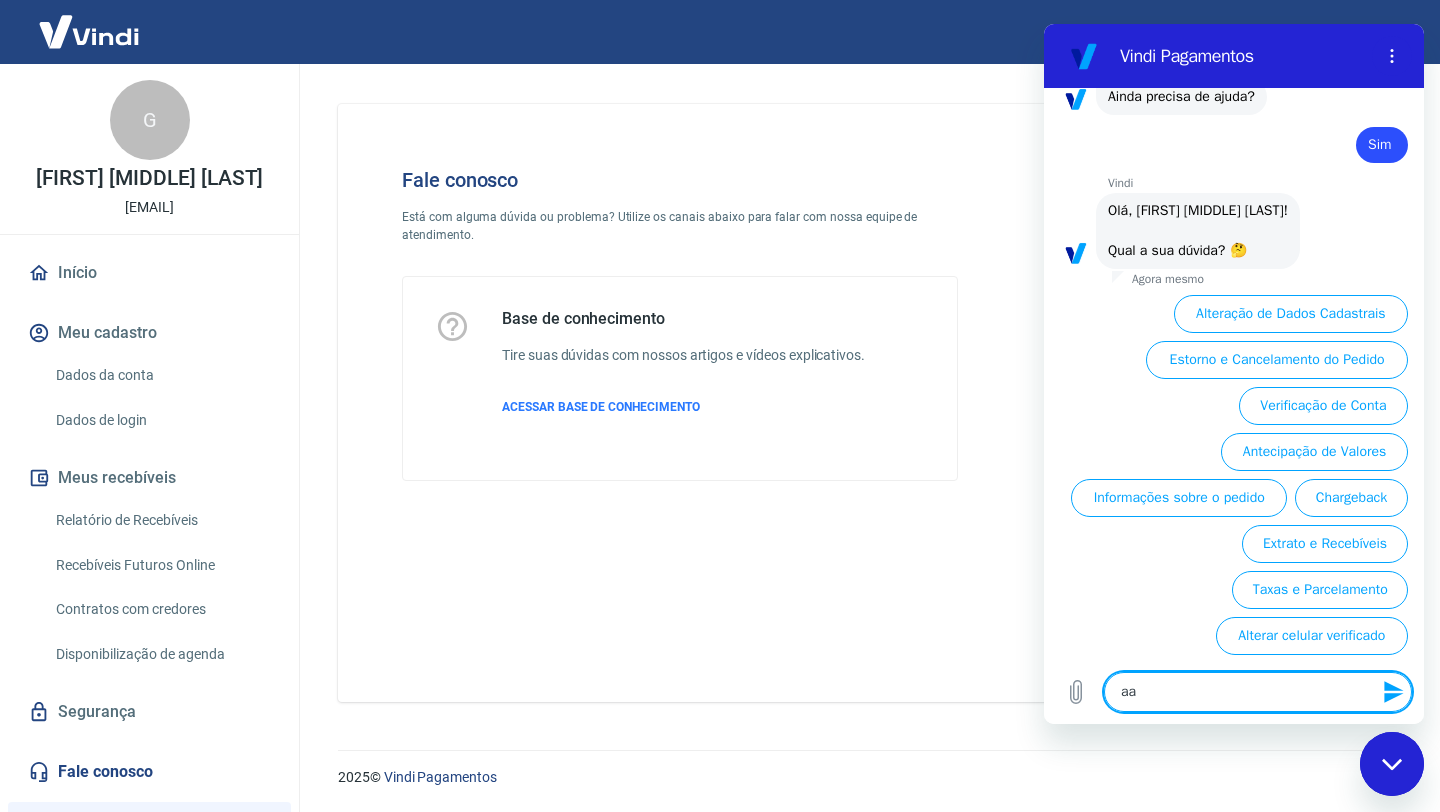 type on "a" 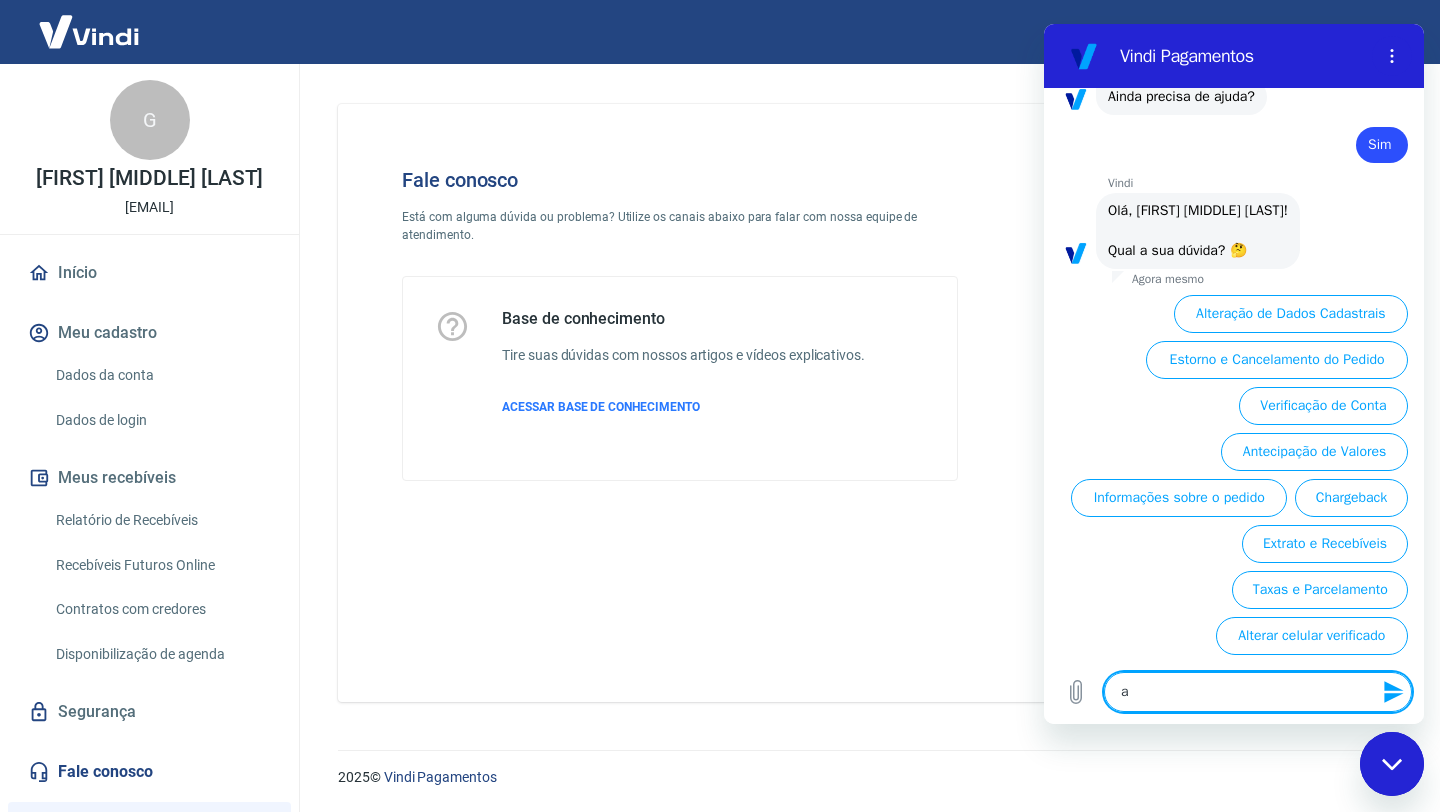 type on "at" 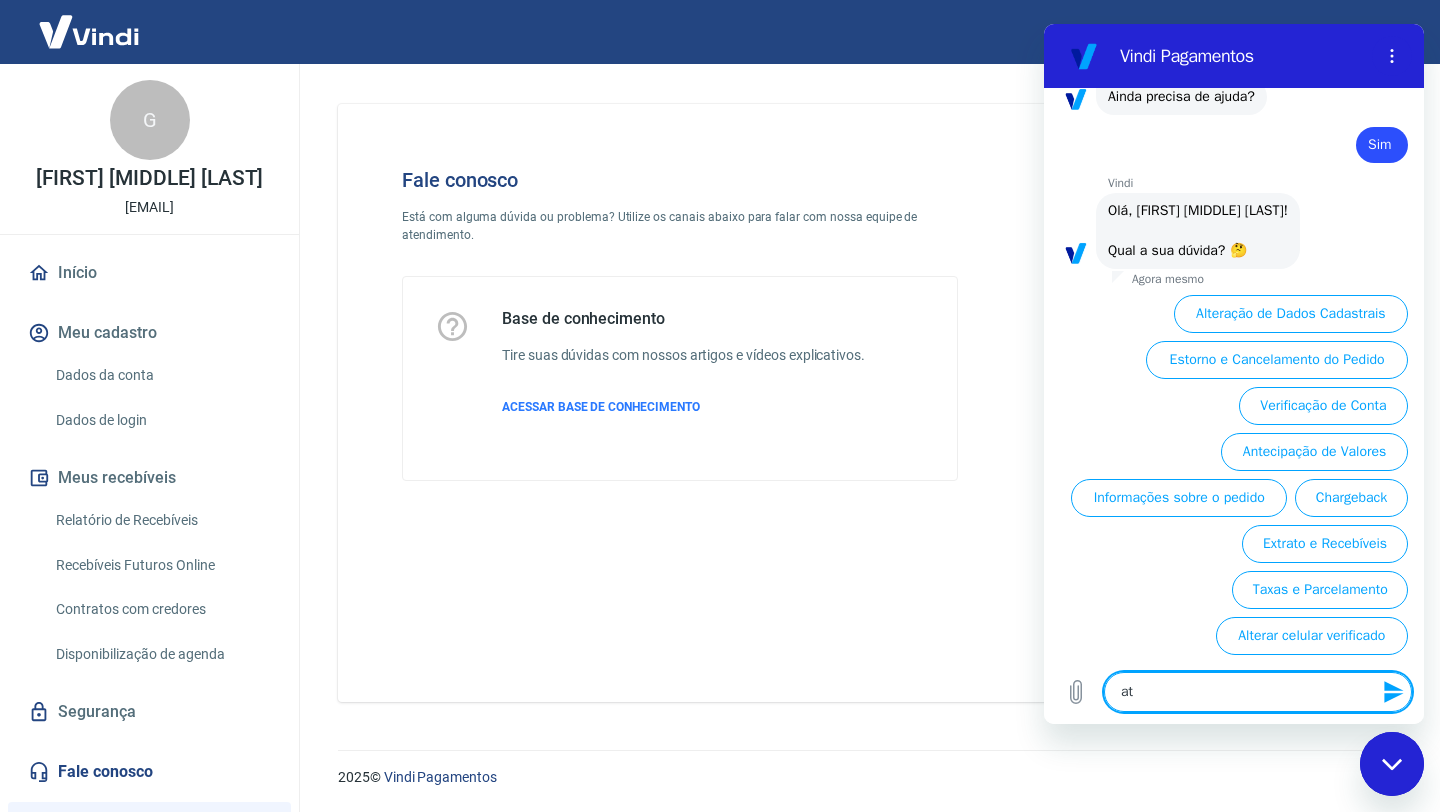 type on "ate" 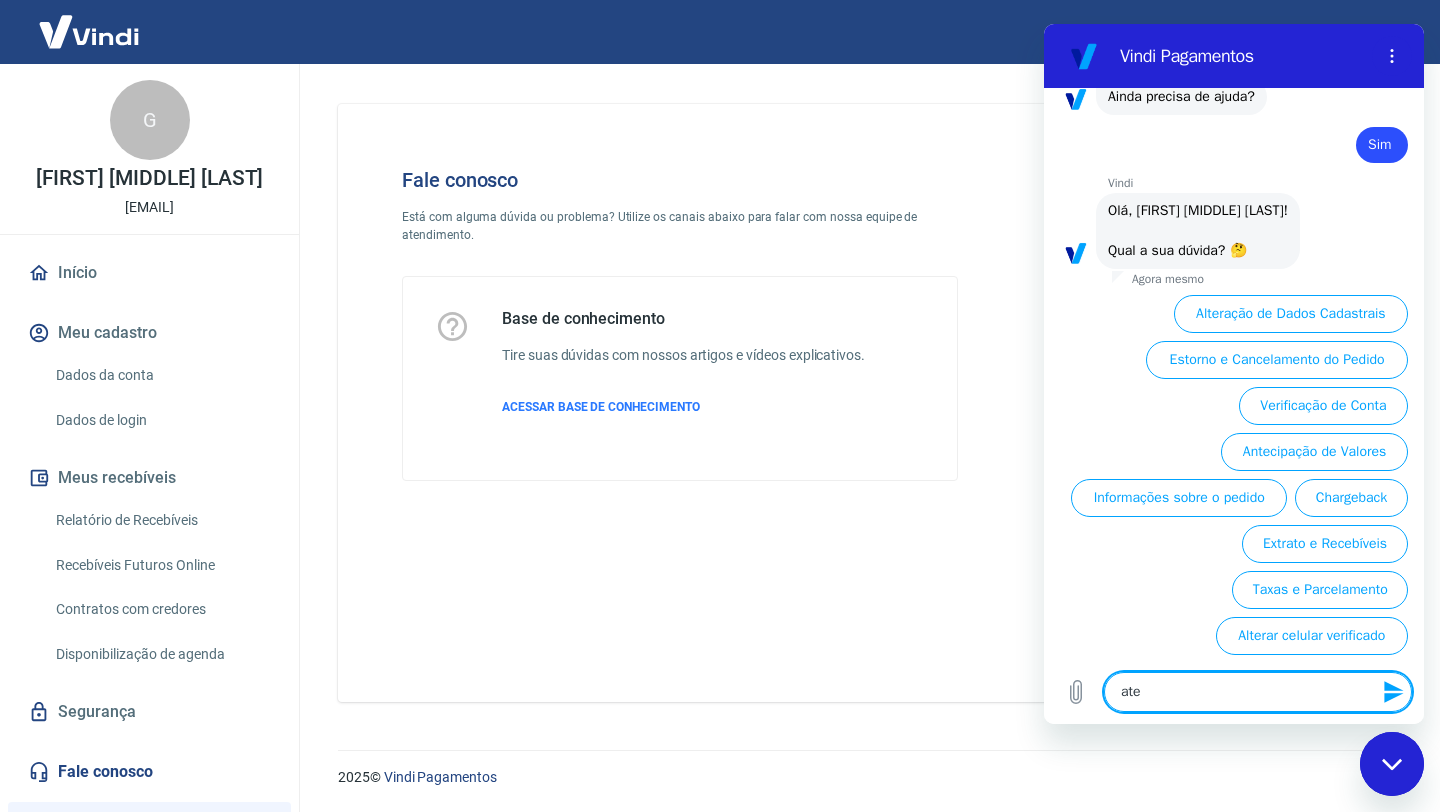 type on "aten" 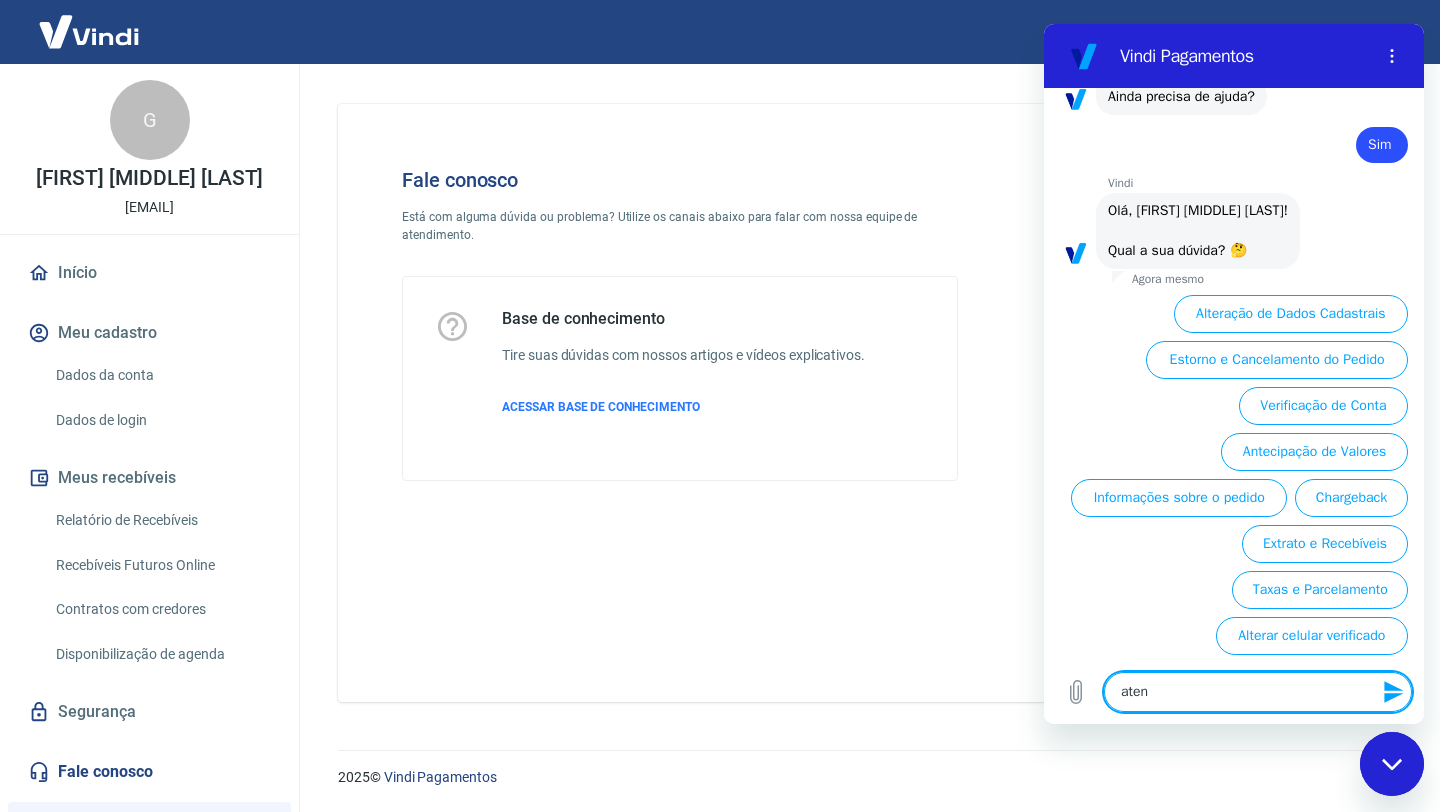 type on "x" 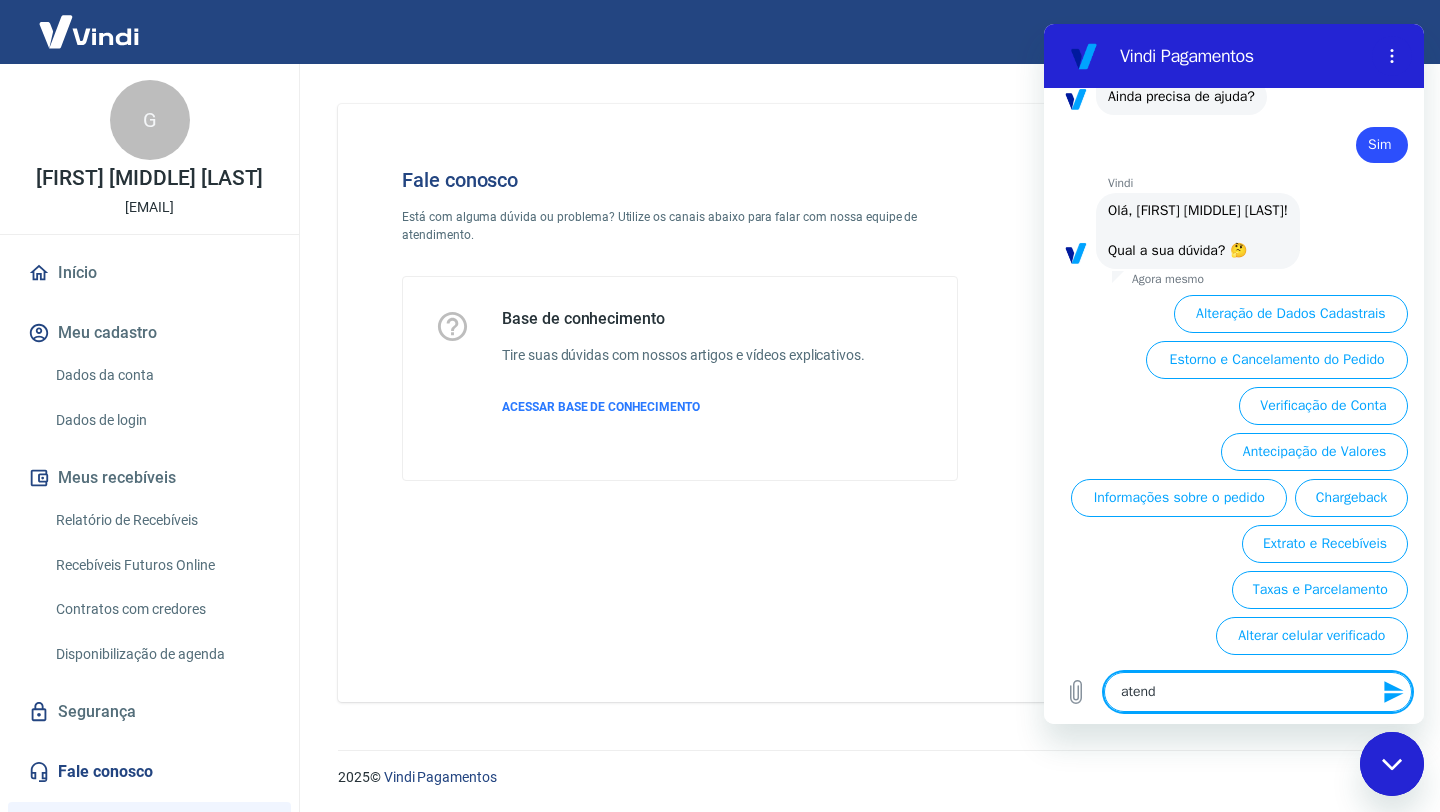 type on "atendi" 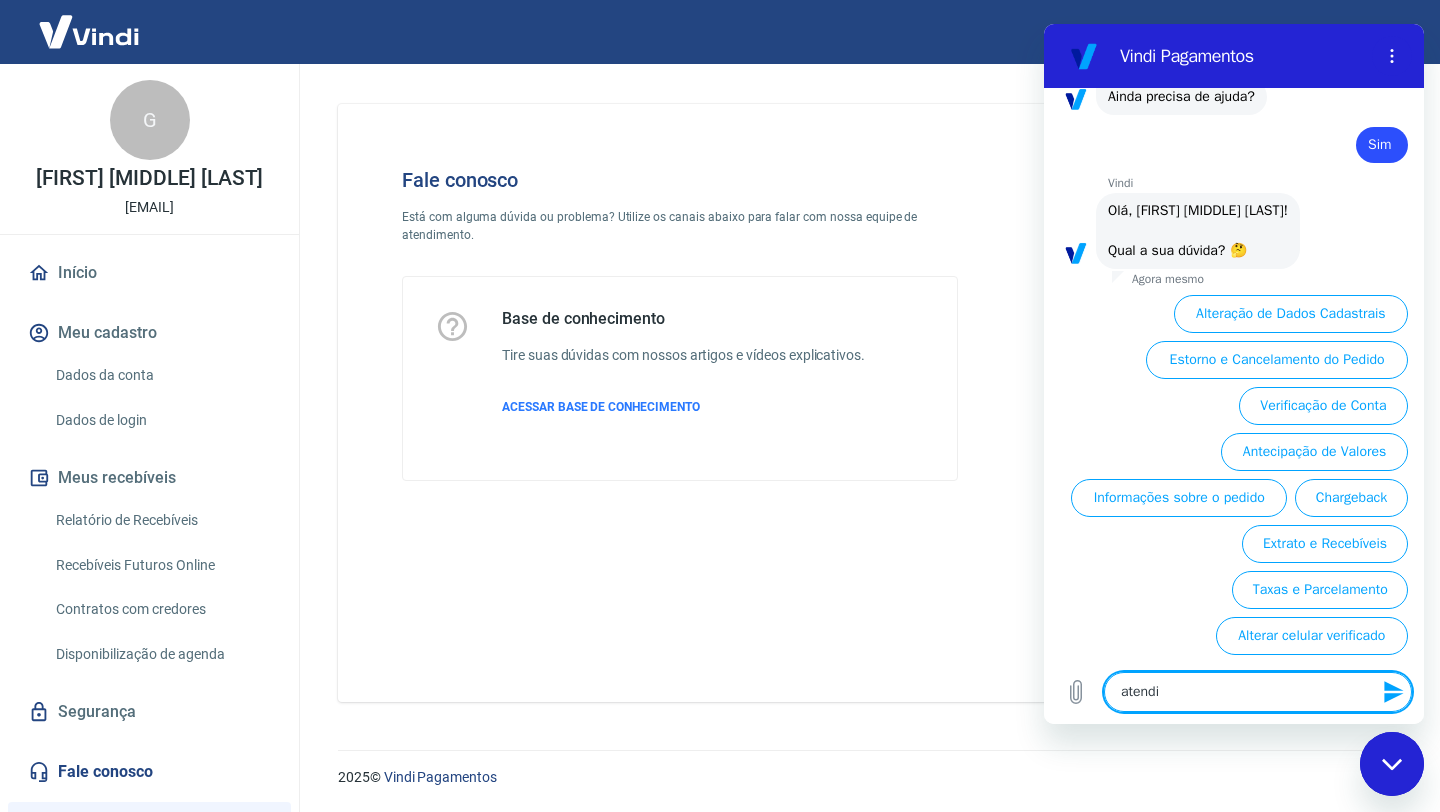 type on "atendim" 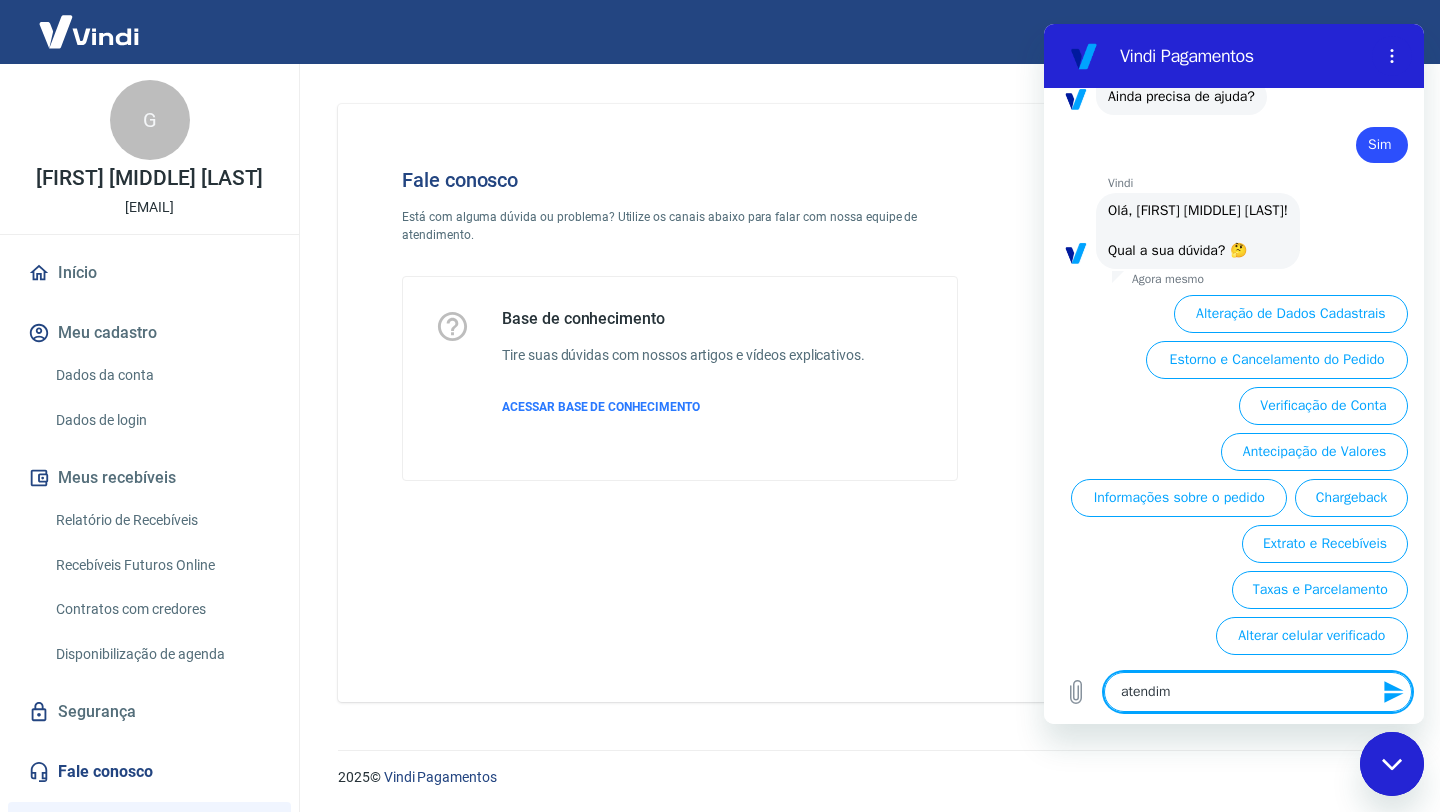 type on "atendime" 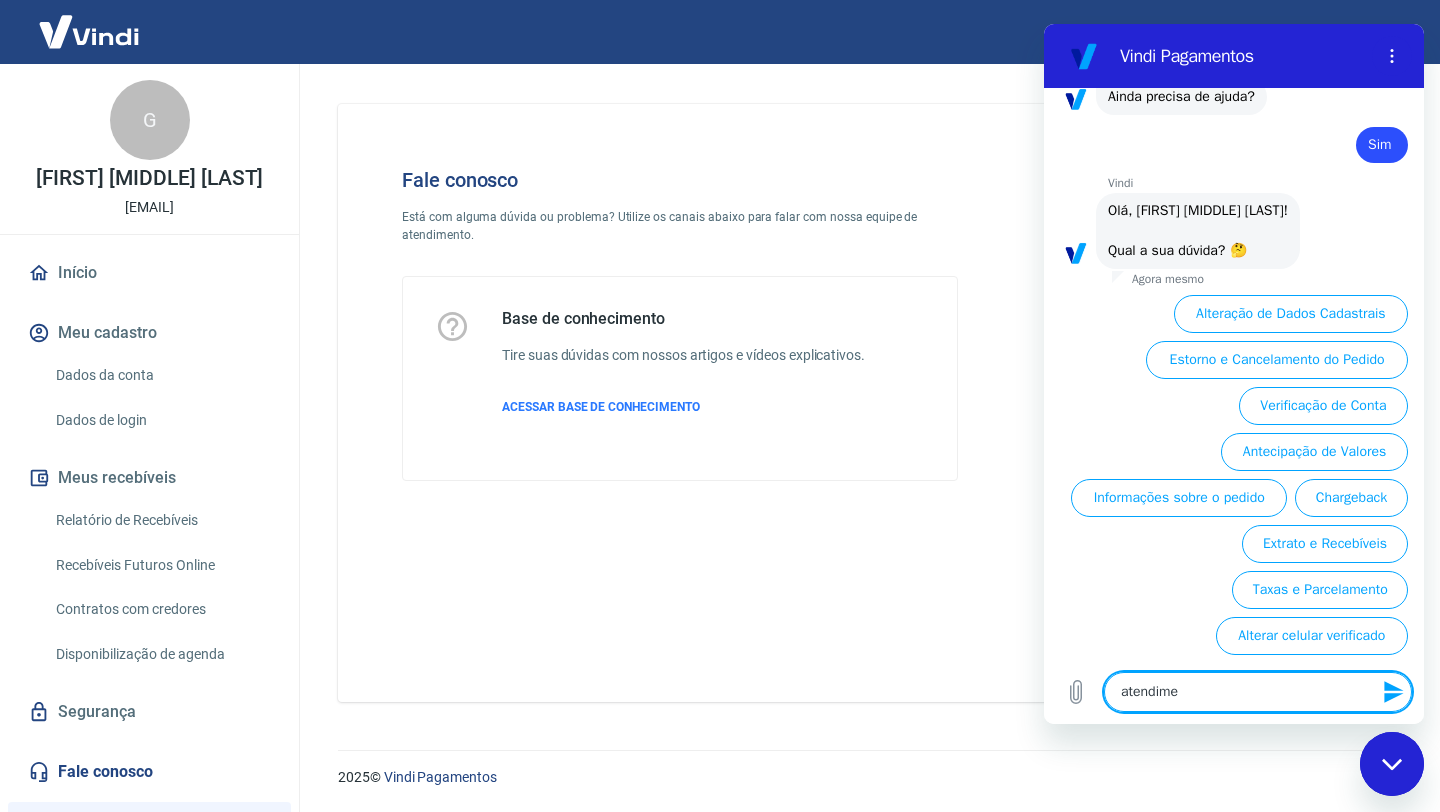 type on "atendimen" 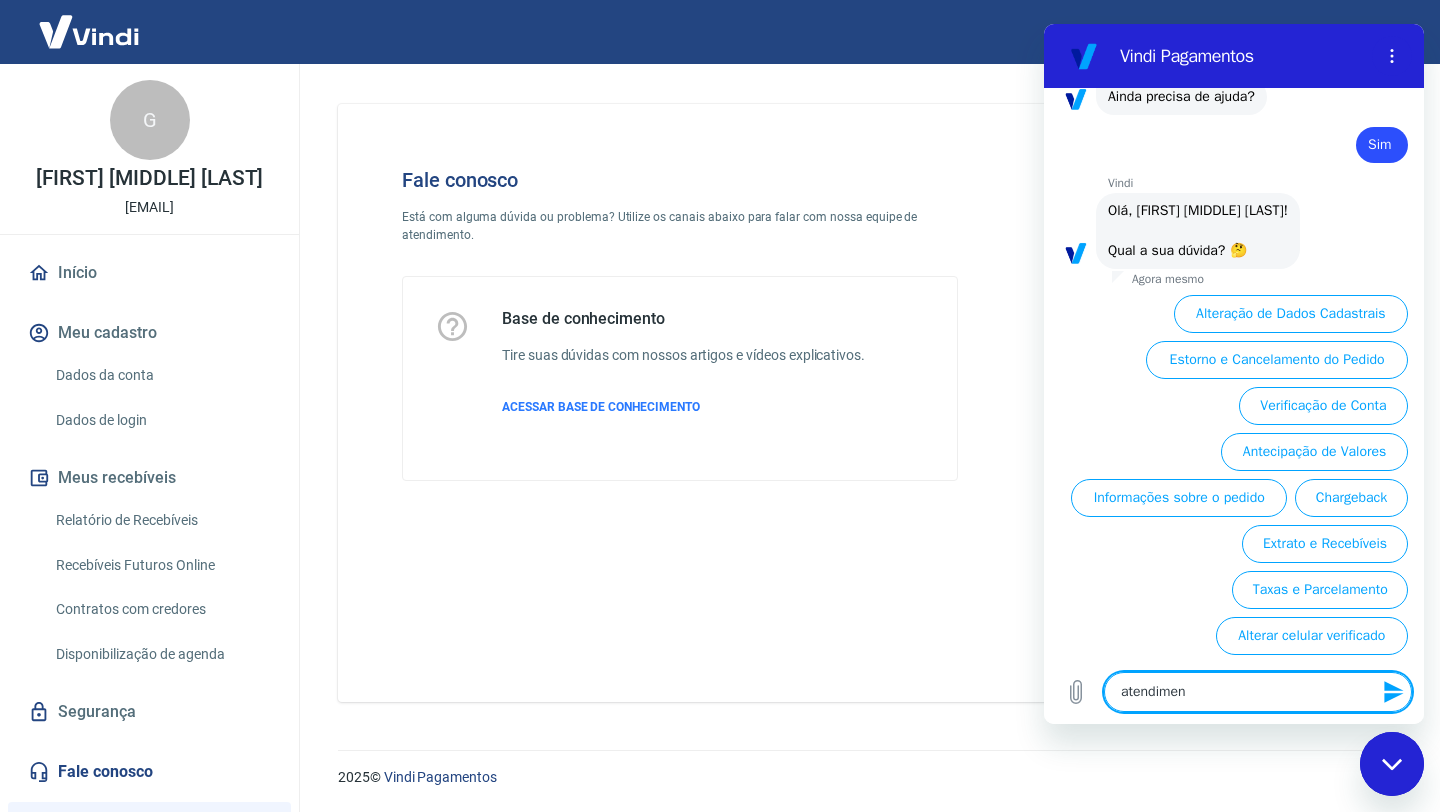type on "atendiment" 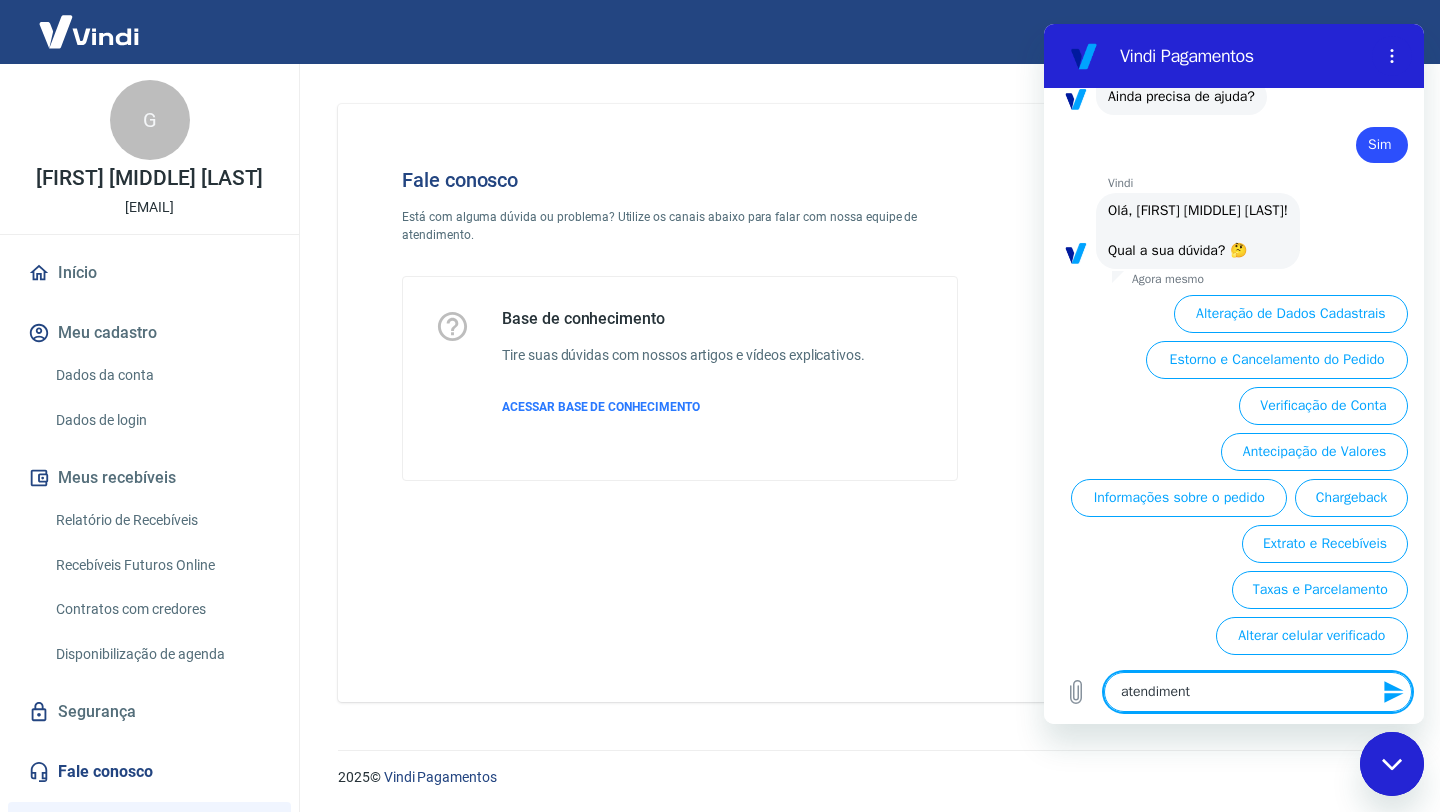 type on "atendimento" 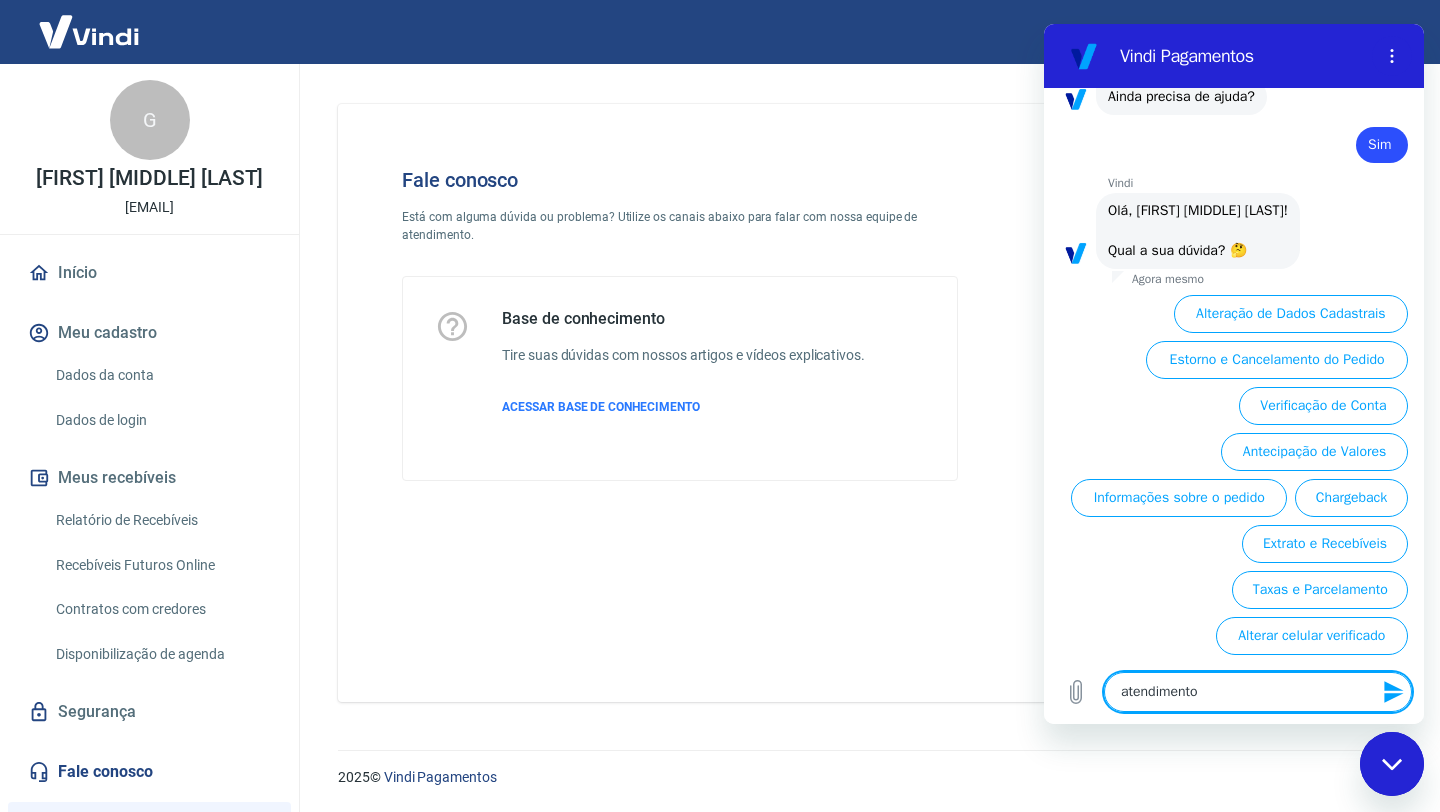 type on "atendimento" 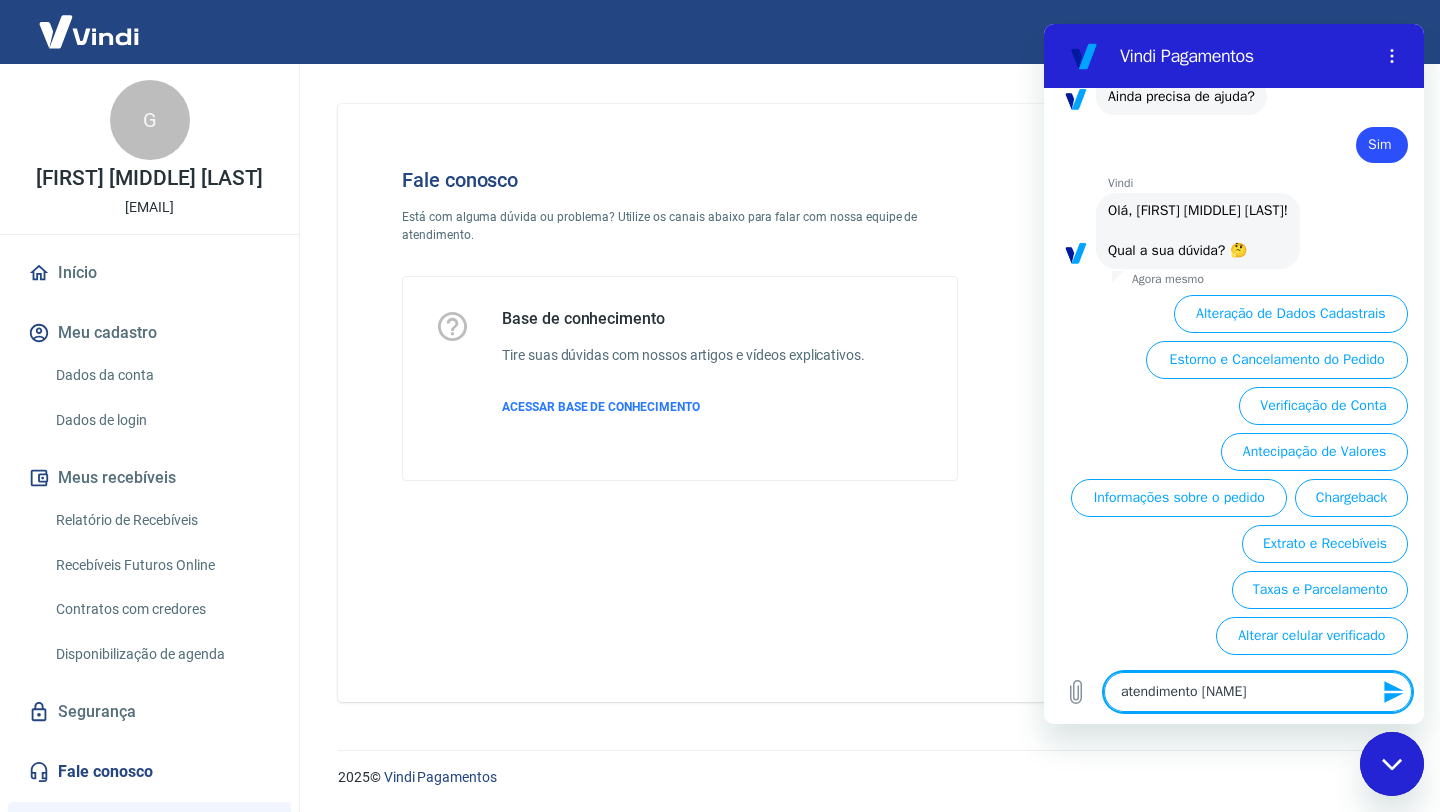 type on "atendimento" 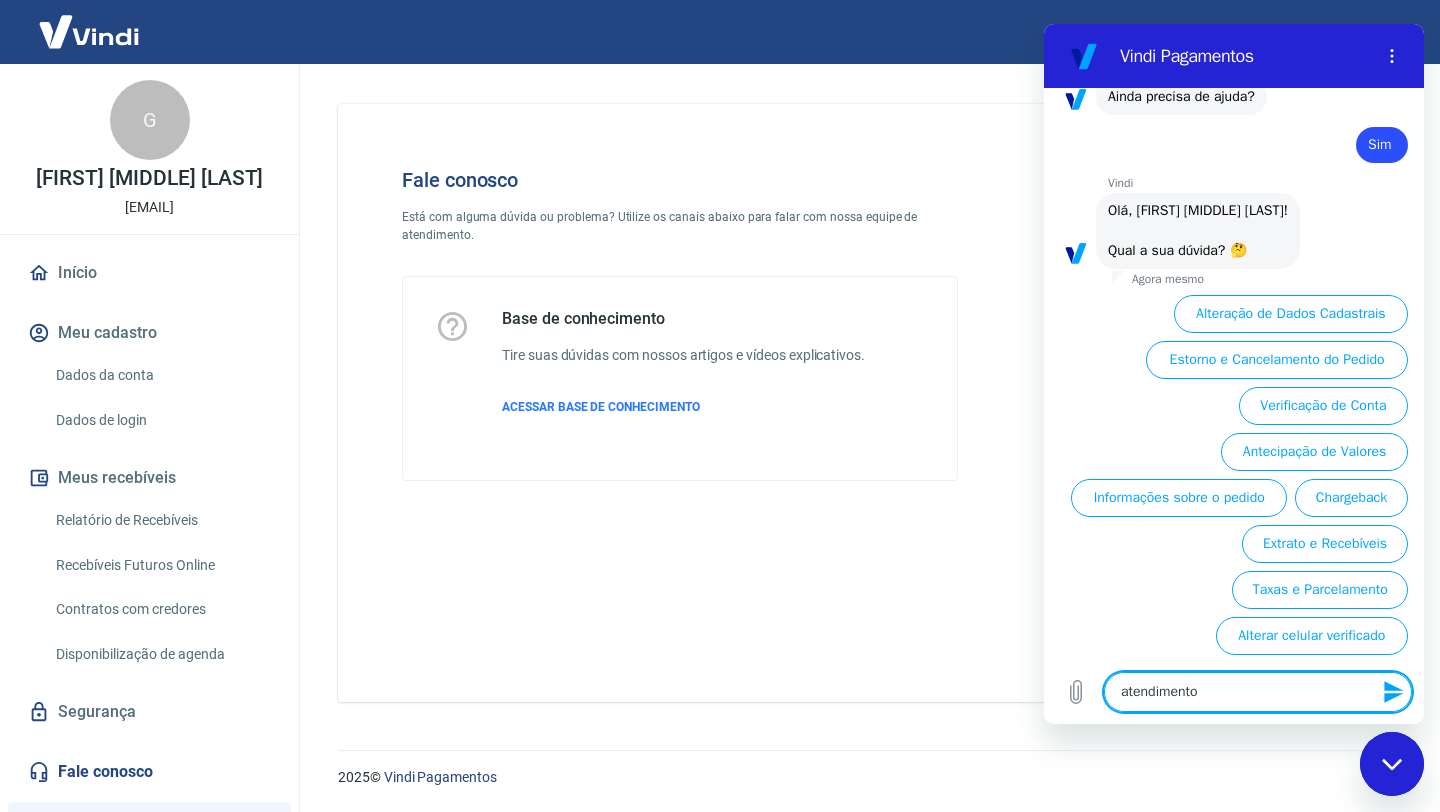 type on "atendimento h" 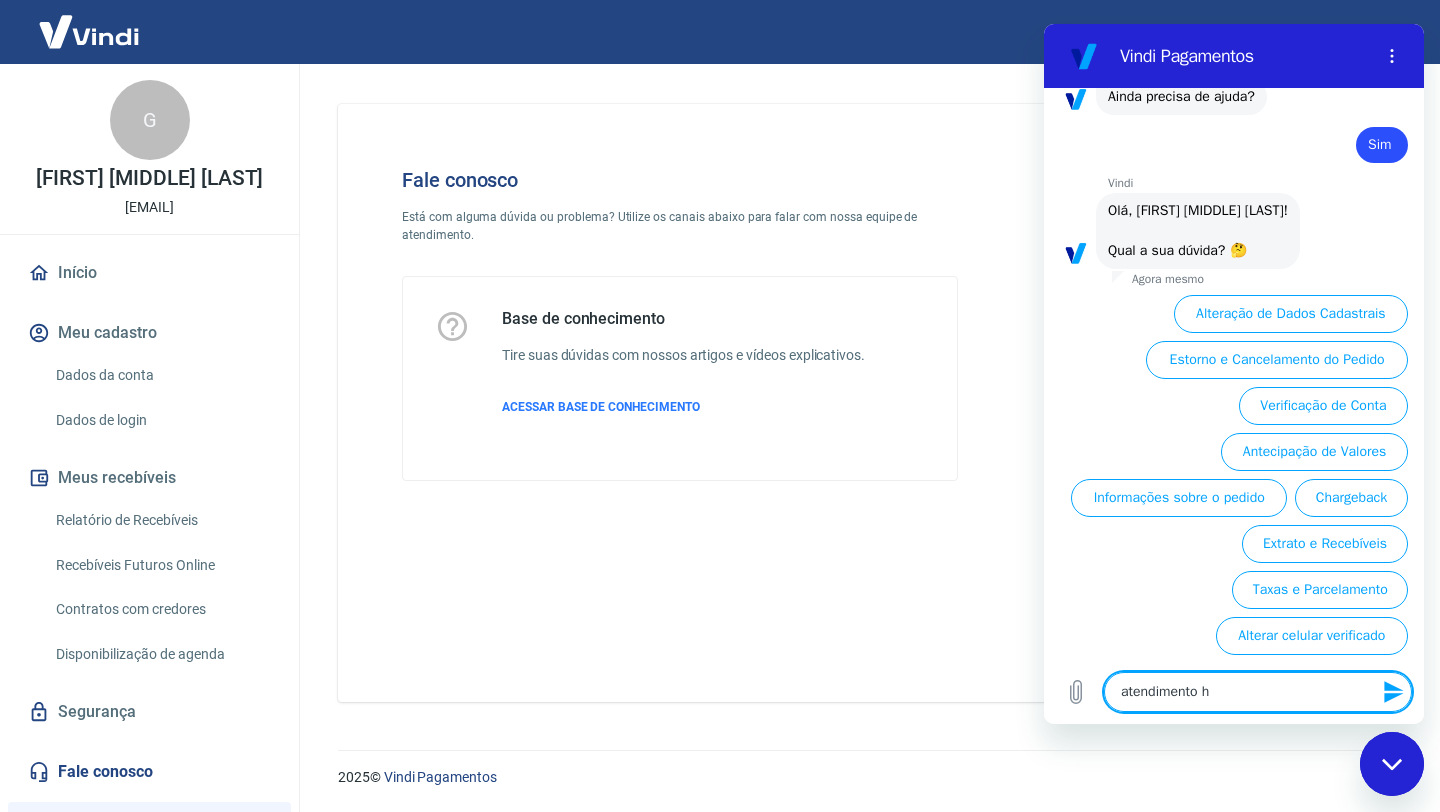 type on "atendimento hu" 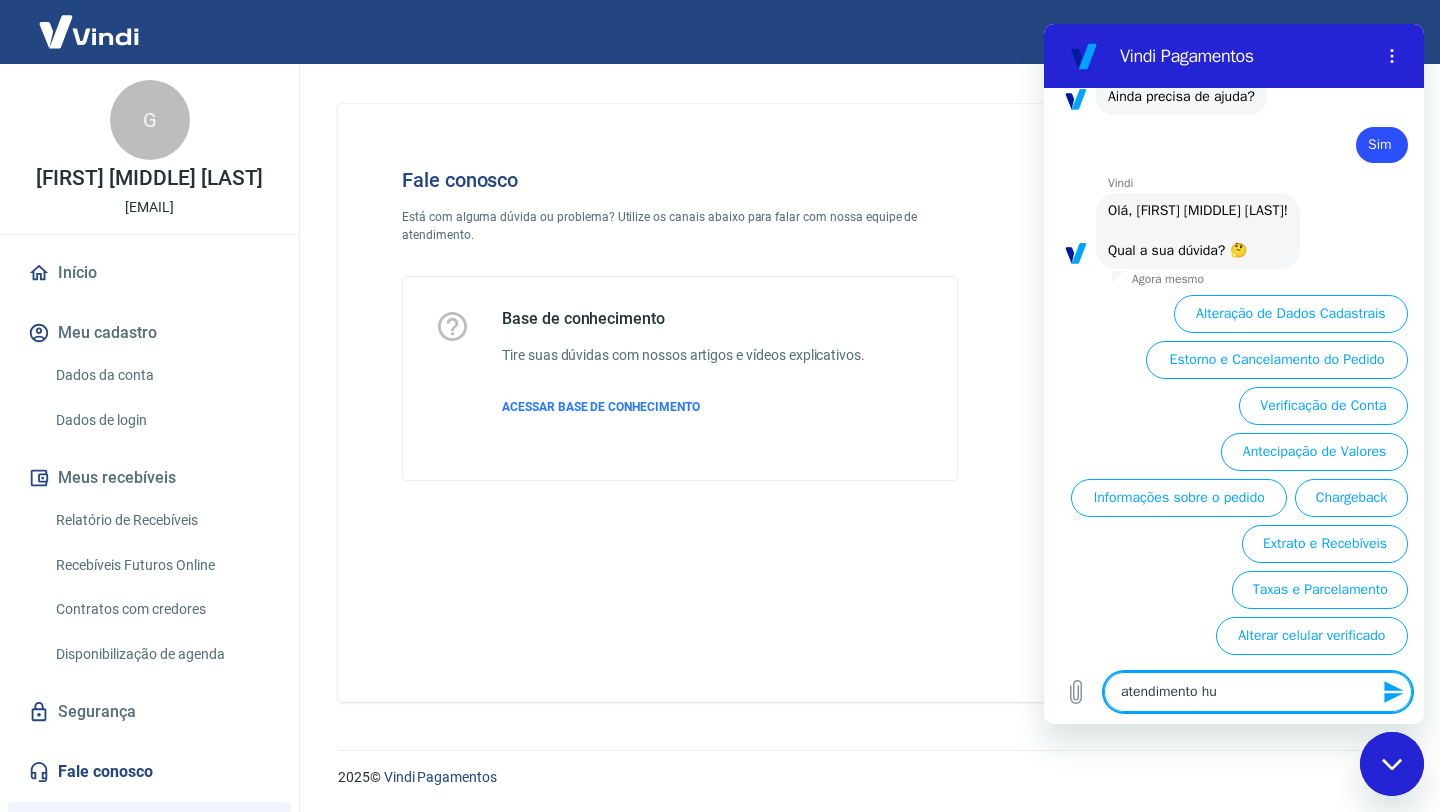 type on "atendimento hum" 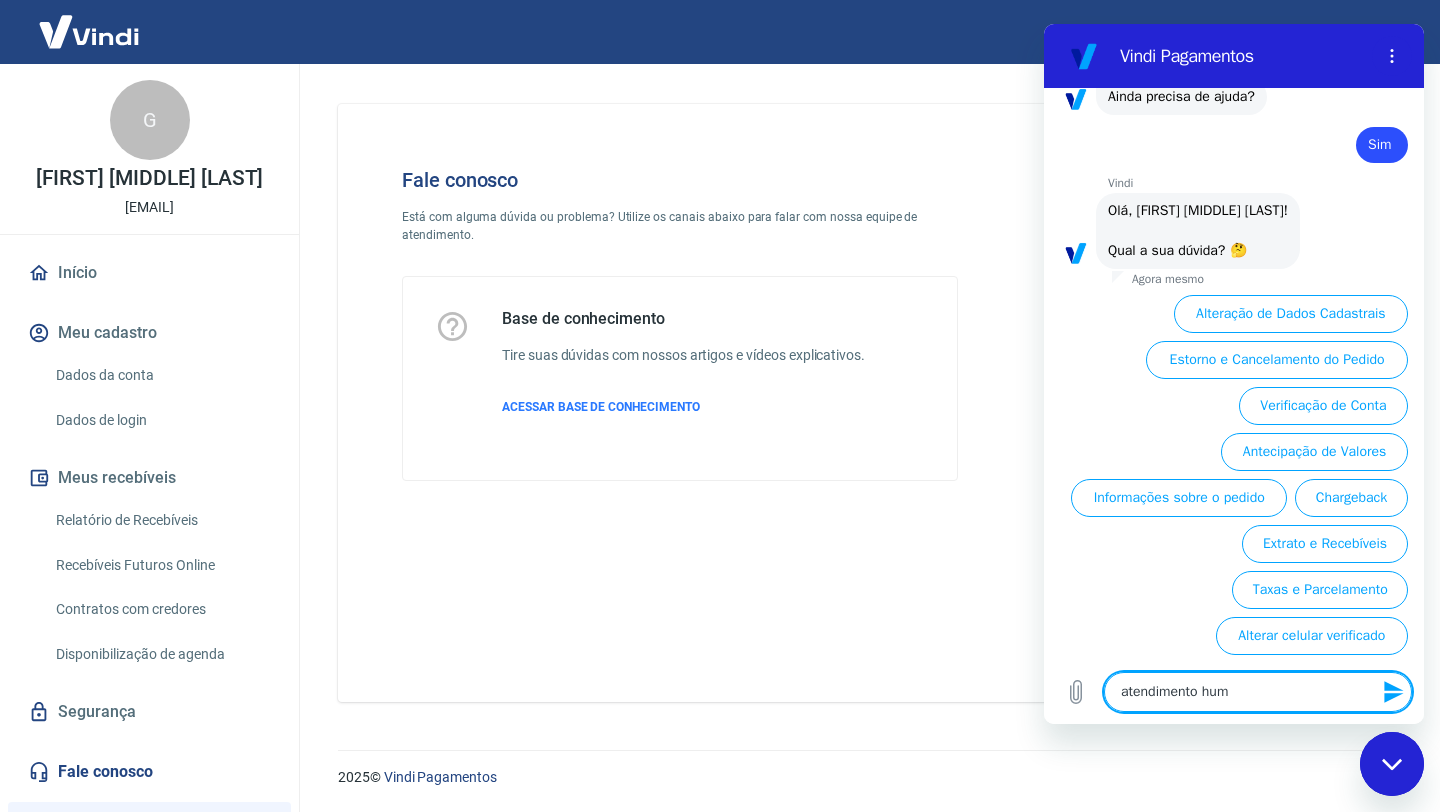 type on "atendimento huma" 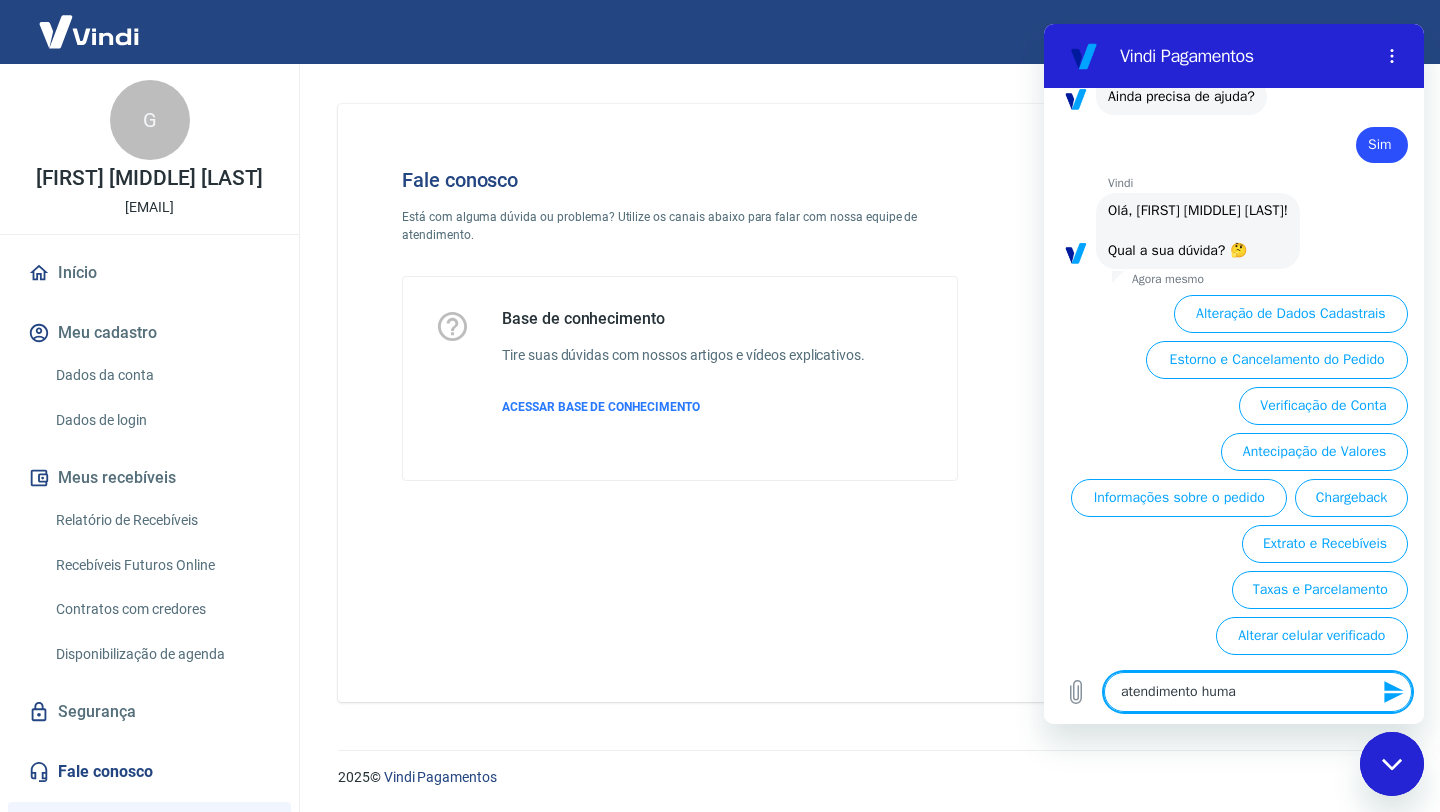 type on "atendimento human" 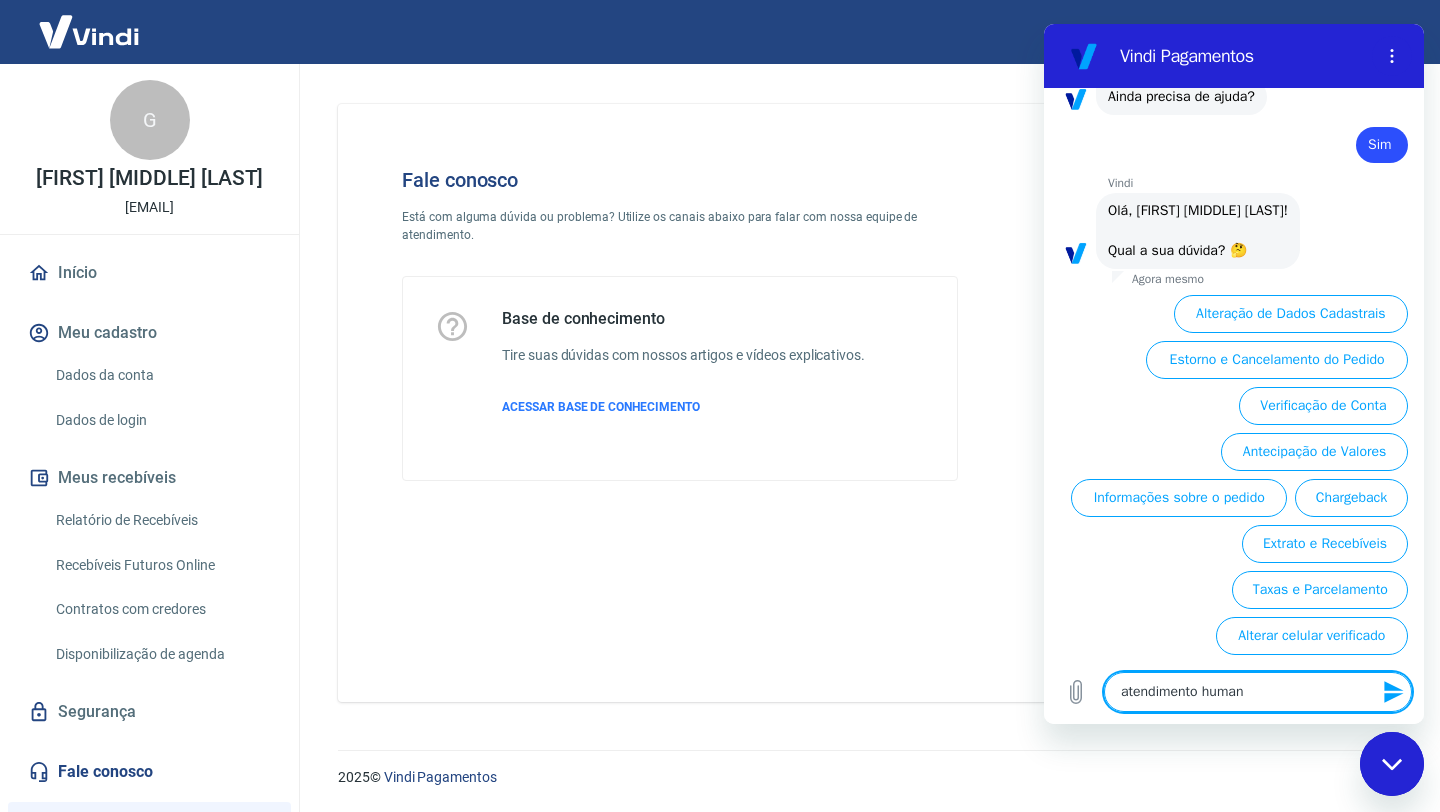 type on "atendimento humani" 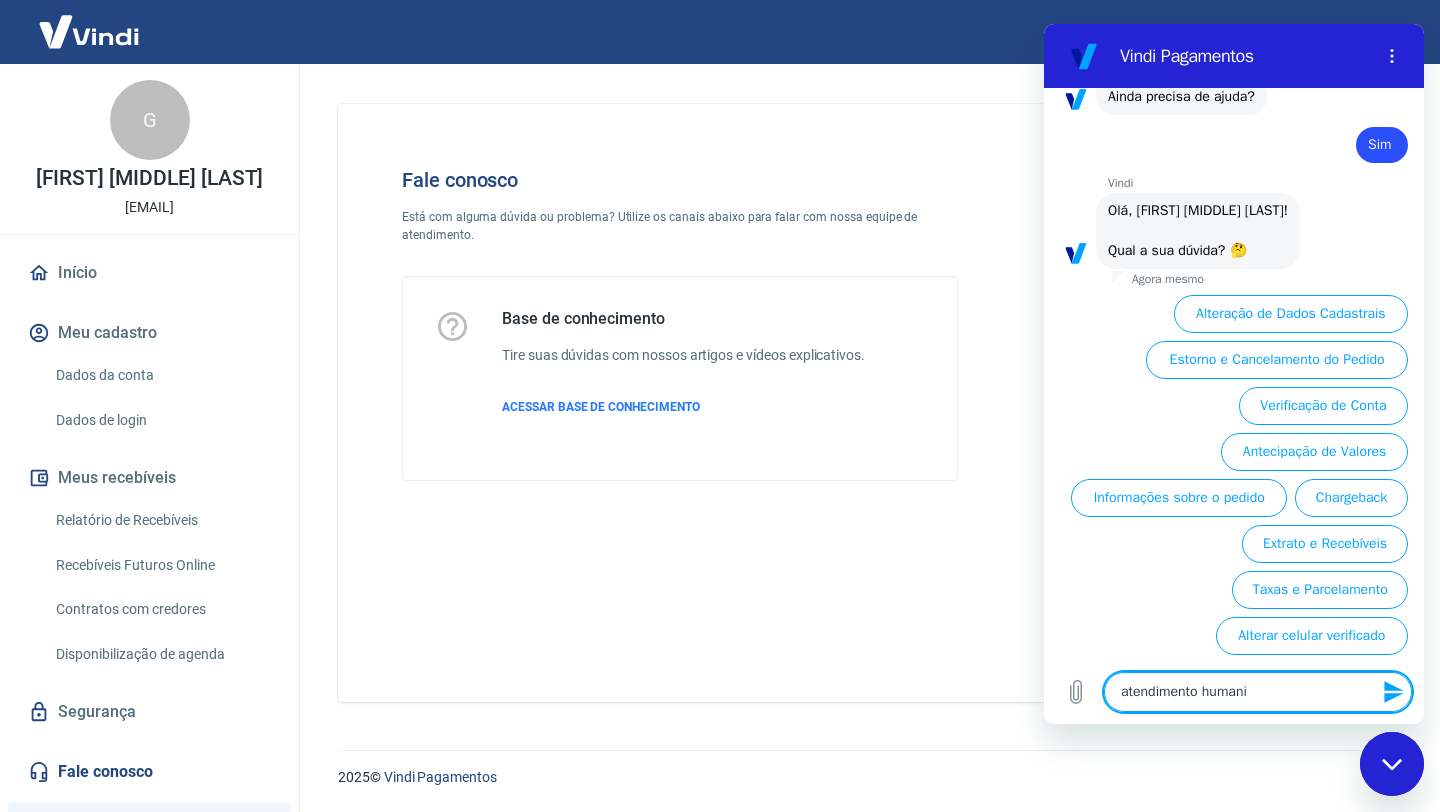 type on "atendimento humaniz" 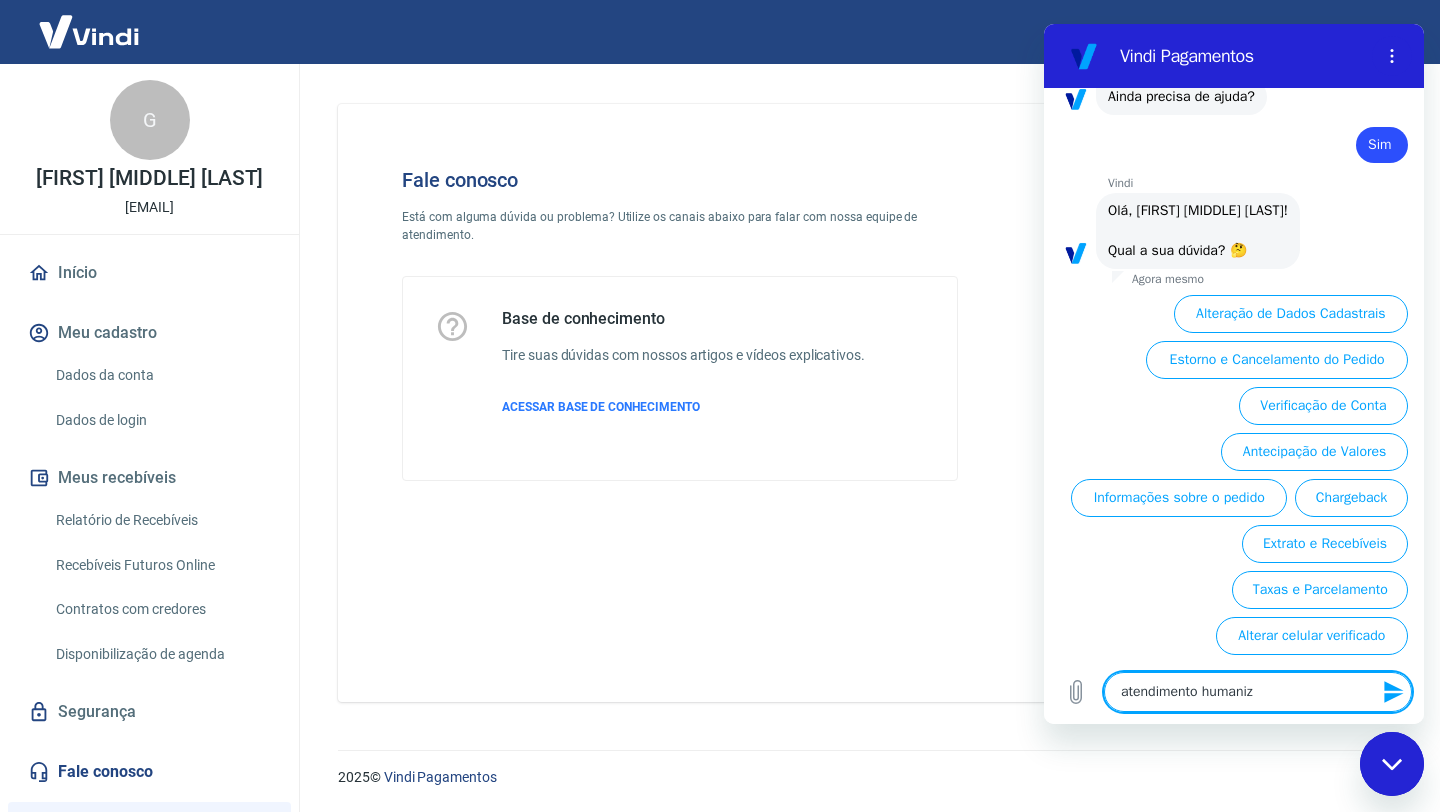 type on "atendimento humaniza" 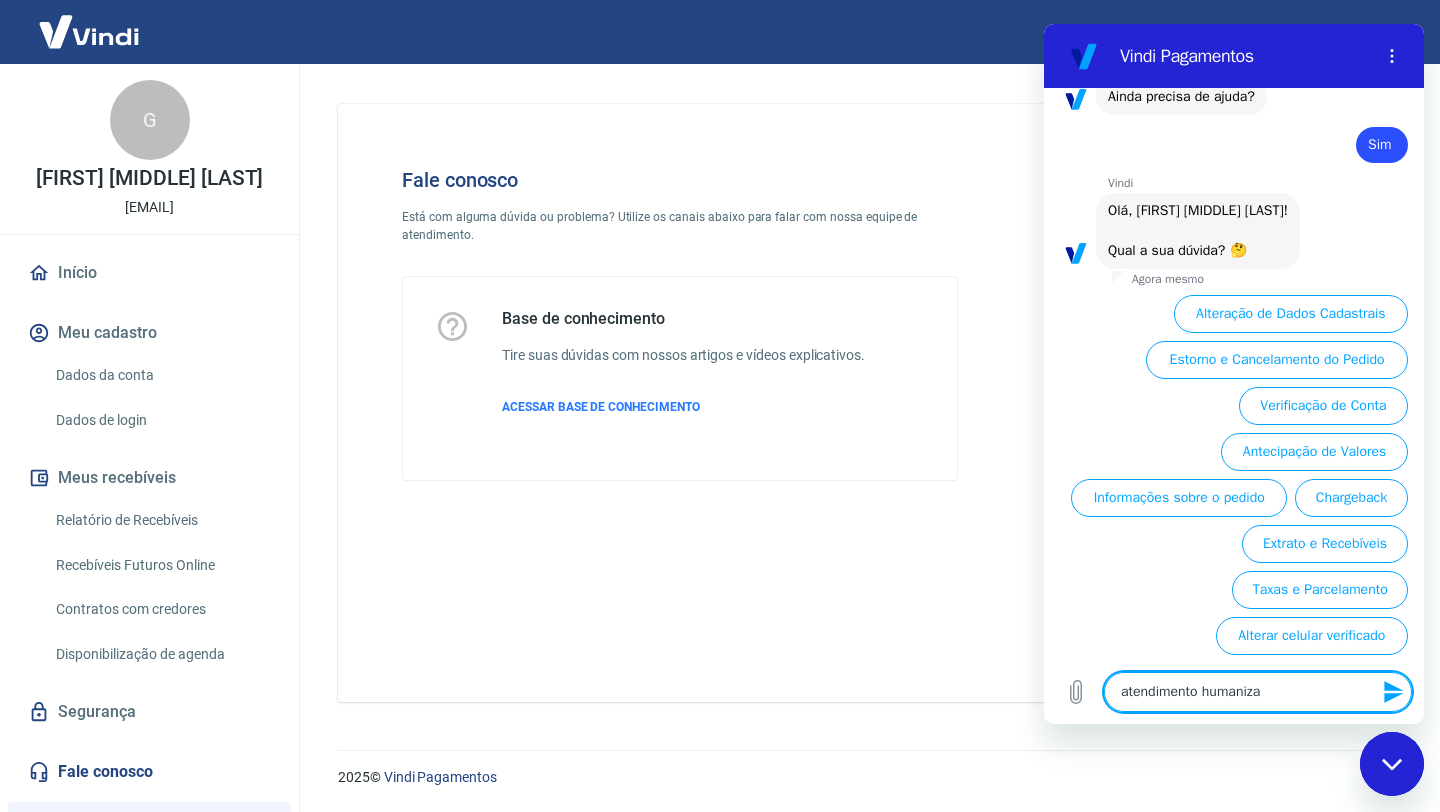 type on "atendimento humanizad" 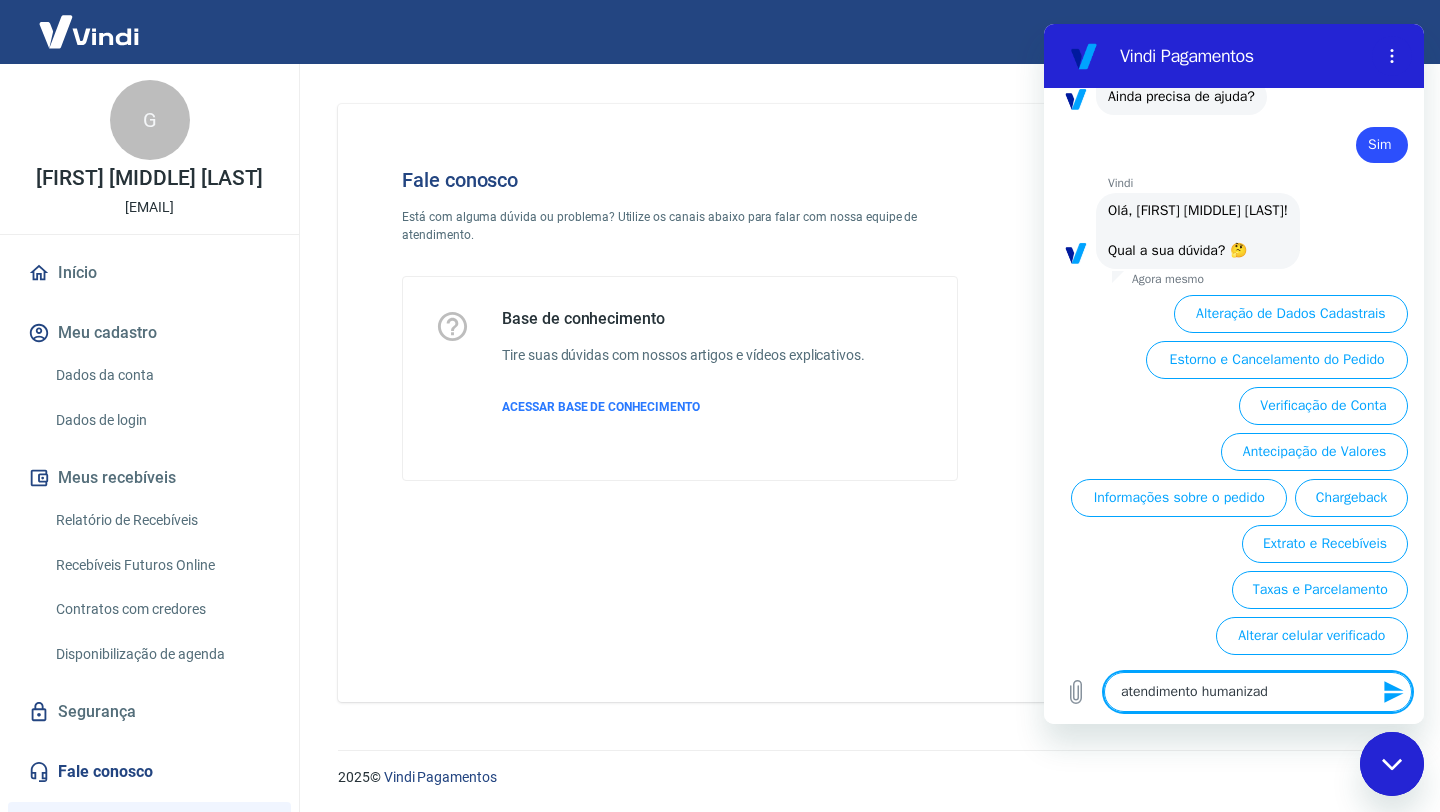 type on "x" 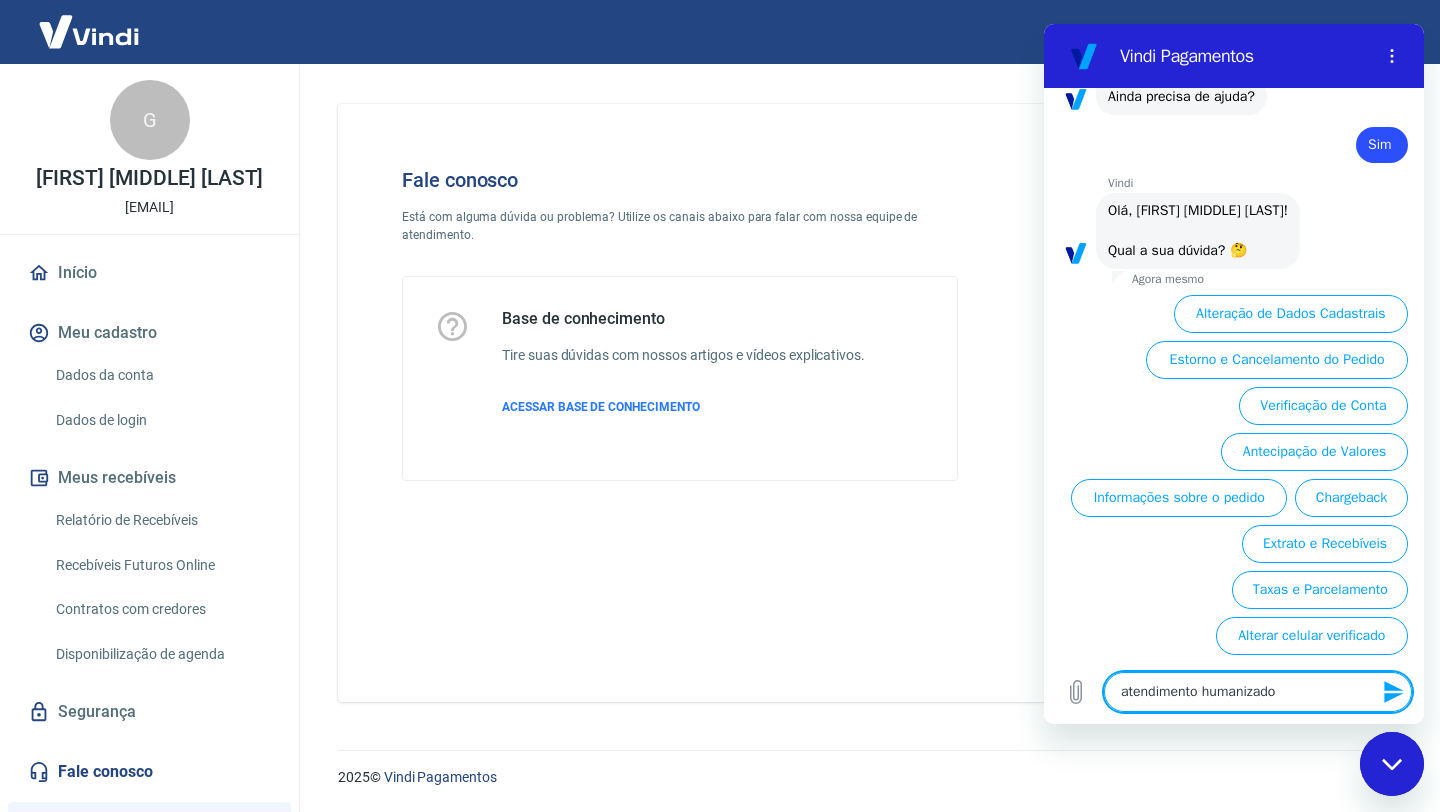 type 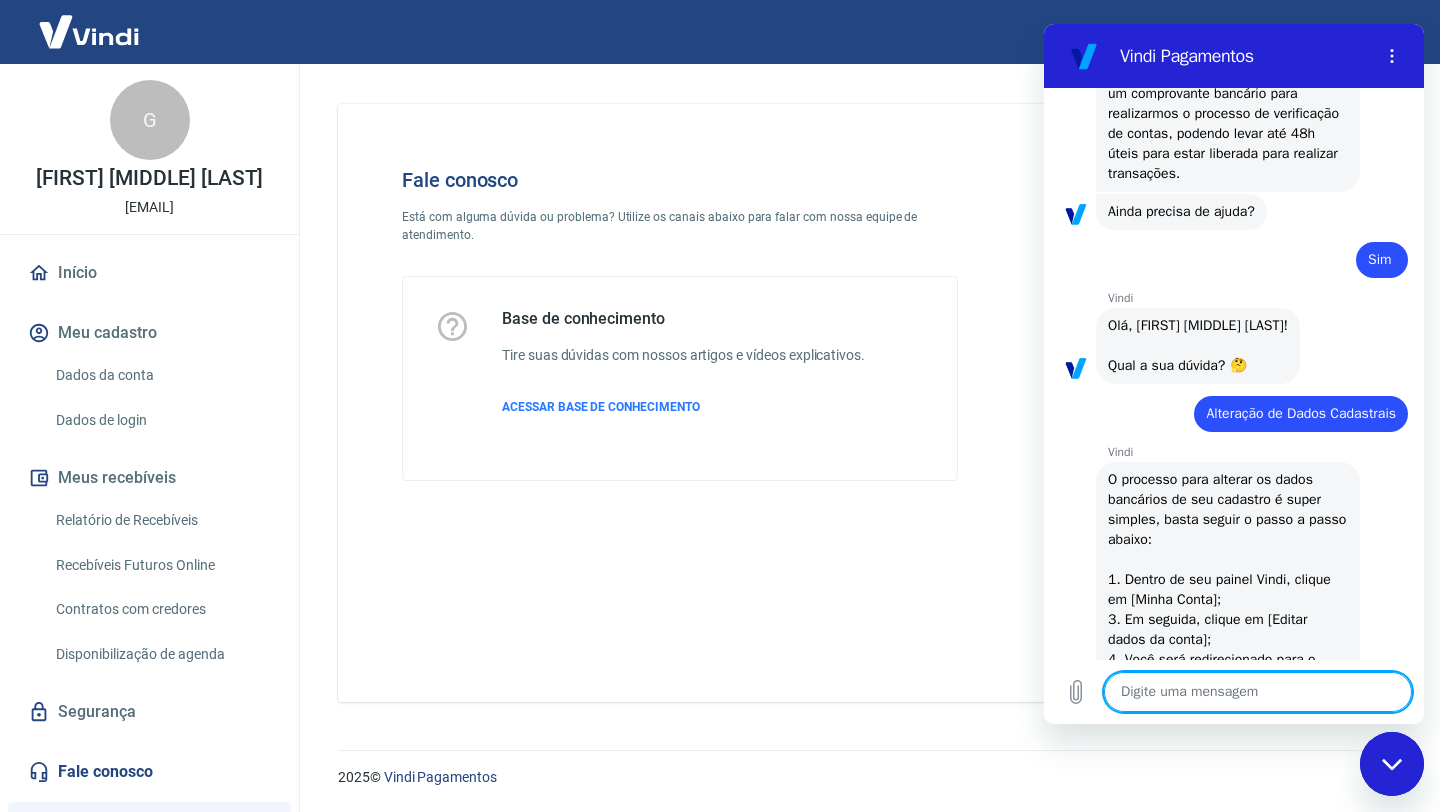 scroll, scrollTop: 1479, scrollLeft: 0, axis: vertical 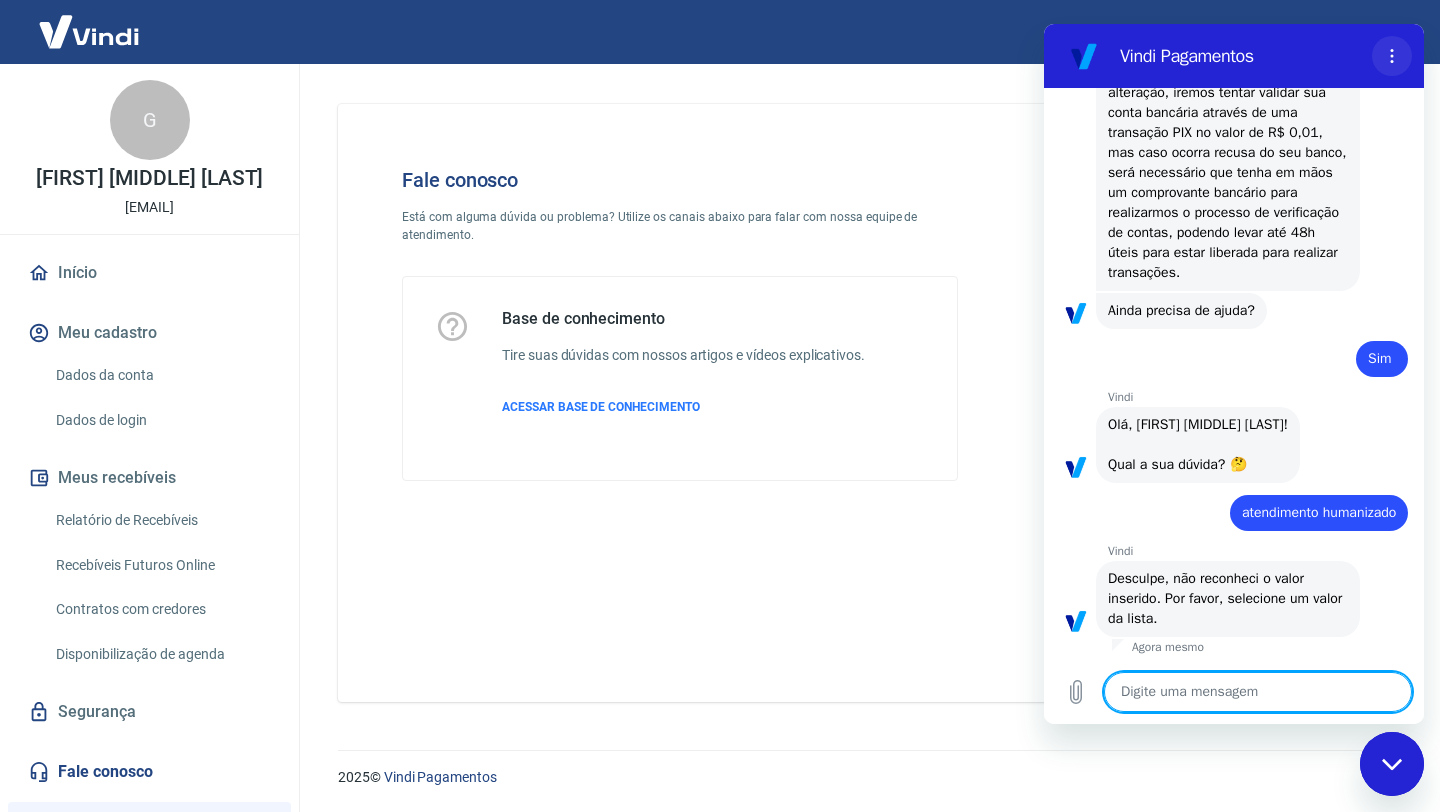 click at bounding box center (1392, 56) 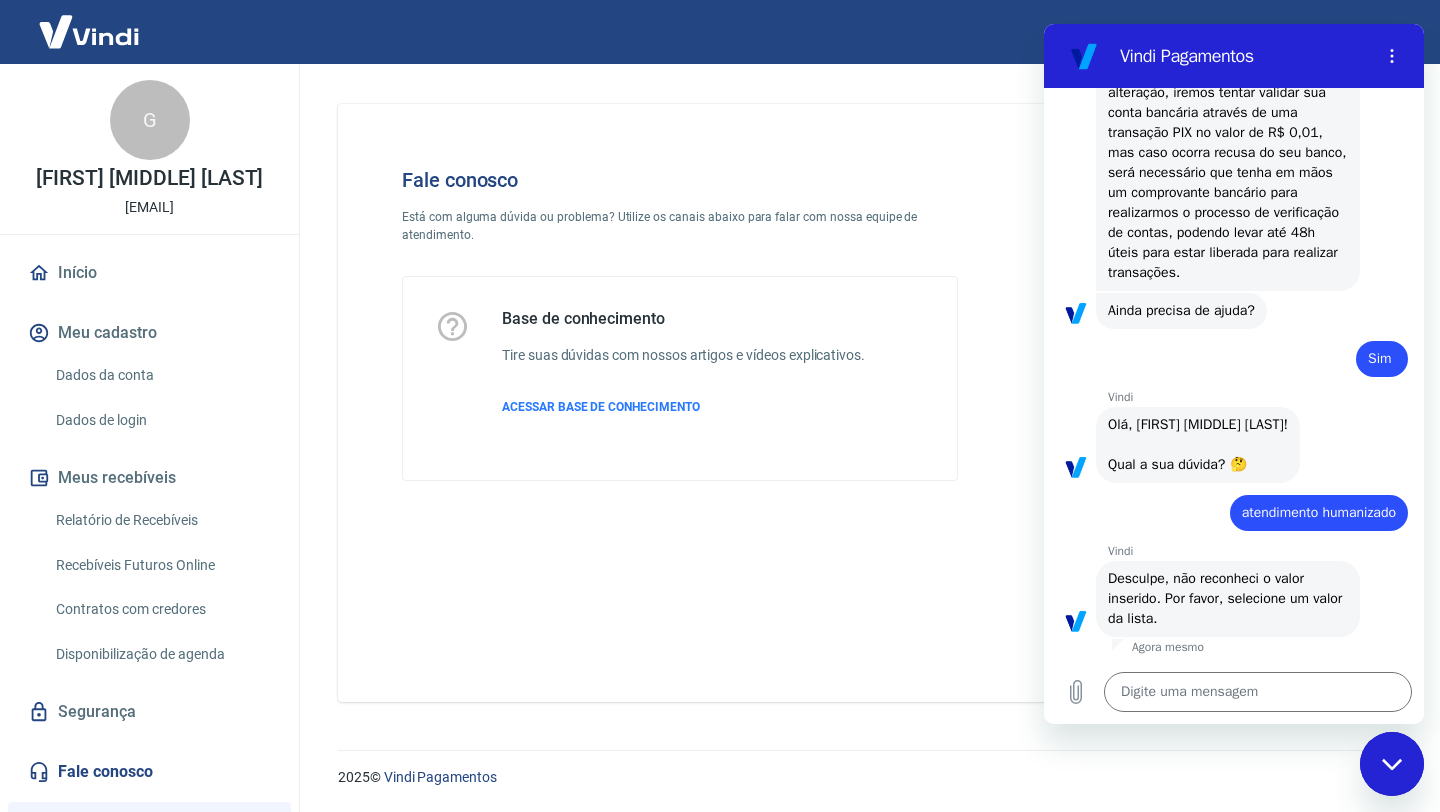 click on "Fale conosco Está com alguma dúvida ou problema? Utilize os canais abaixo para falar com nossa equipe de atendimento. Base de conhecimento Tire suas dúvidas com nossos artigos e vídeos explicativos. ACESSAR BASE DE CONHECIMENTO" at bounding box center (680, 324) 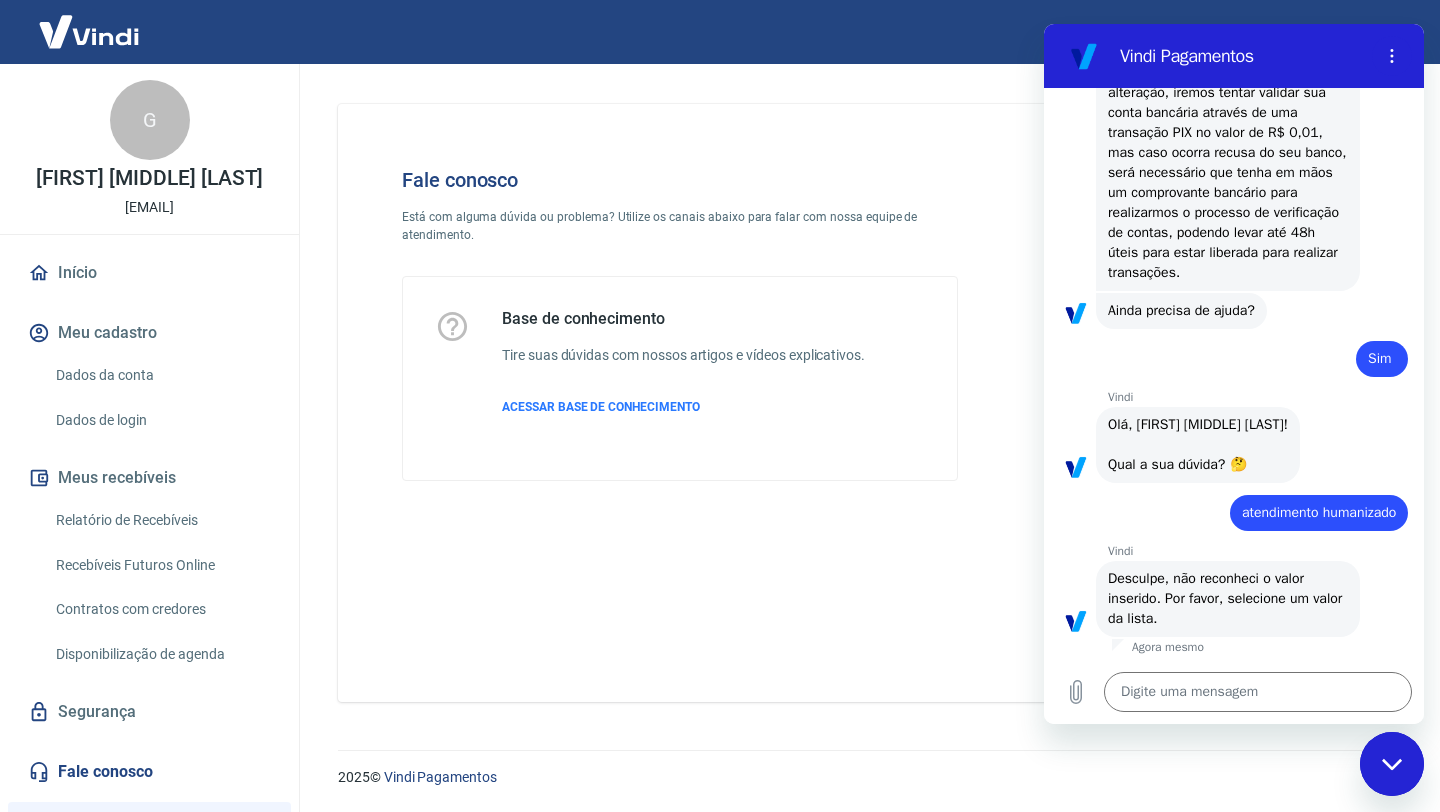 click at bounding box center (1392, 764) 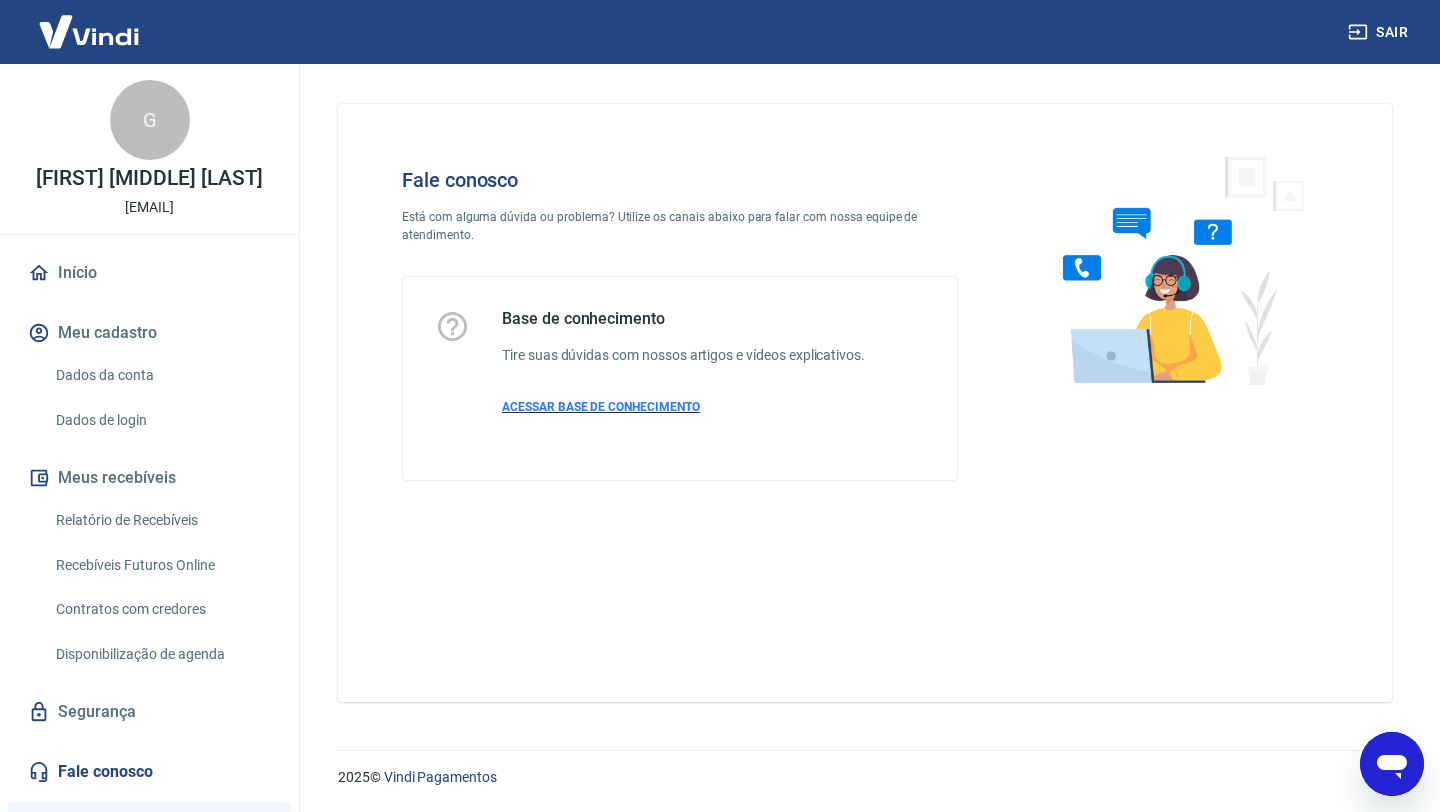 click on "ACESSAR BASE DE CONHECIMENTO" at bounding box center (683, 407) 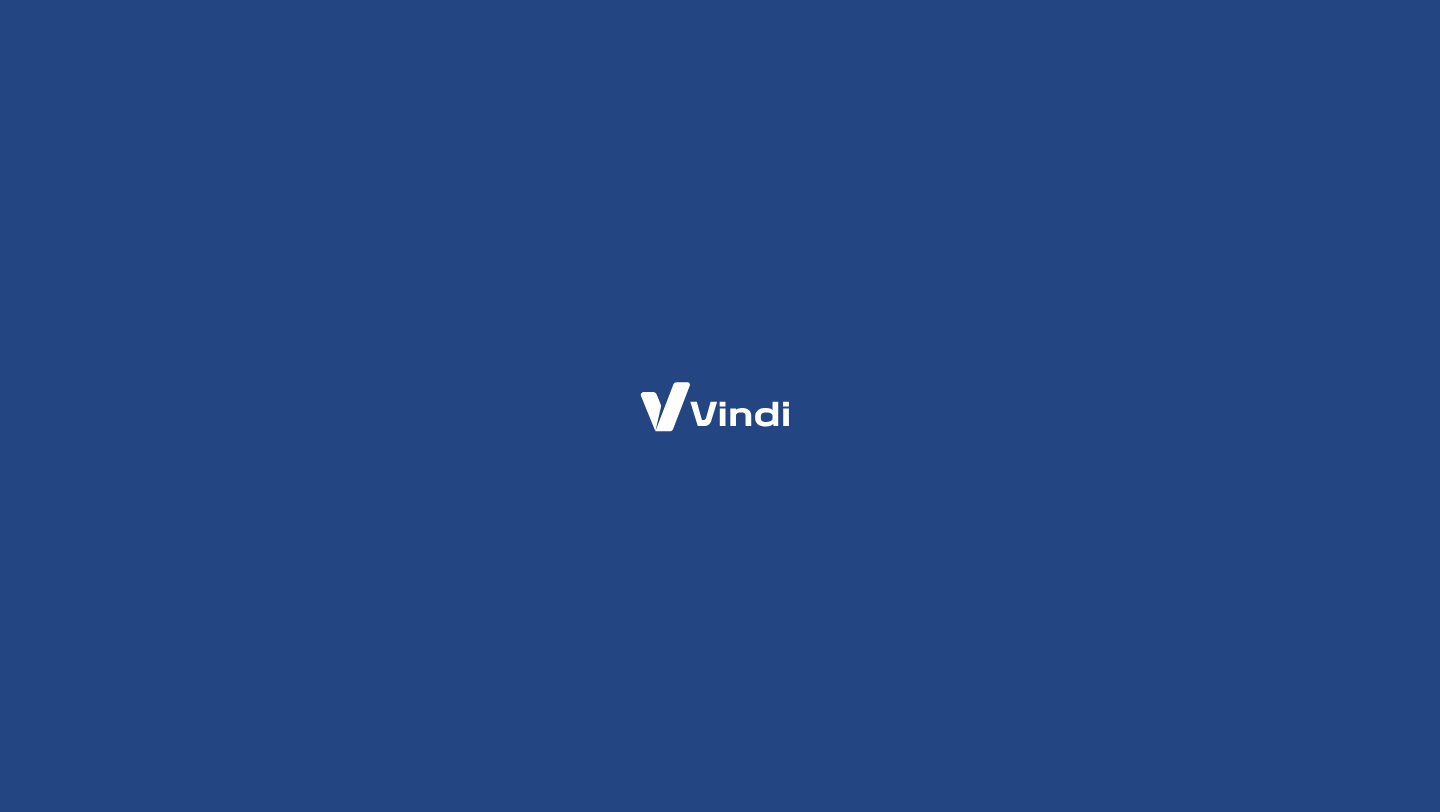 scroll, scrollTop: 0, scrollLeft: 0, axis: both 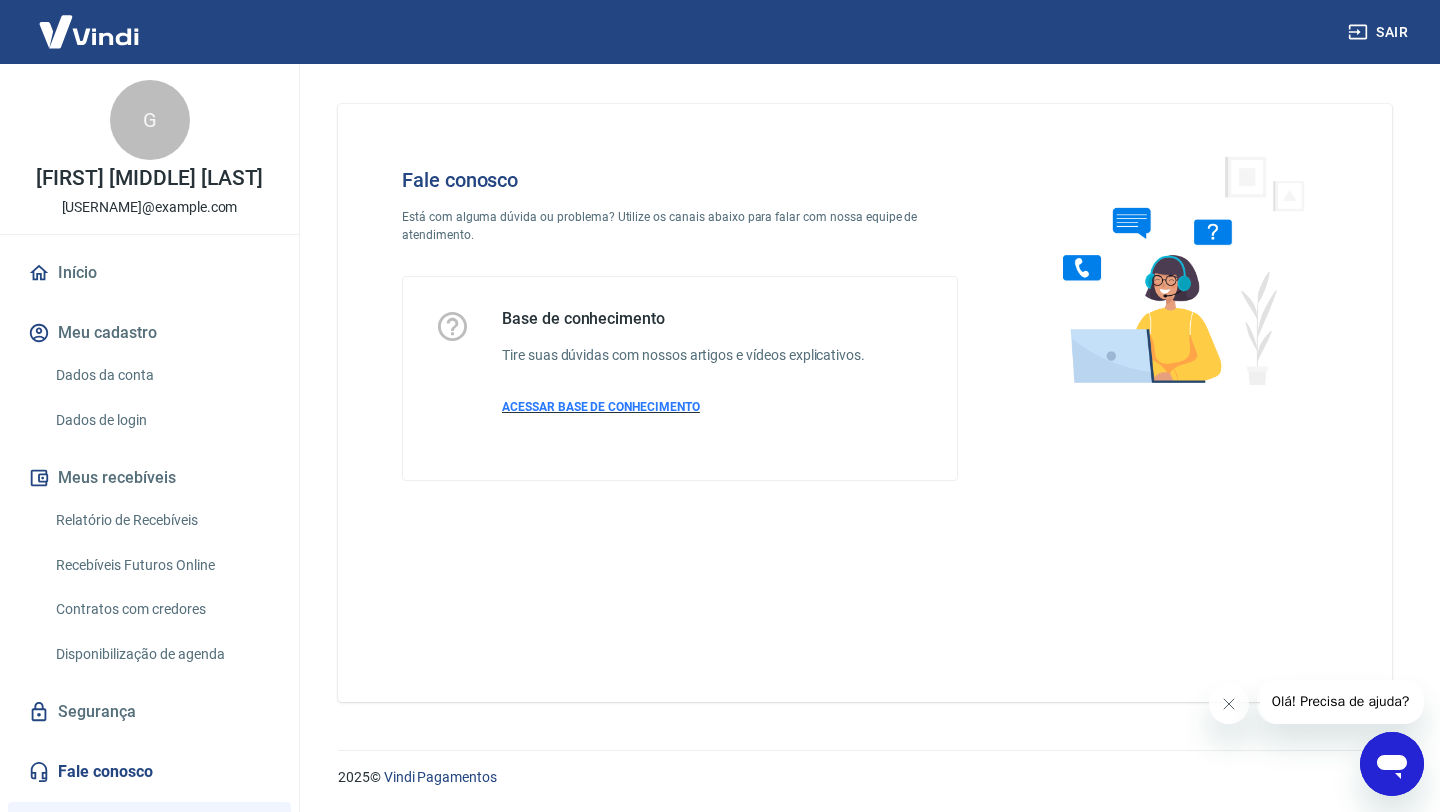 click on "ACESSAR BASE DE CONHECIMENTO" at bounding box center [601, 407] 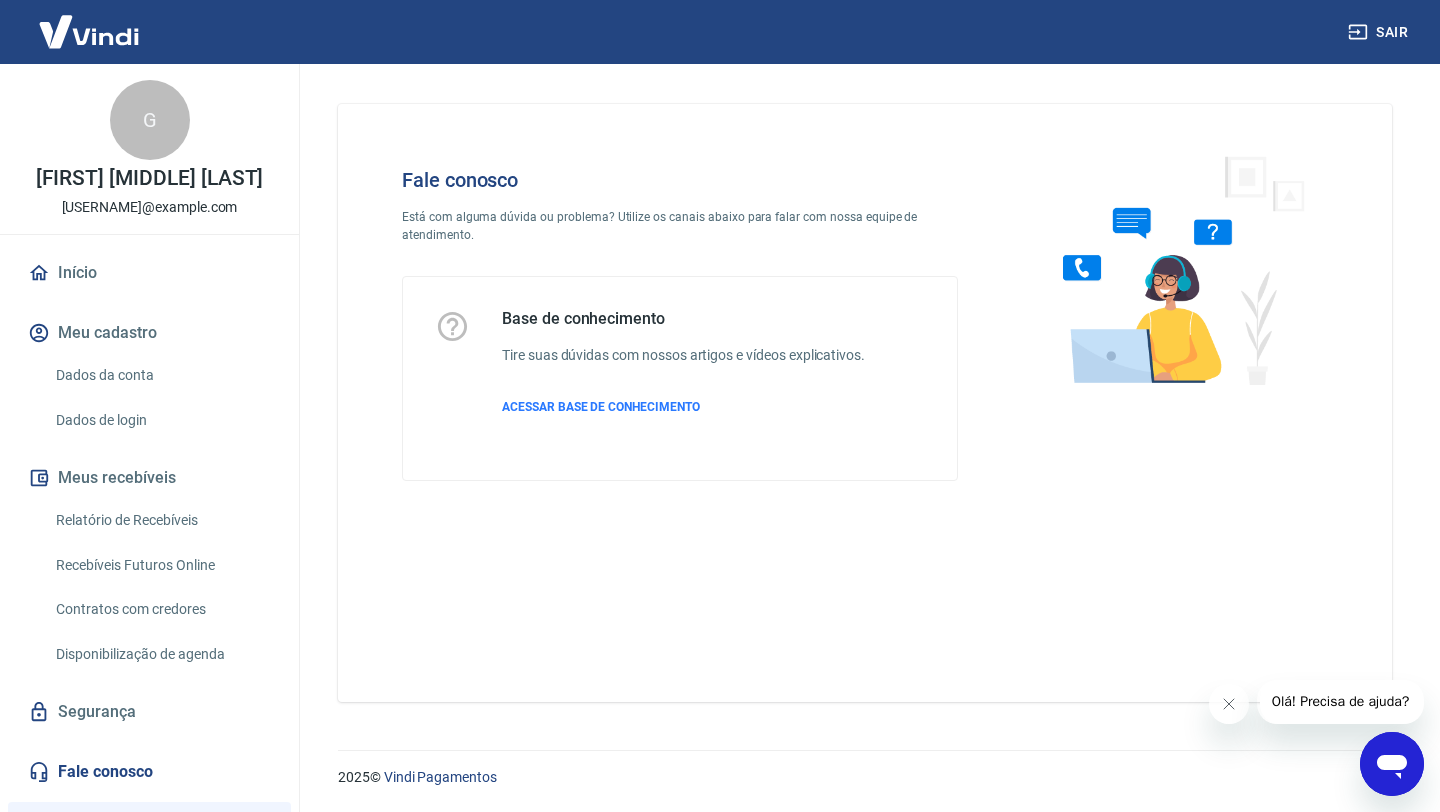 click at bounding box center [89, 31] 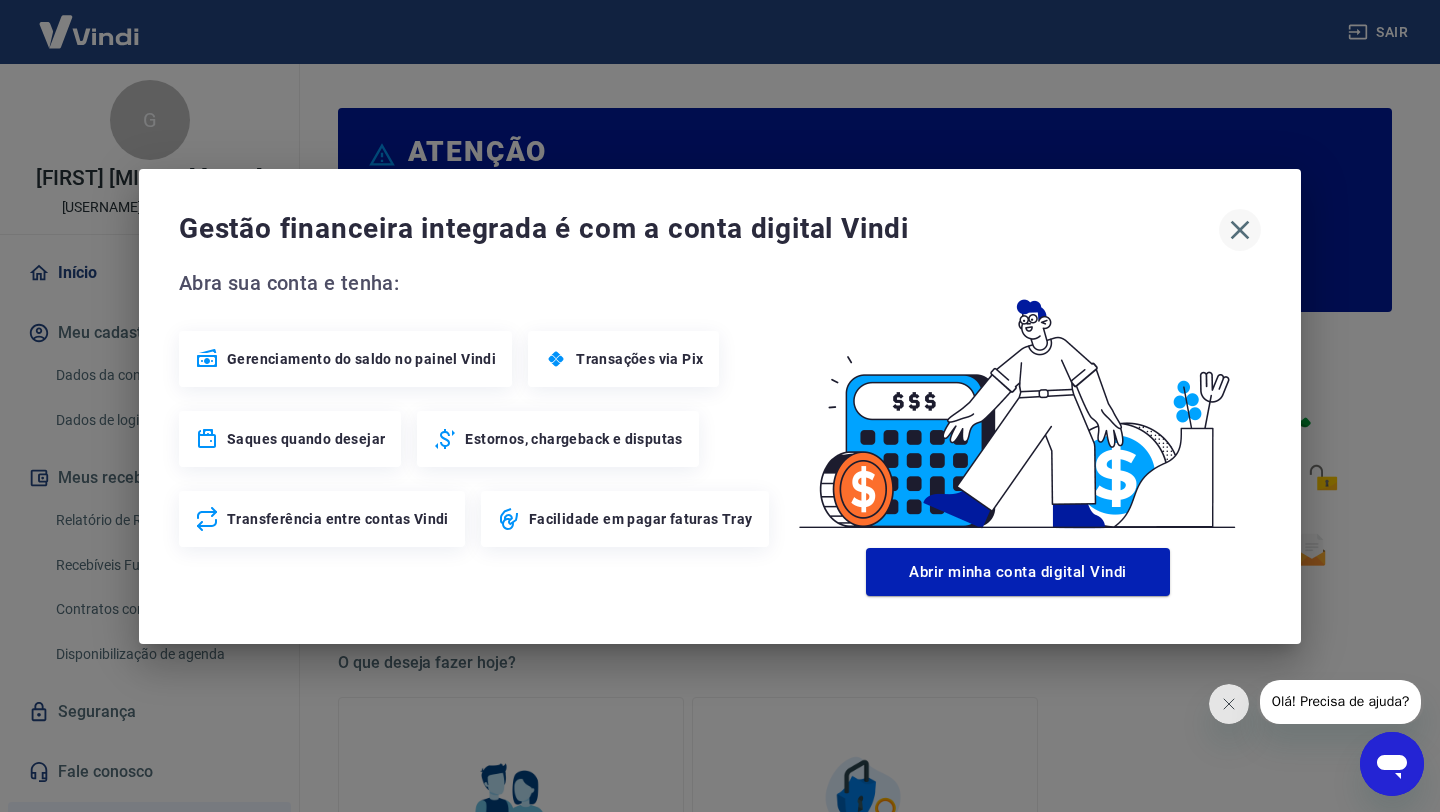 click 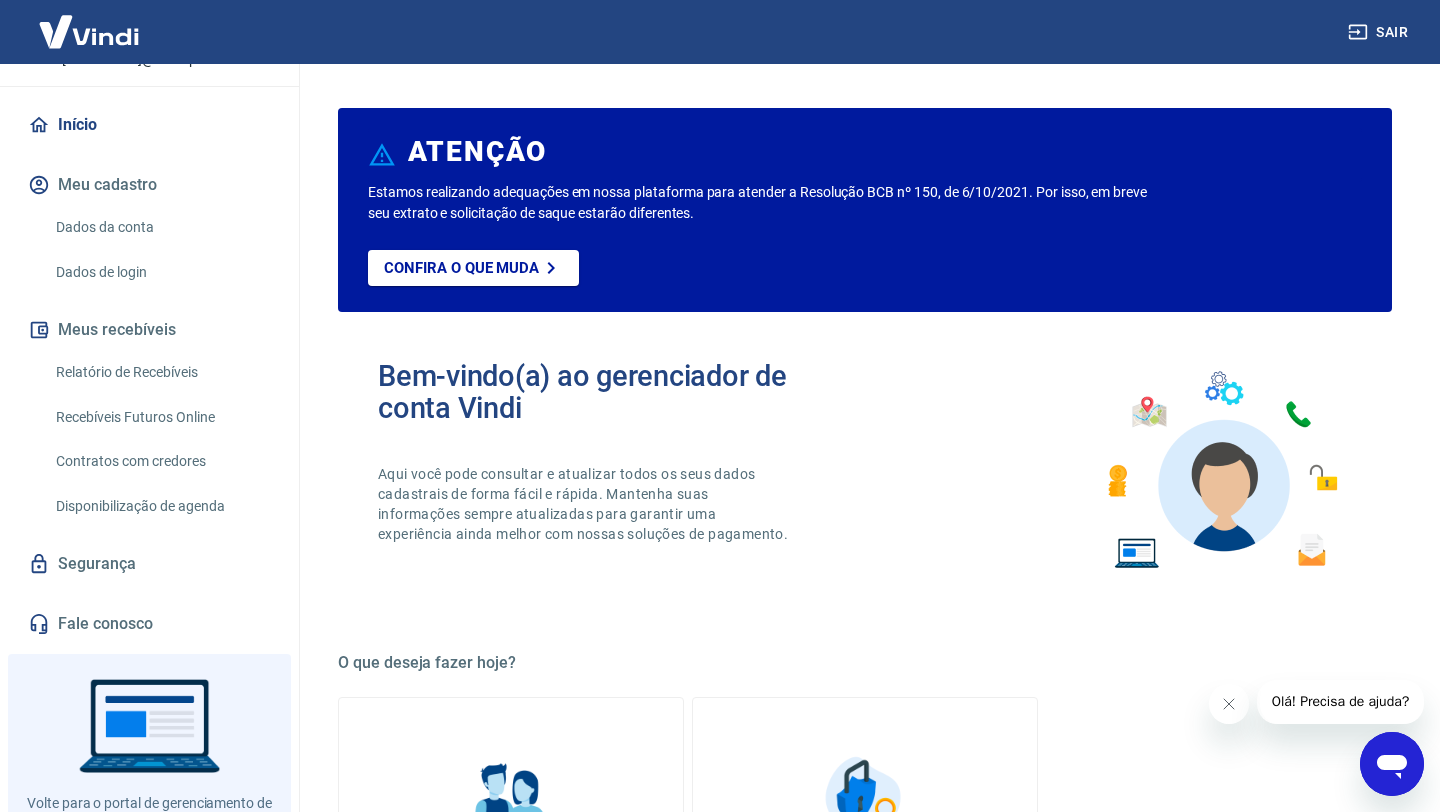 scroll, scrollTop: 231, scrollLeft: 0, axis: vertical 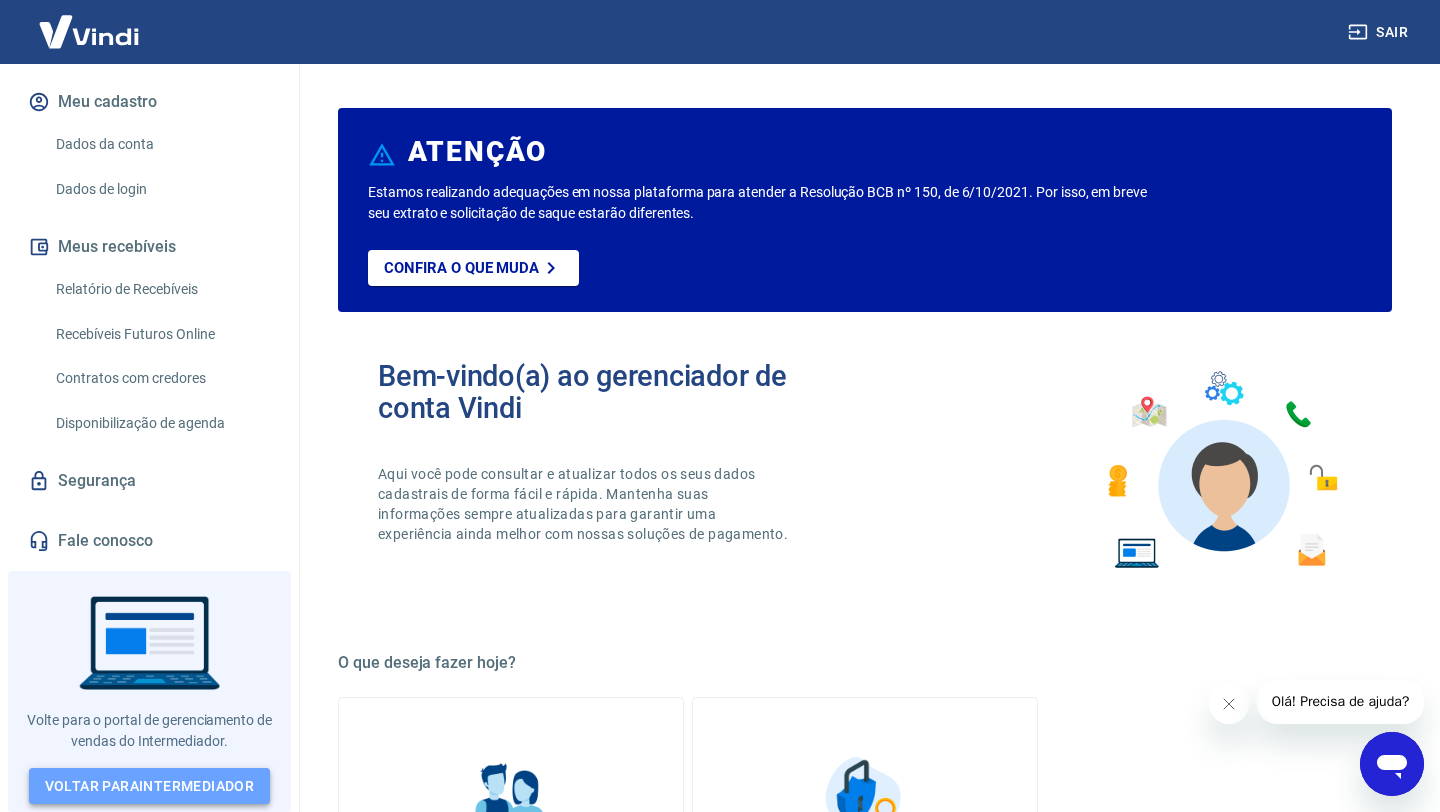 click on "Voltar para  Intermediador" at bounding box center (150, 786) 